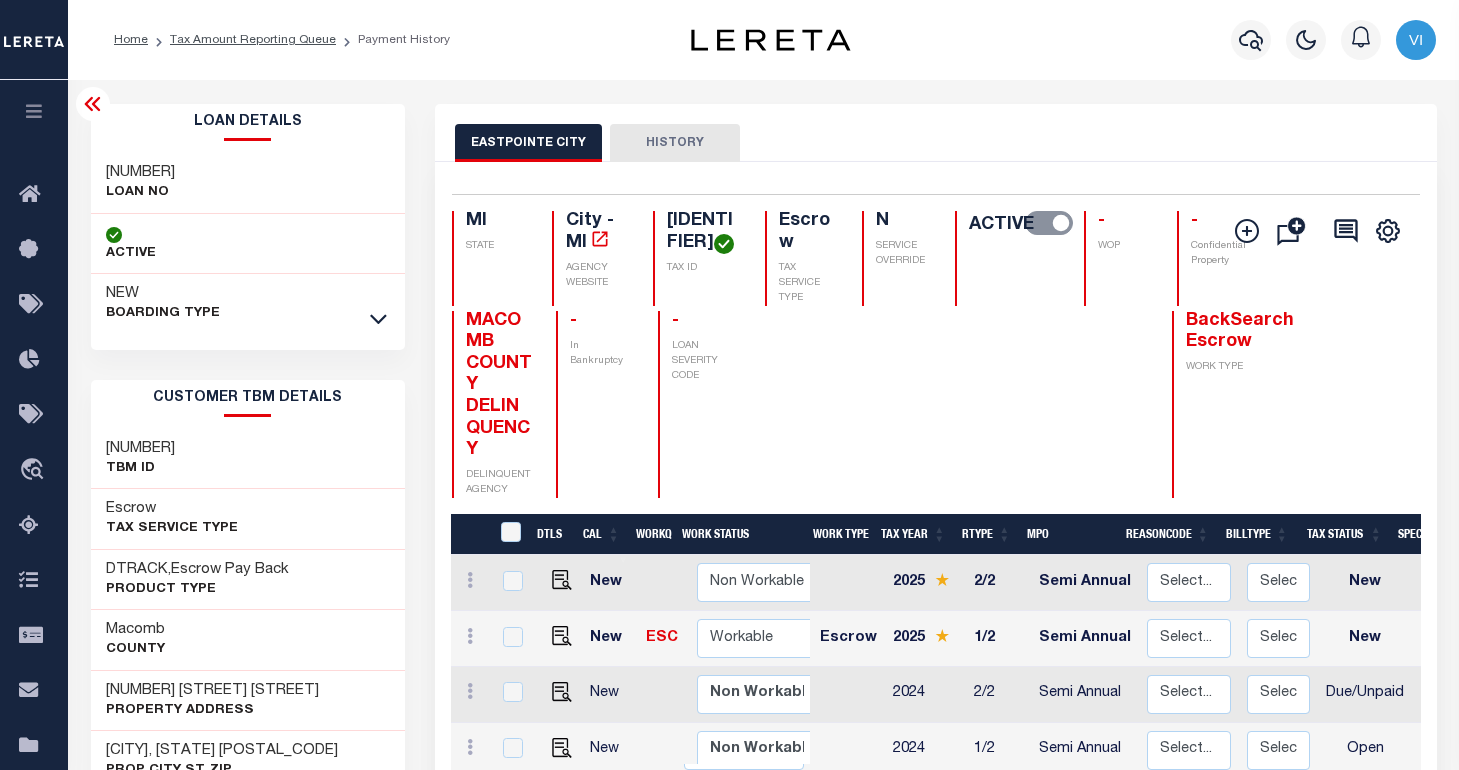 scroll, scrollTop: 0, scrollLeft: 0, axis: both 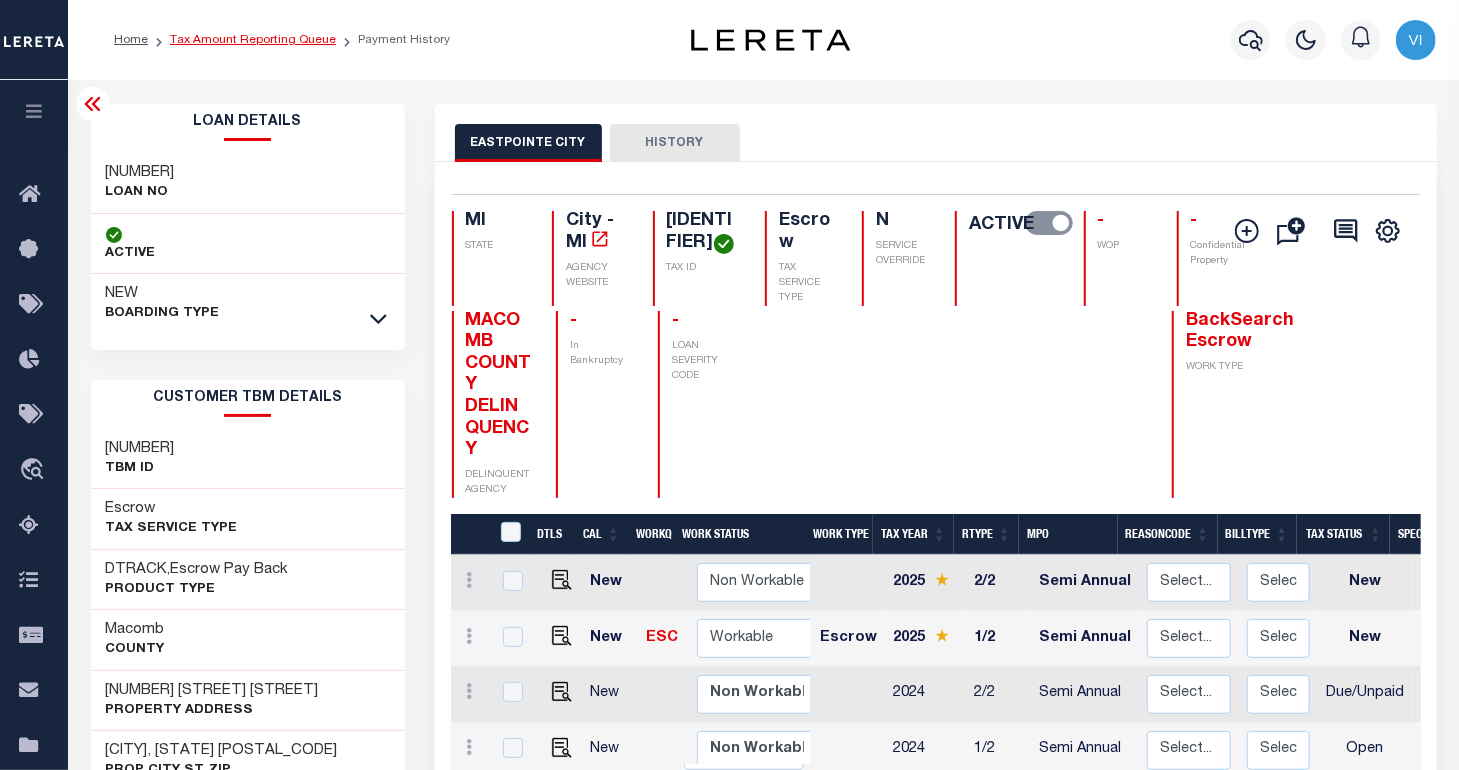 click on "Tax Amount Reporting Queue" at bounding box center (253, 40) 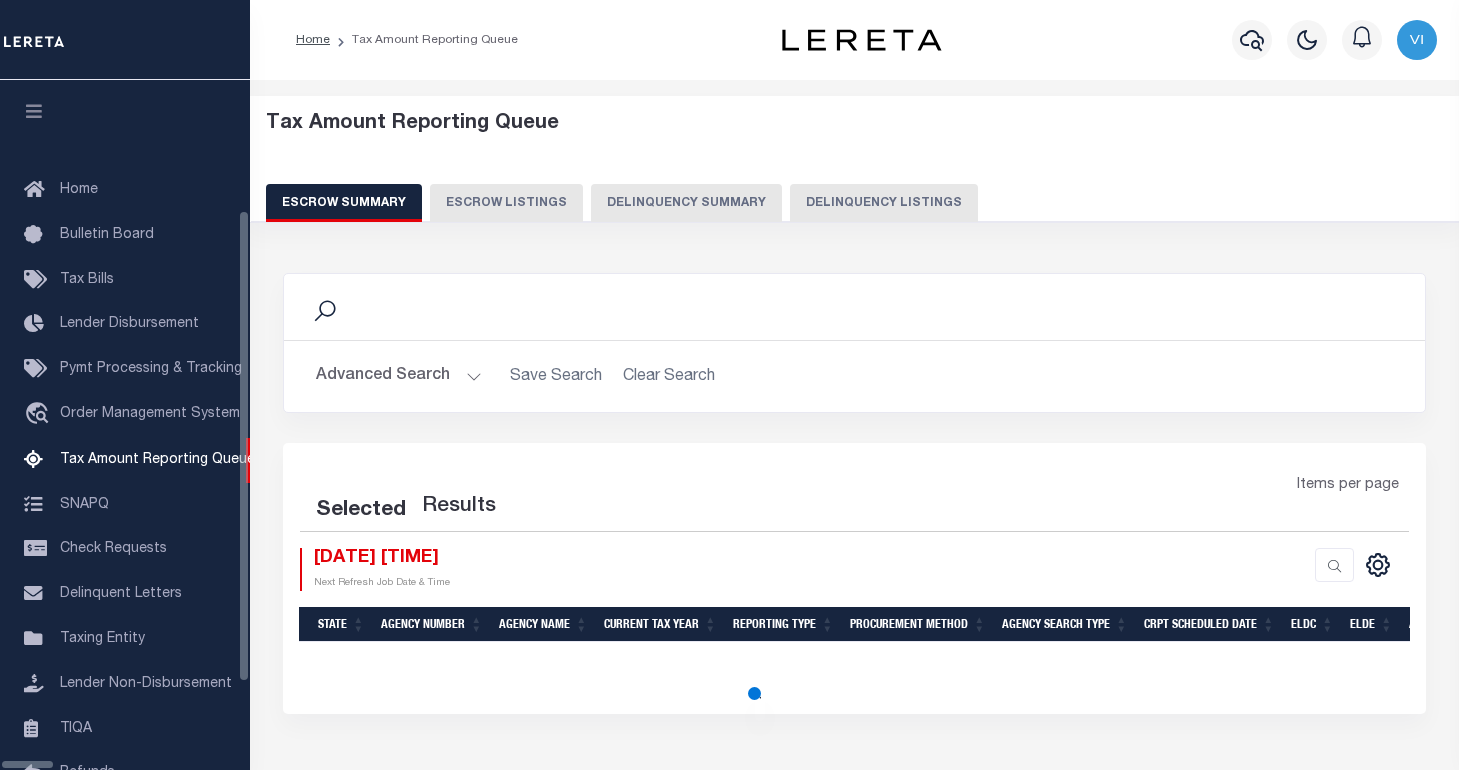 scroll, scrollTop: 0, scrollLeft: 0, axis: both 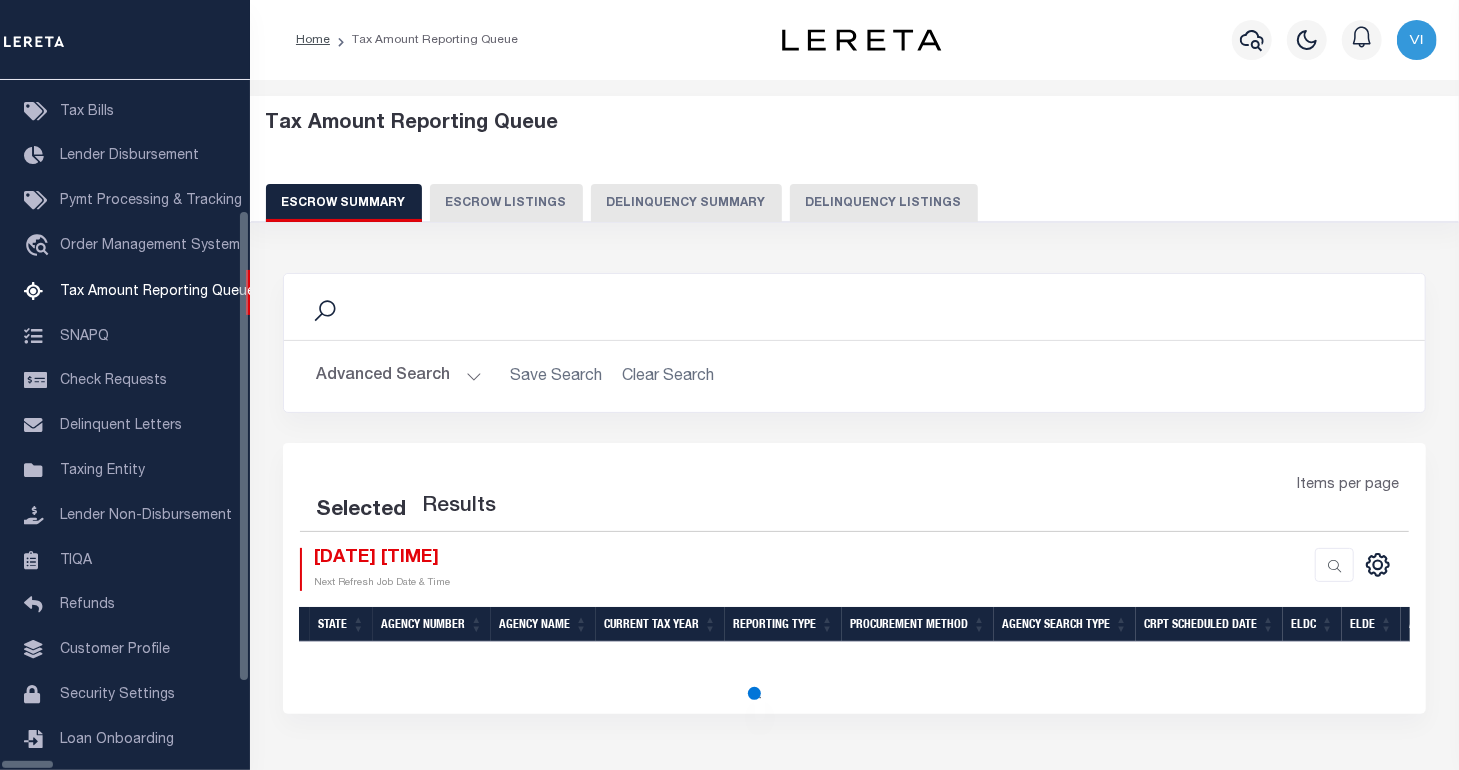 select on "100" 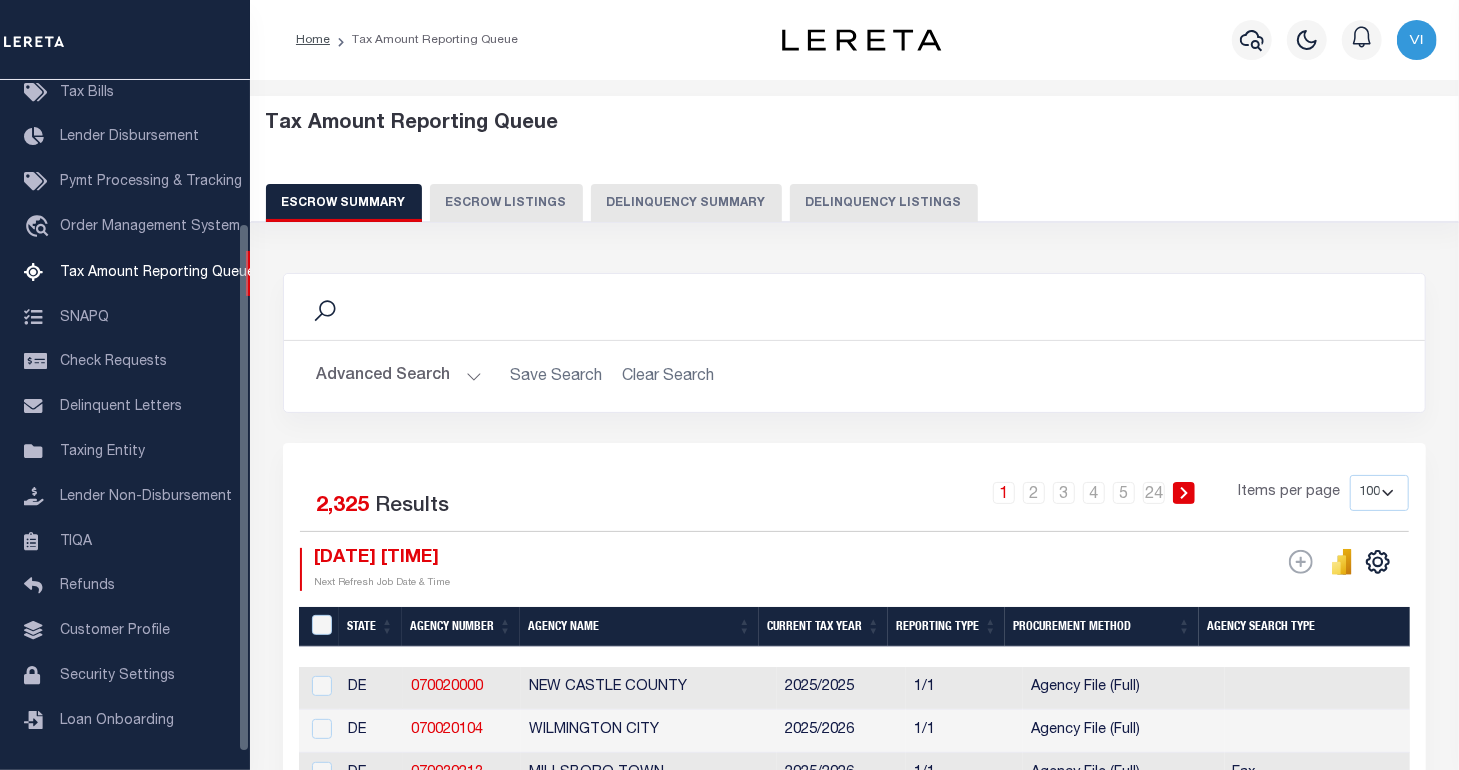 scroll, scrollTop: 187, scrollLeft: 0, axis: vertical 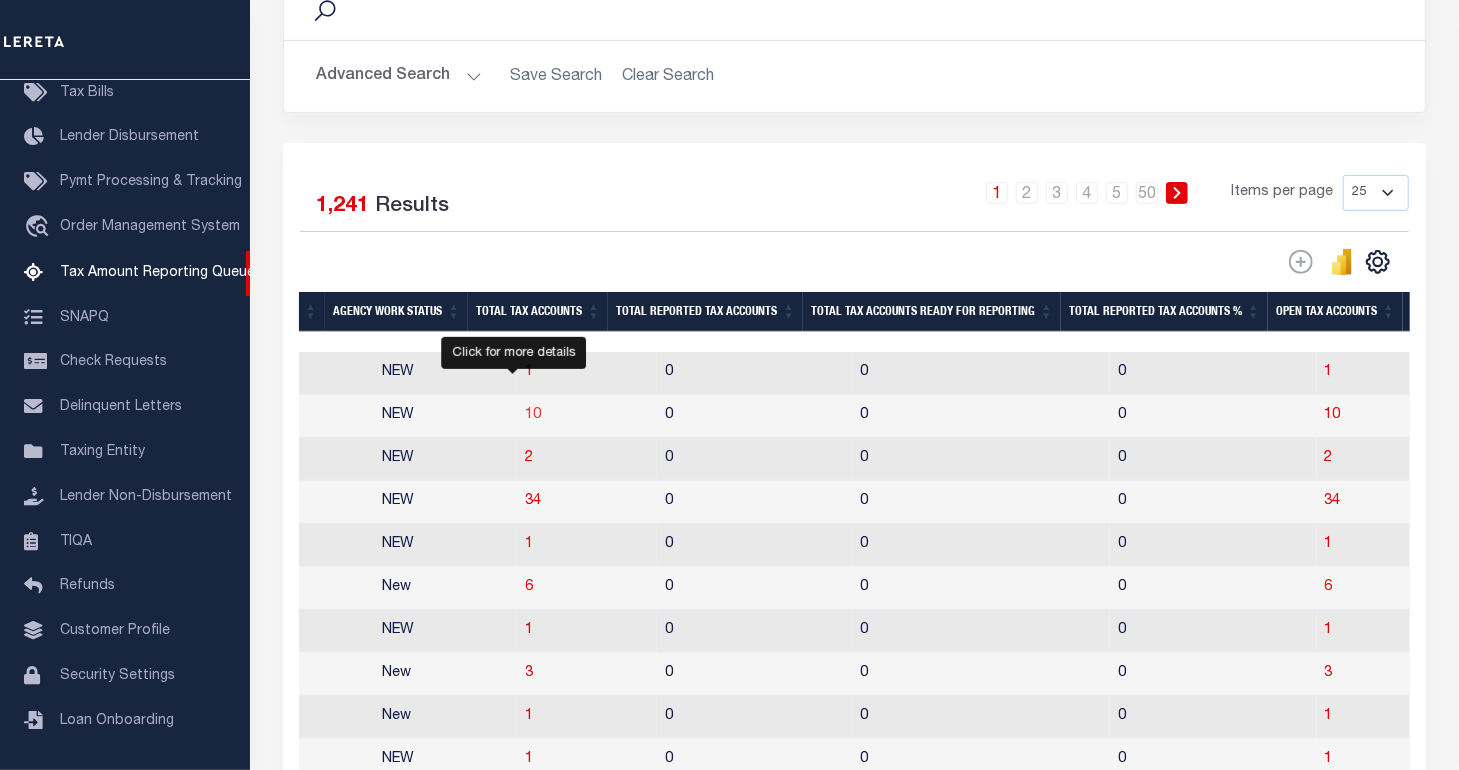click on "10" at bounding box center [533, 415] 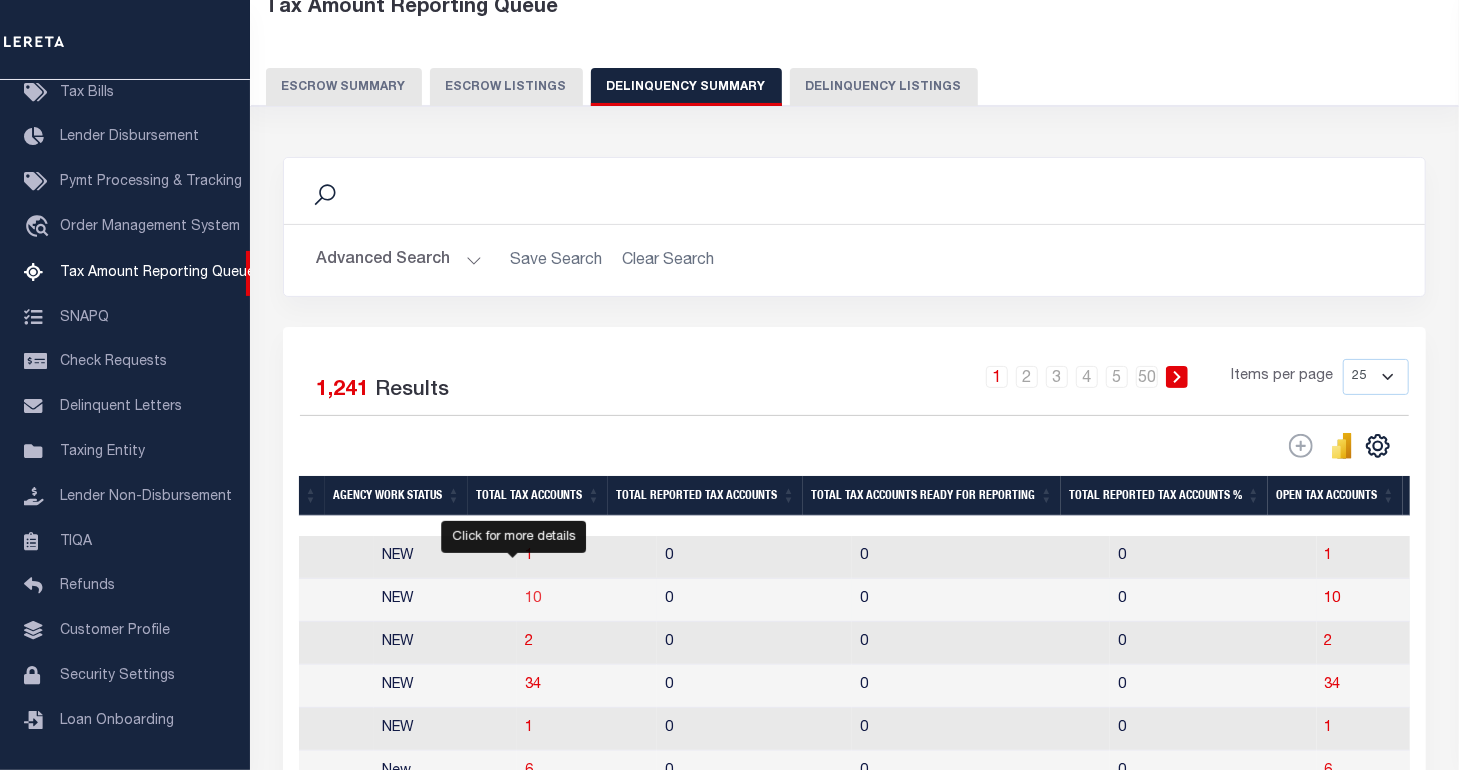 select on "100" 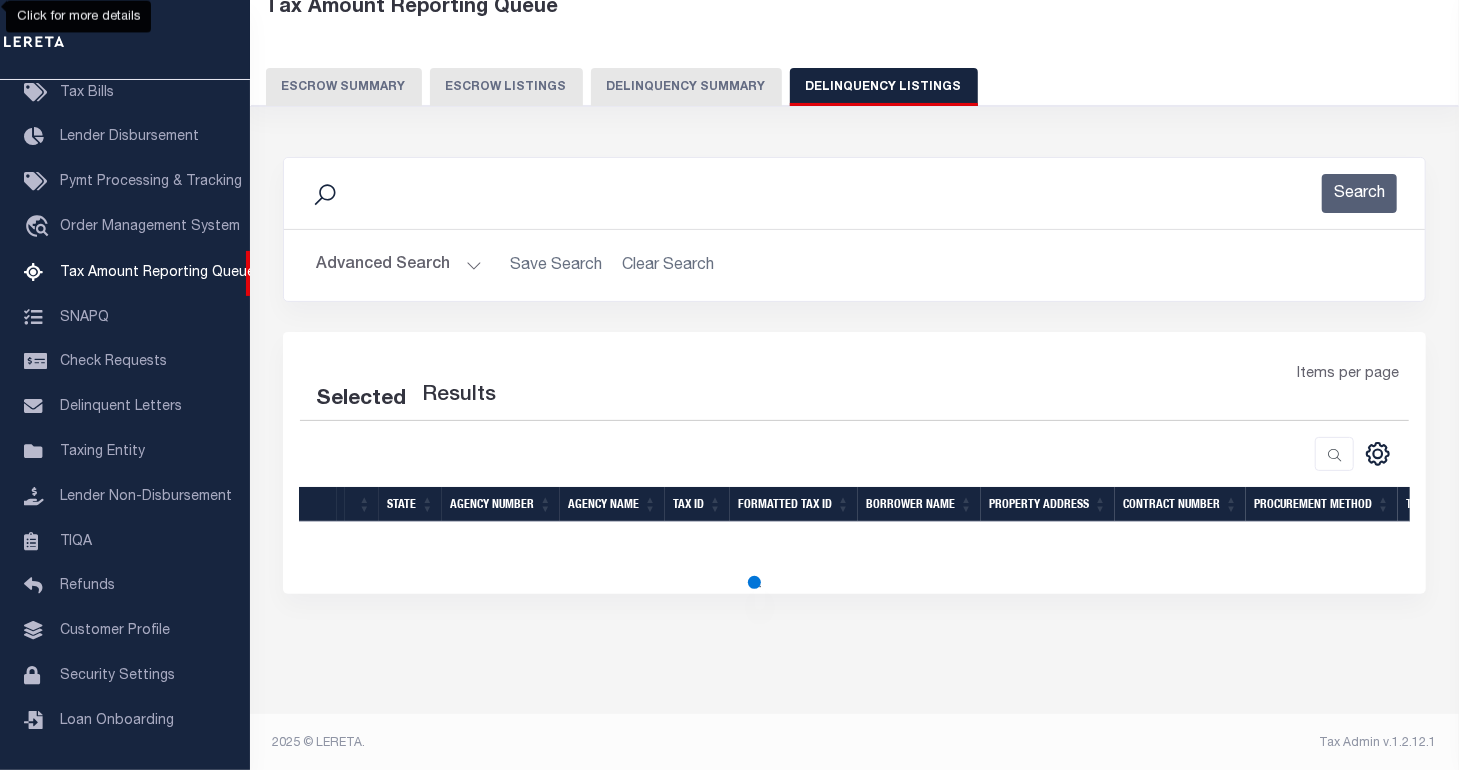 select on "100" 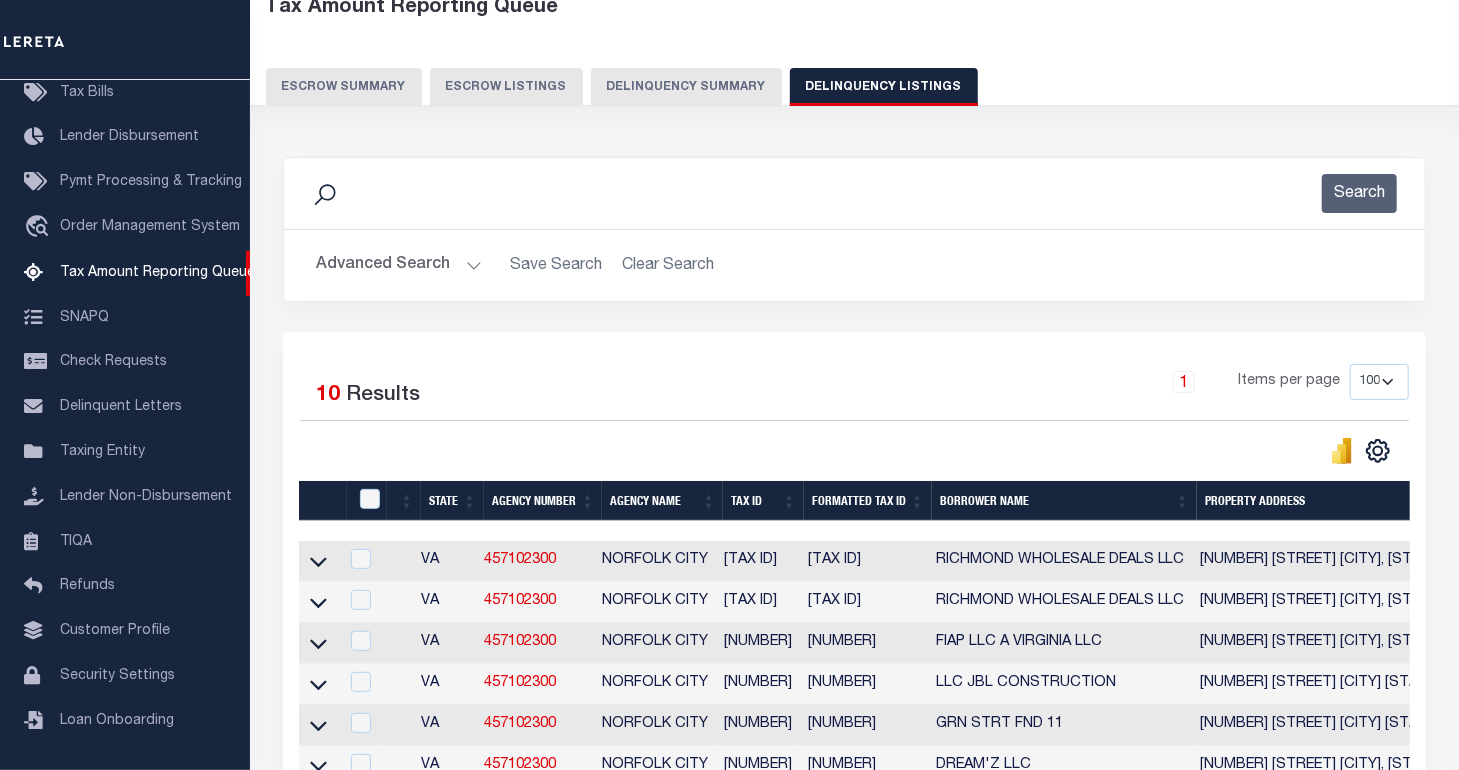 click on "[NUMBER]" at bounding box center [758, 561] 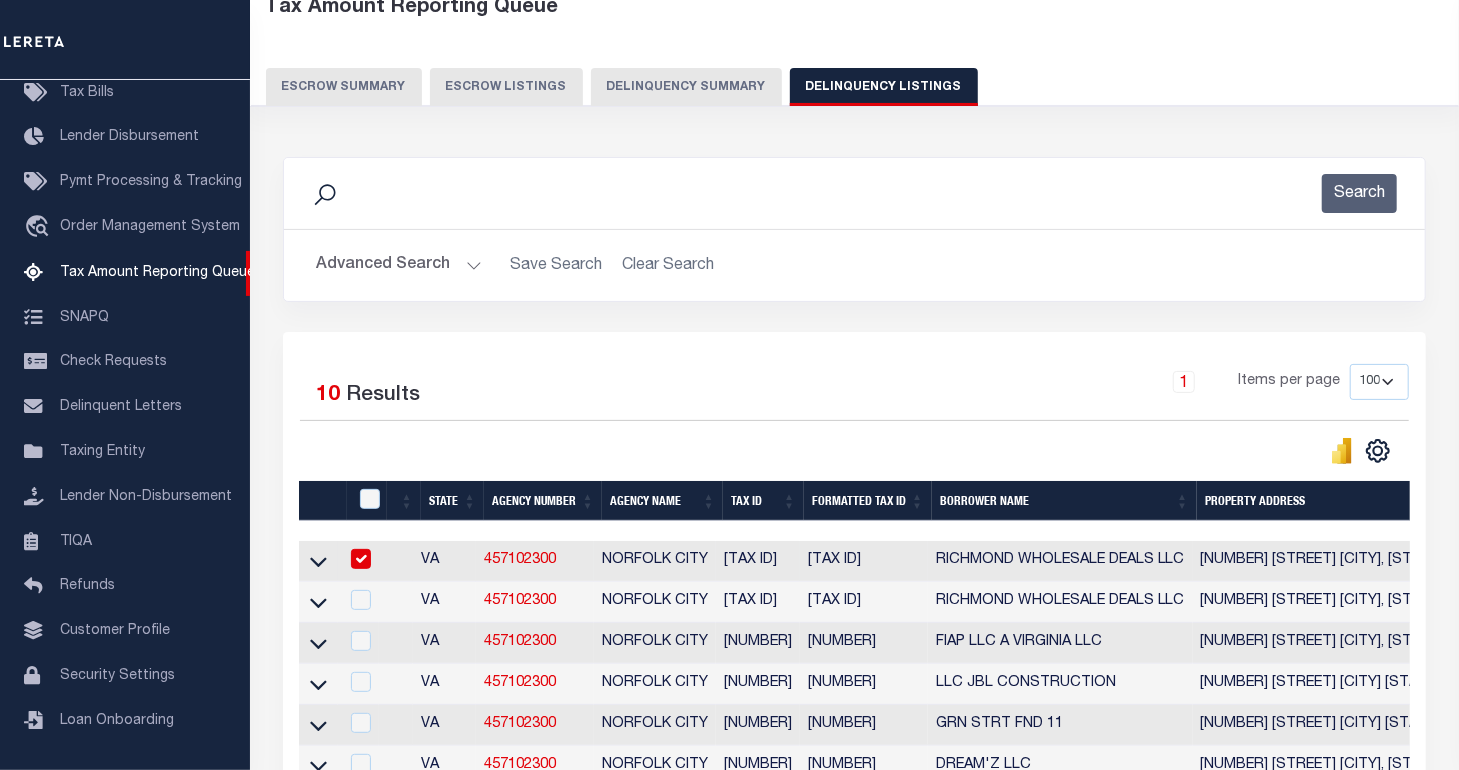 checkbox on "true" 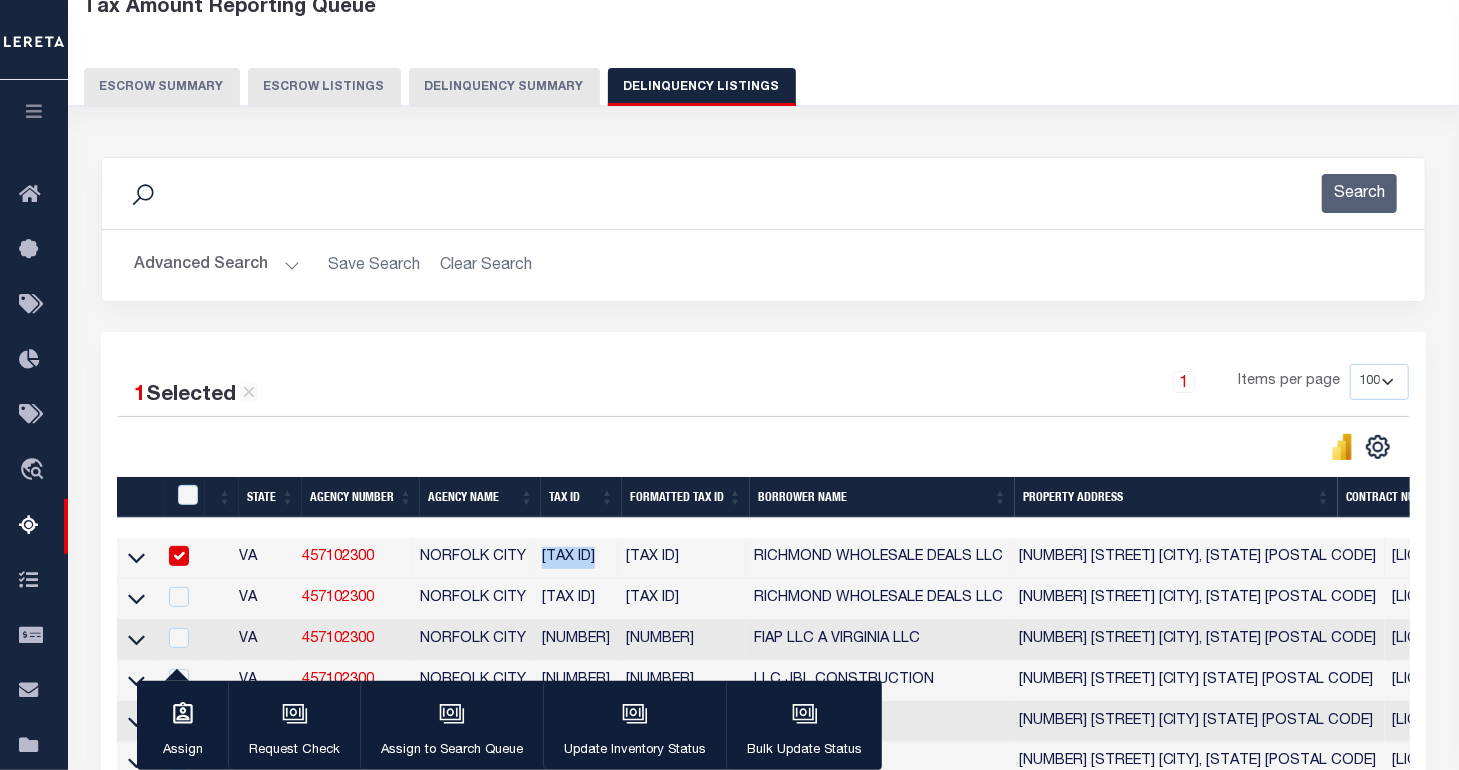 click on "VA 457102300 NORFOLK CITY                         03054340 03054340 RICHMOND WHOLESALE DEALS LLC 1121 Pike Street Norfolk, VA 23523 A931003 ESCROW DTRACK,Escrow Pay Back 2241 2241 RMC RMC DEL Backsearch" at bounding box center (1497, 558) 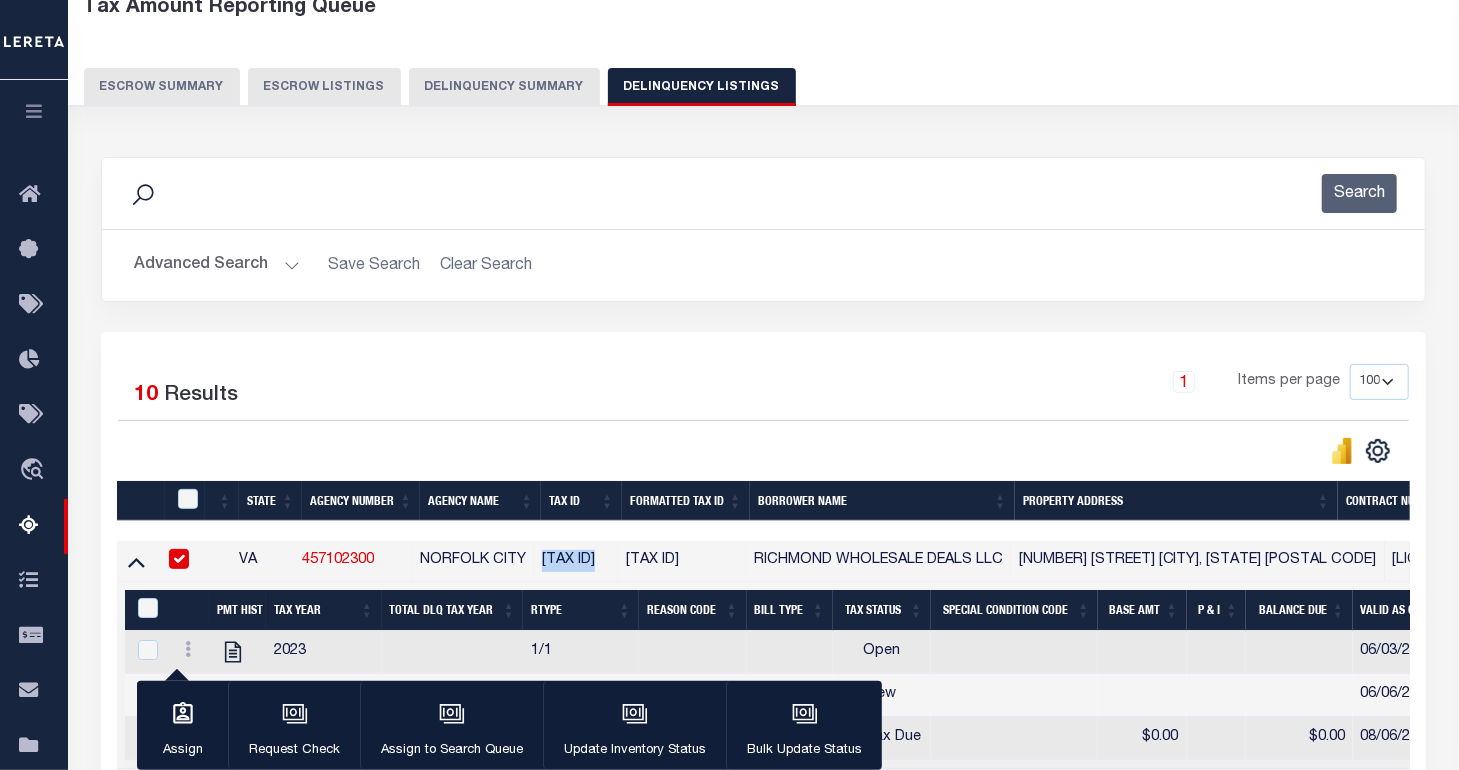 scroll, scrollTop: 416, scrollLeft: 0, axis: vertical 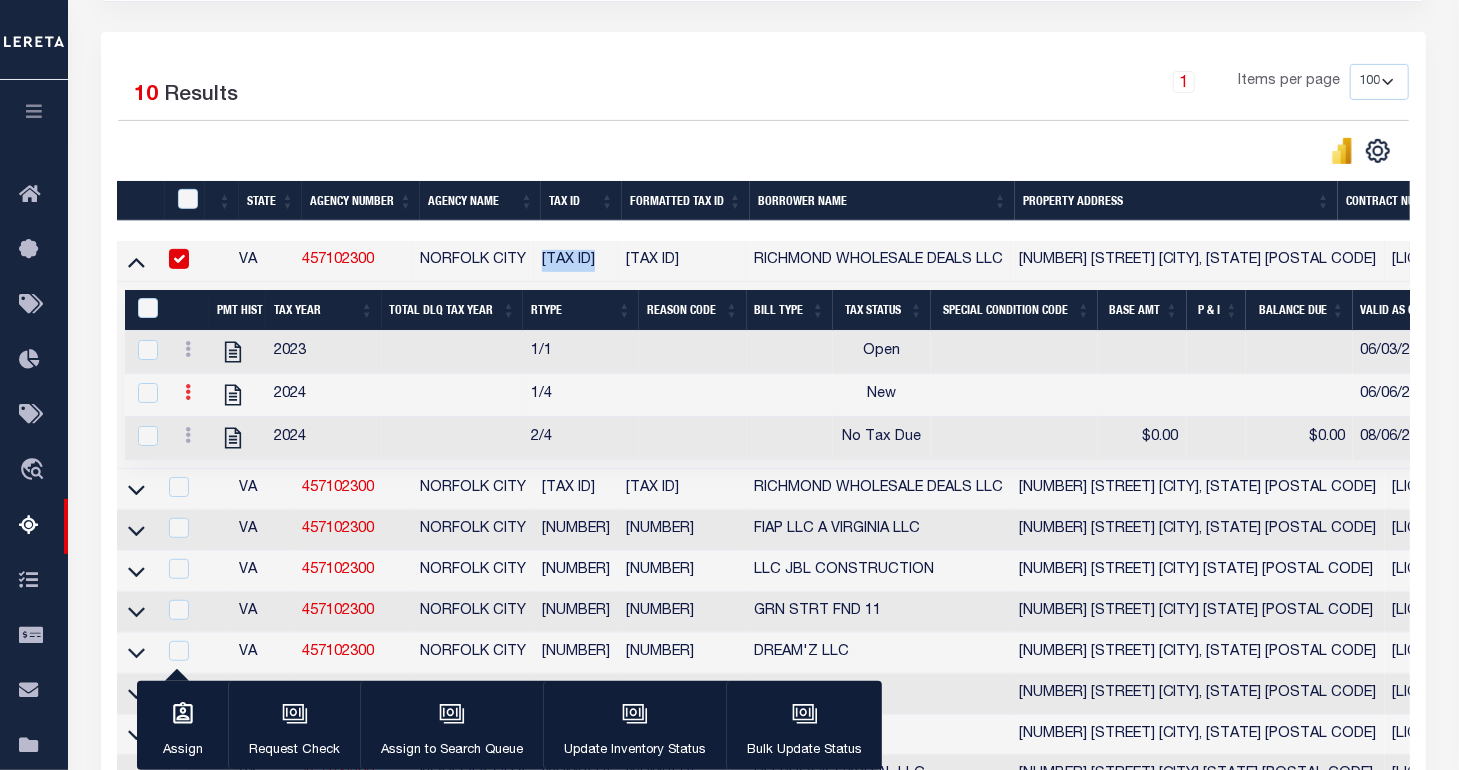 click at bounding box center [188, 392] 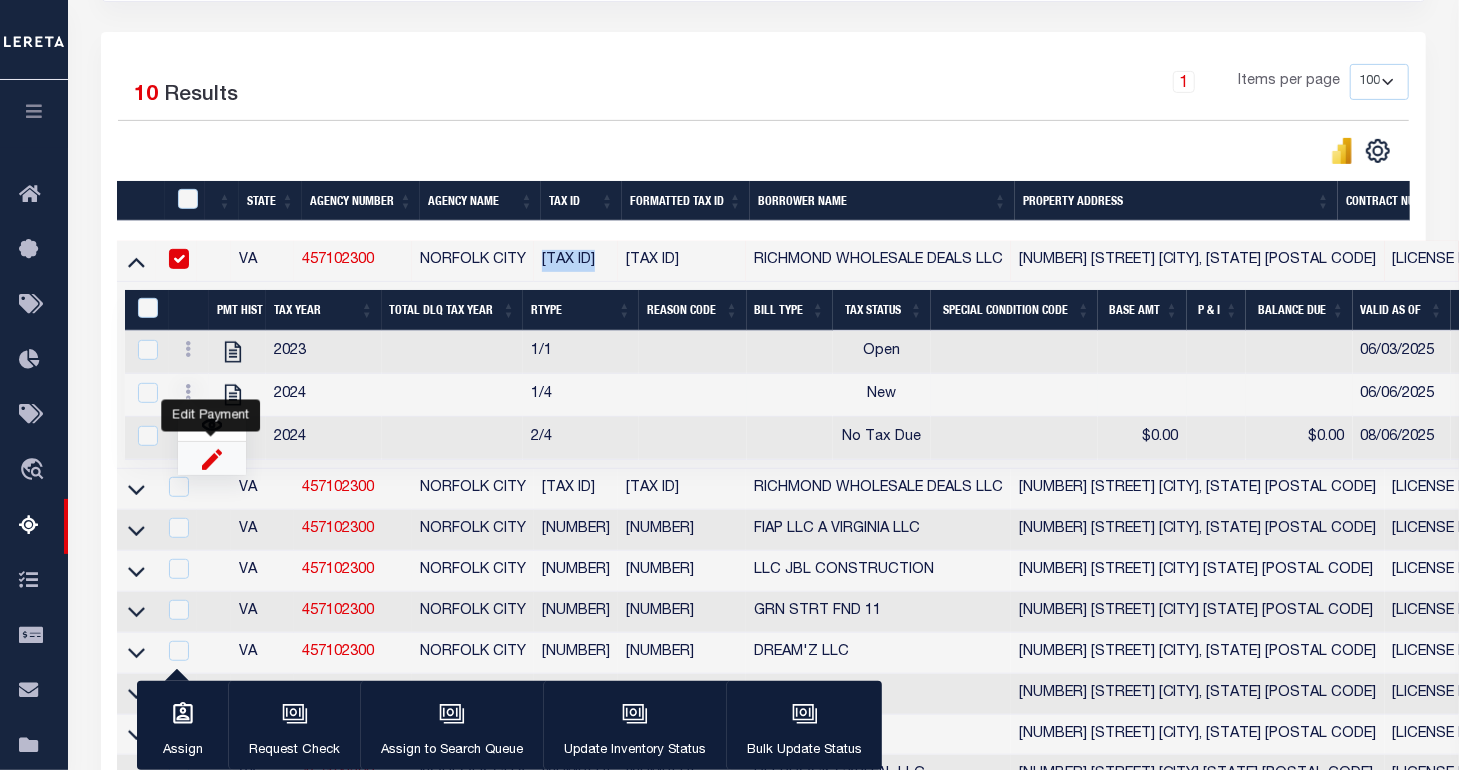 click at bounding box center (212, 458) 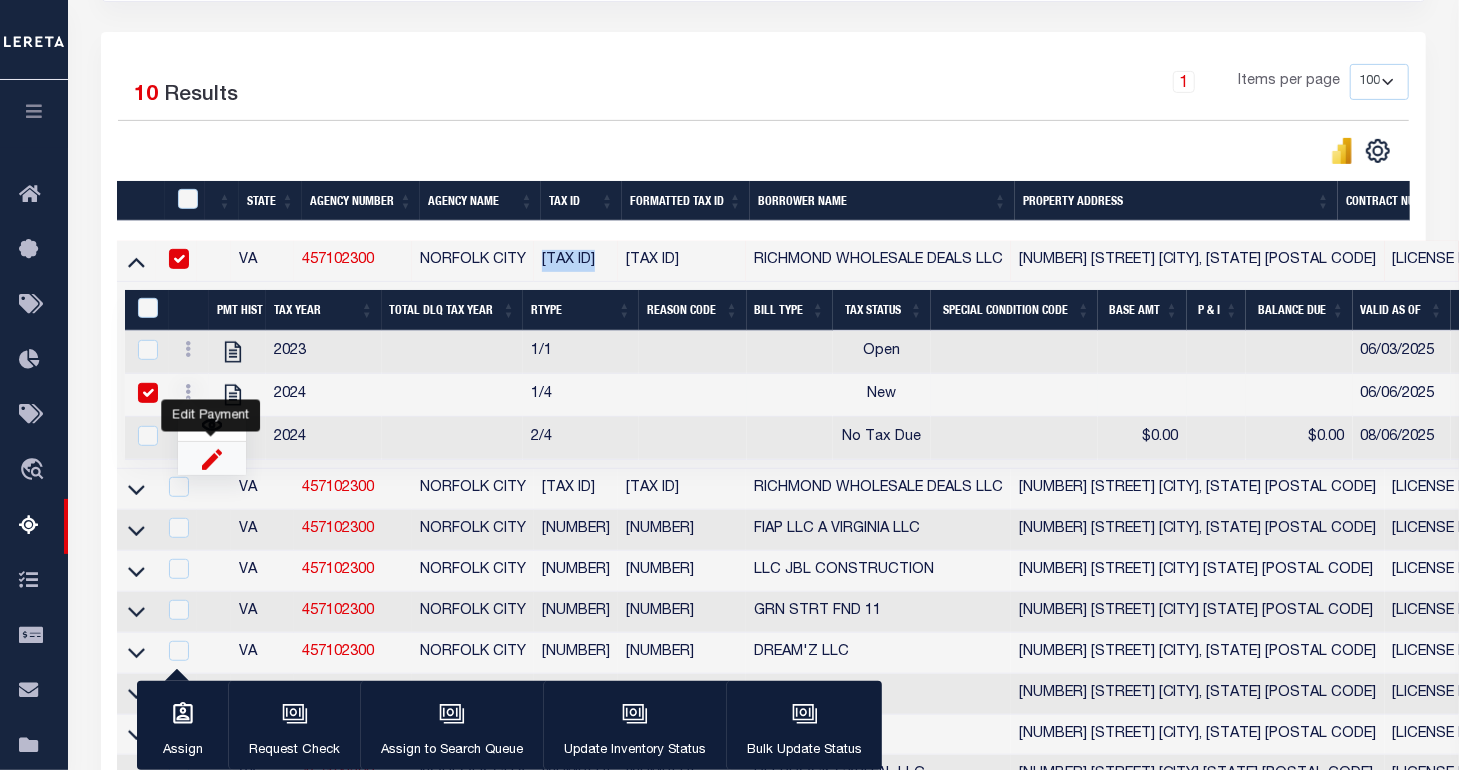 select on "NW2" 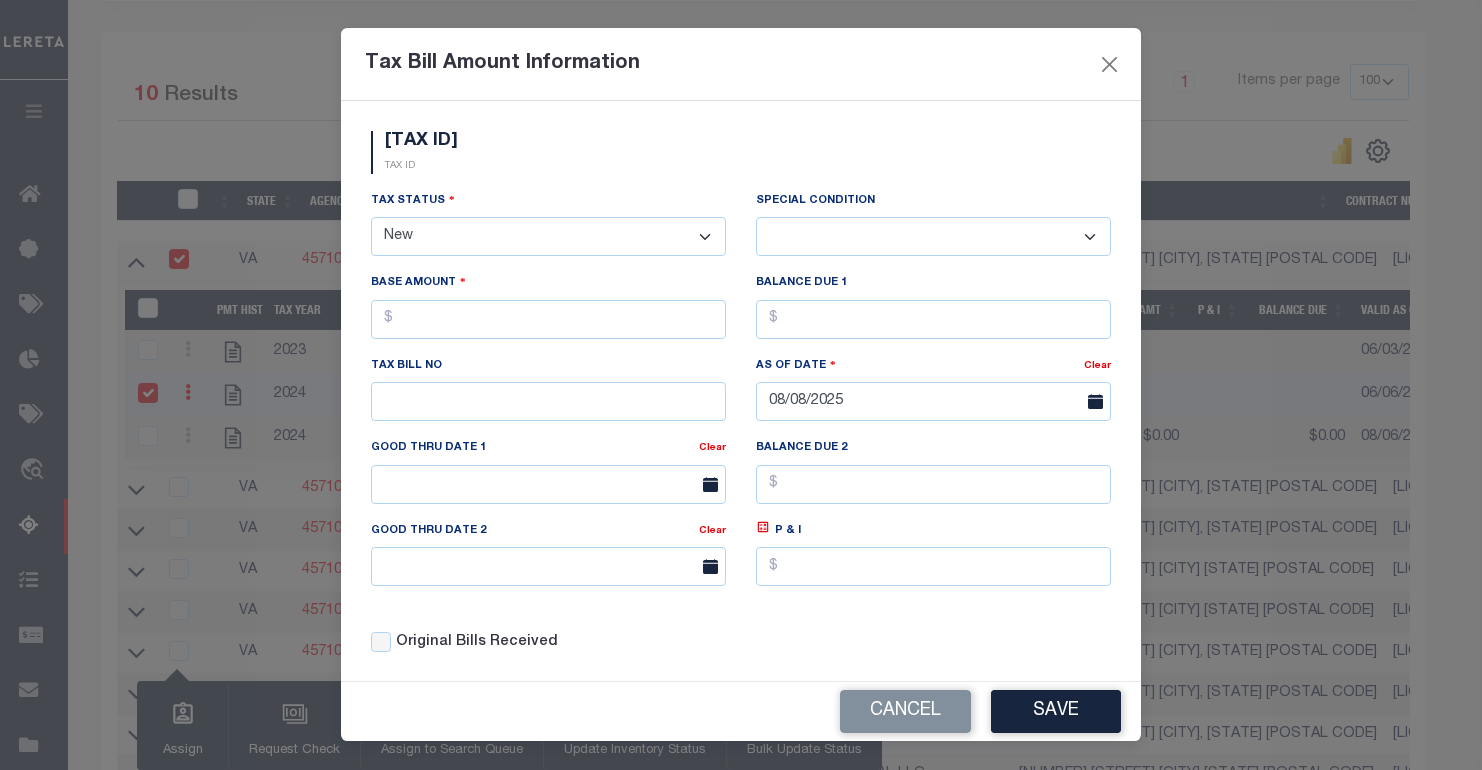 click on "- Select Status -
Open
Due/Unpaid
Paid
Incomplete
No Tax Due
Internal Refund Processed
New" at bounding box center [548, 236] 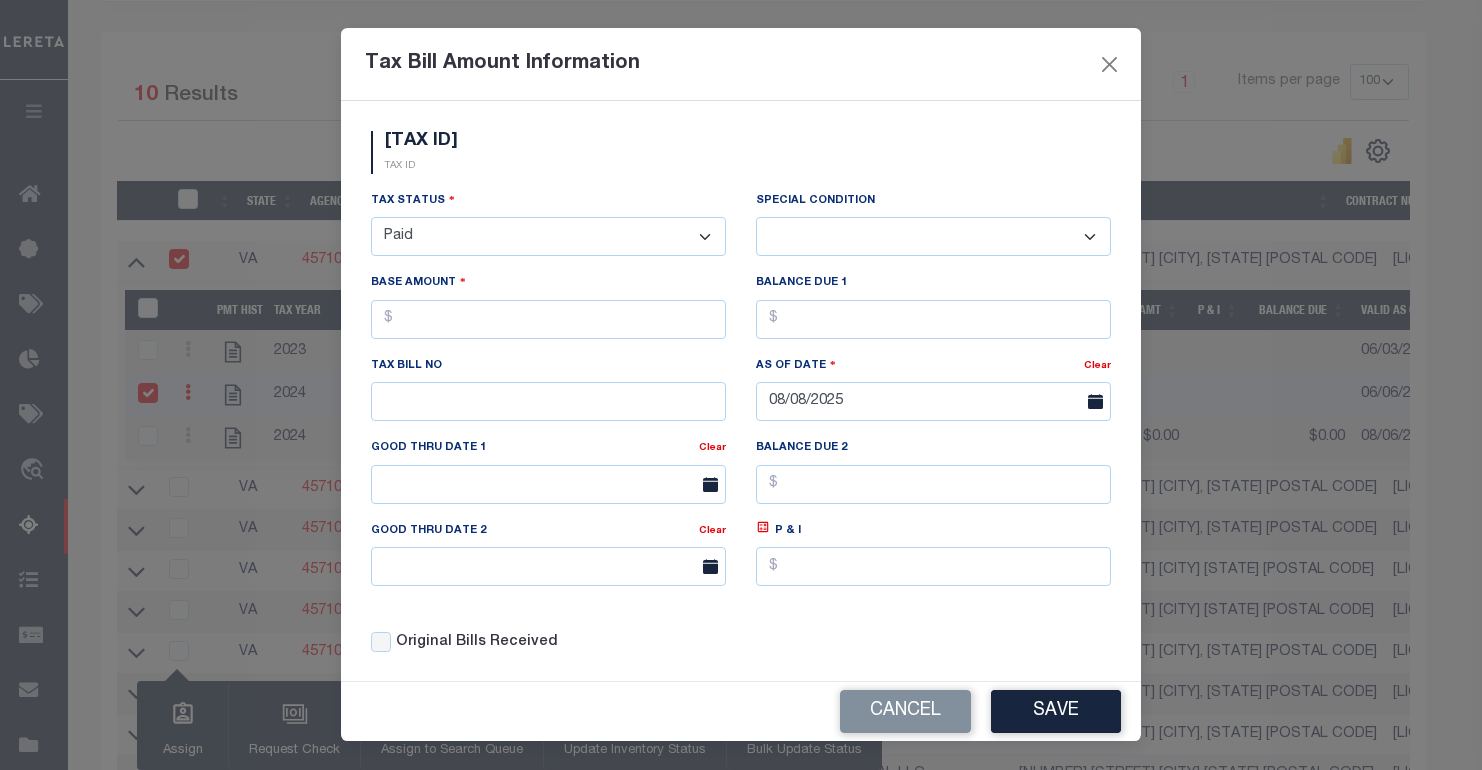 click on "- Select Status -
Open
Due/Unpaid
Paid
Incomplete
No Tax Due
Internal Refund Processed
New" at bounding box center (548, 236) 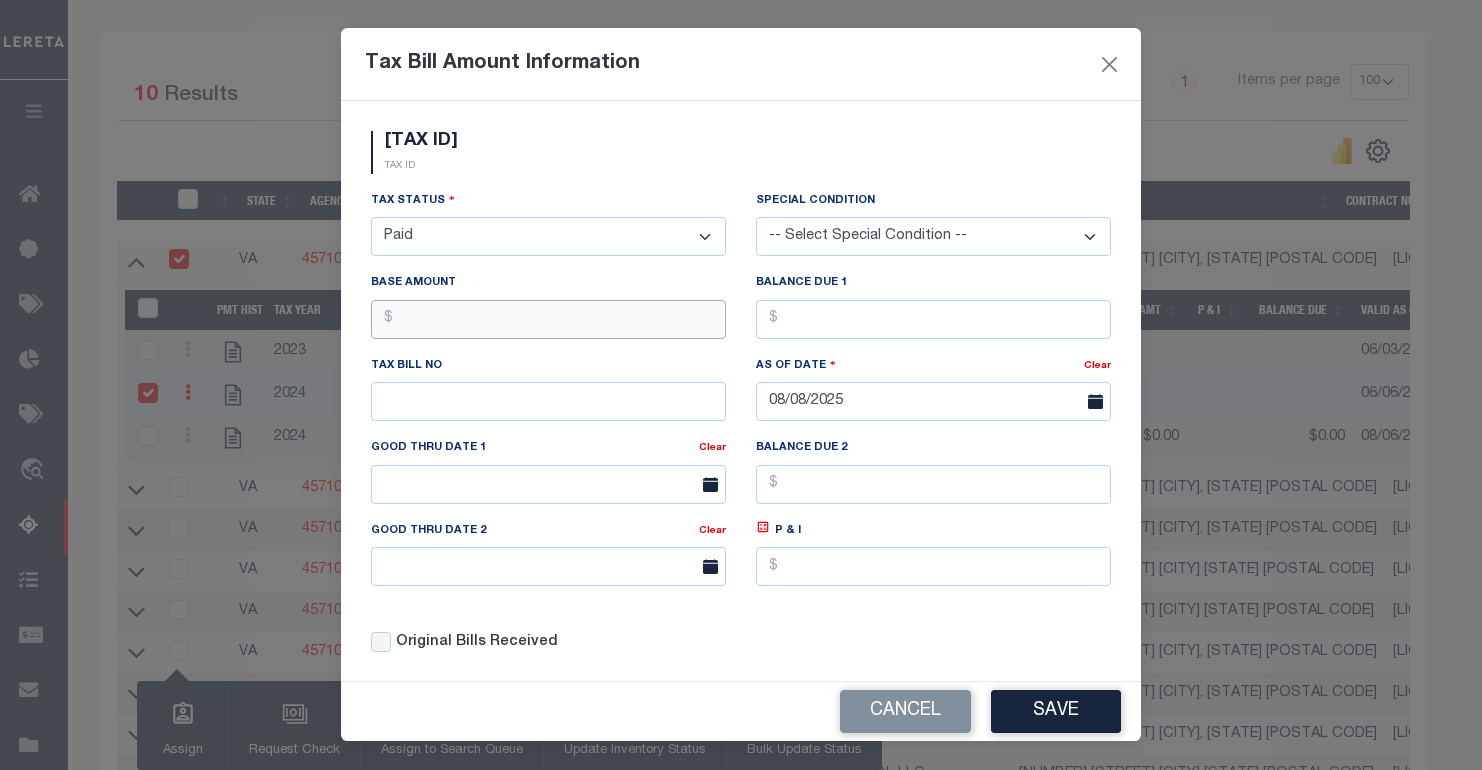 click at bounding box center [548, 319] 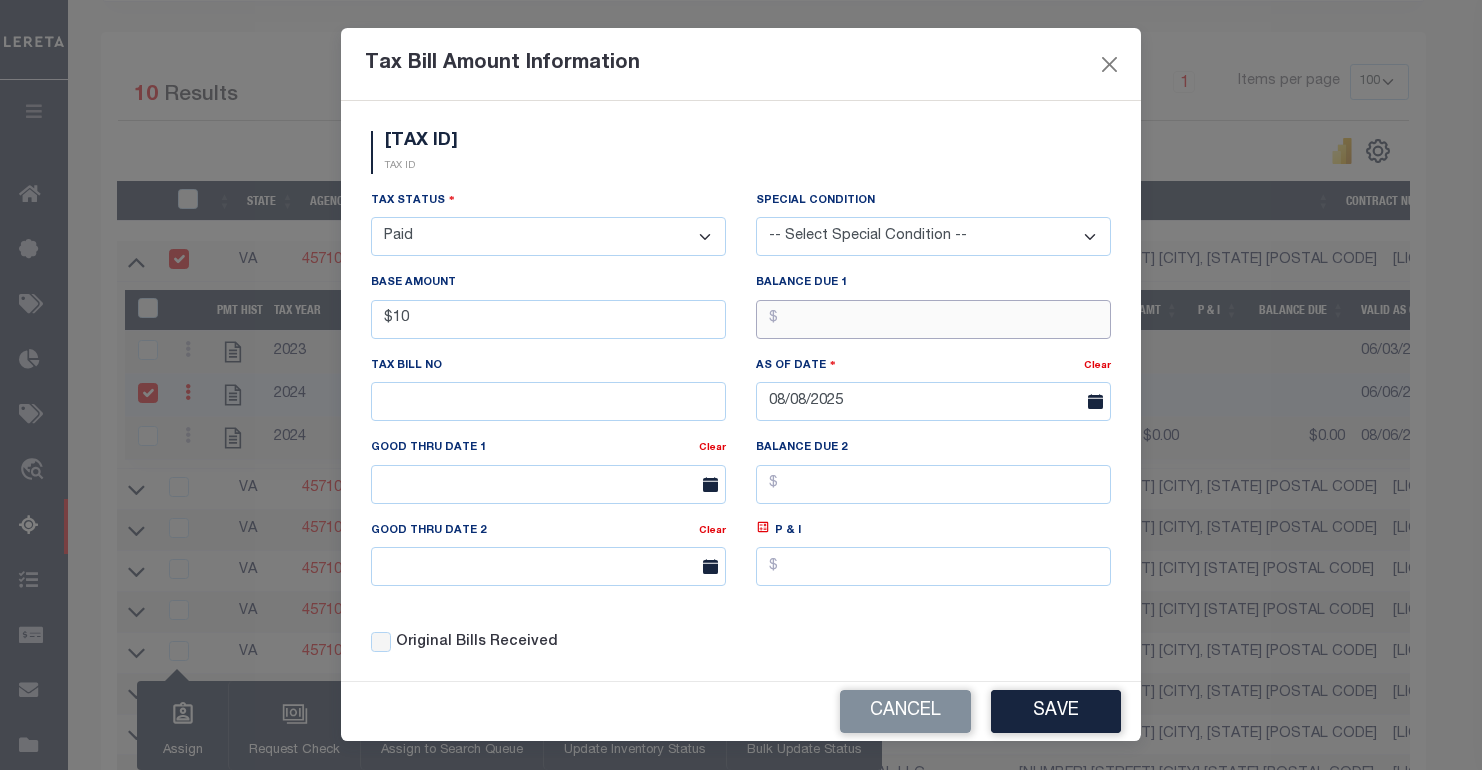 type on "$10.00" 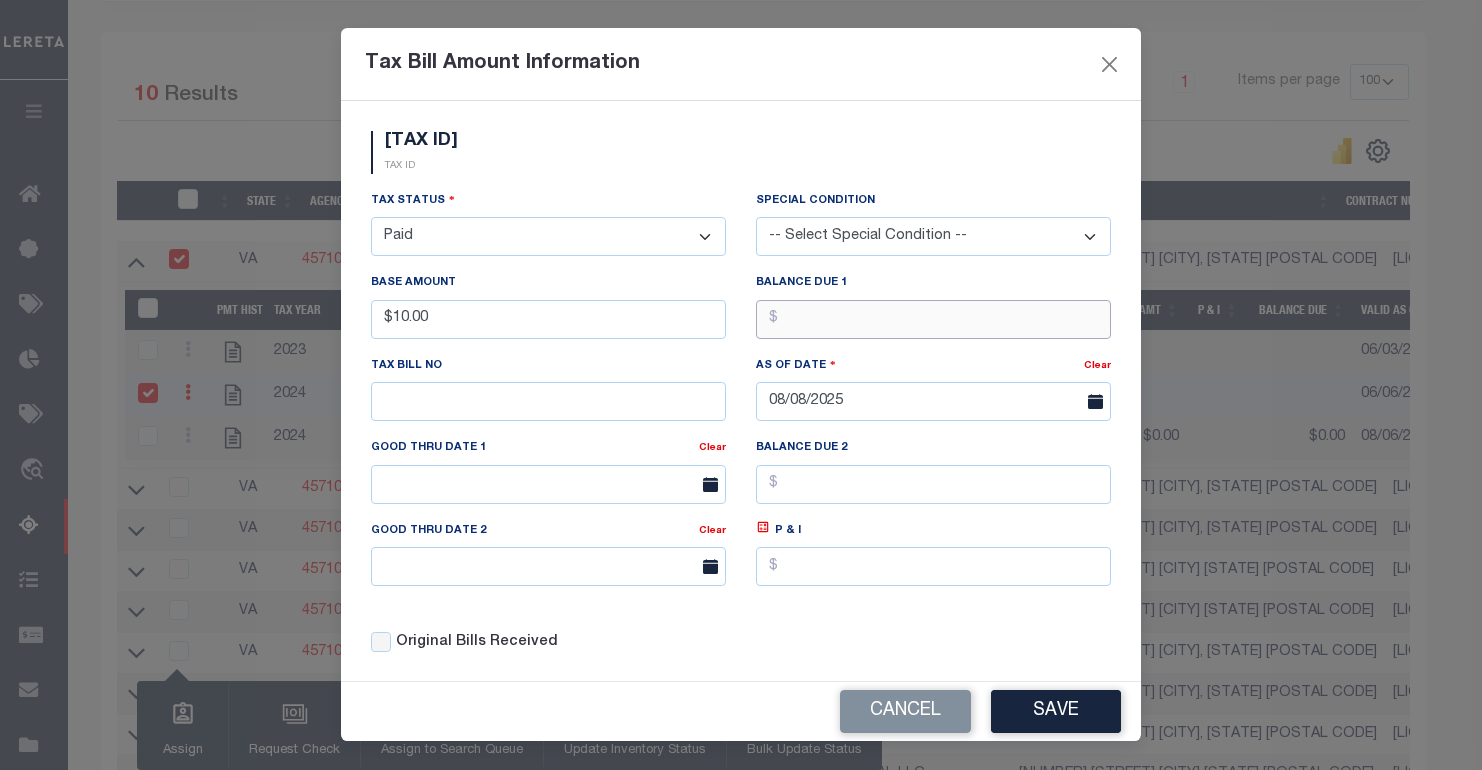 click at bounding box center (933, 319) 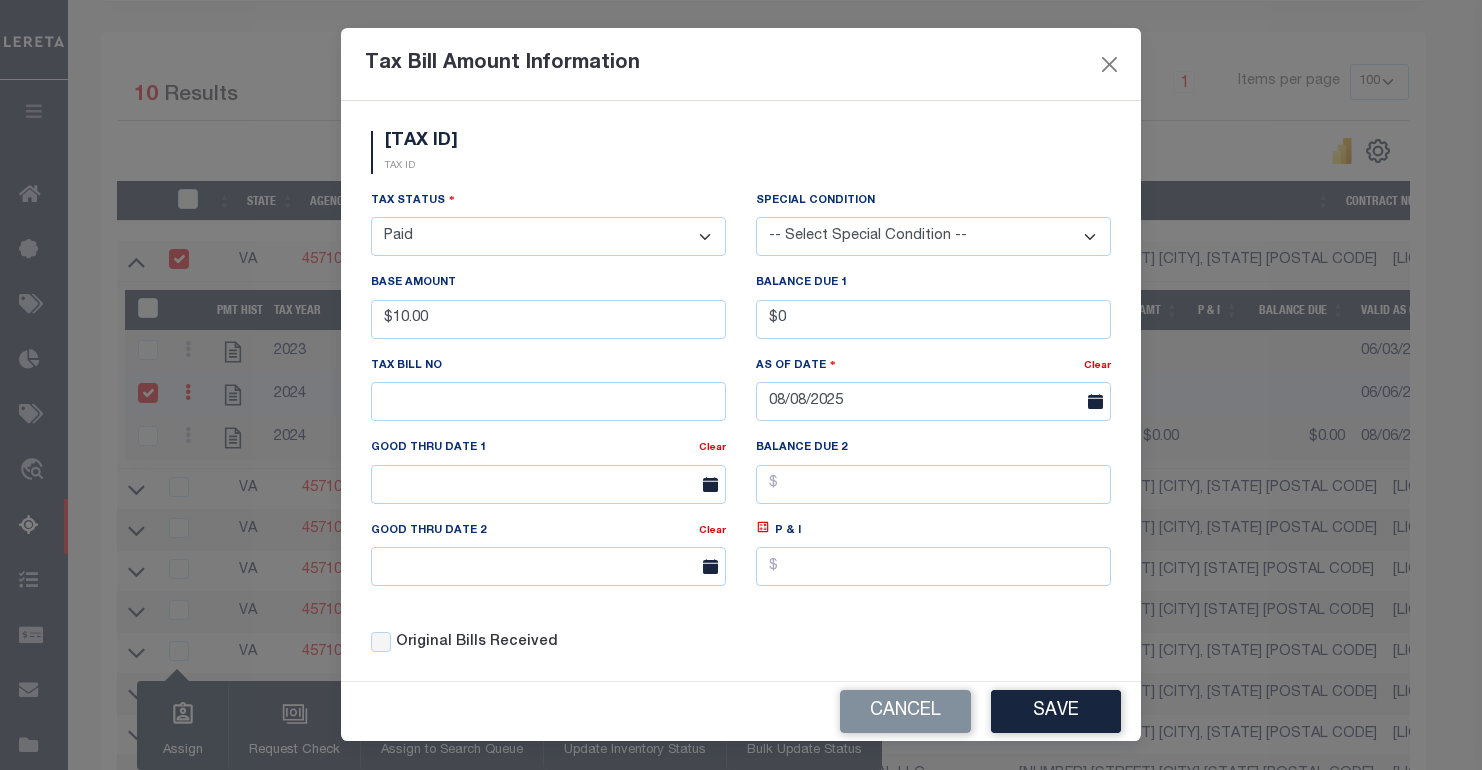 type on "$0.00" 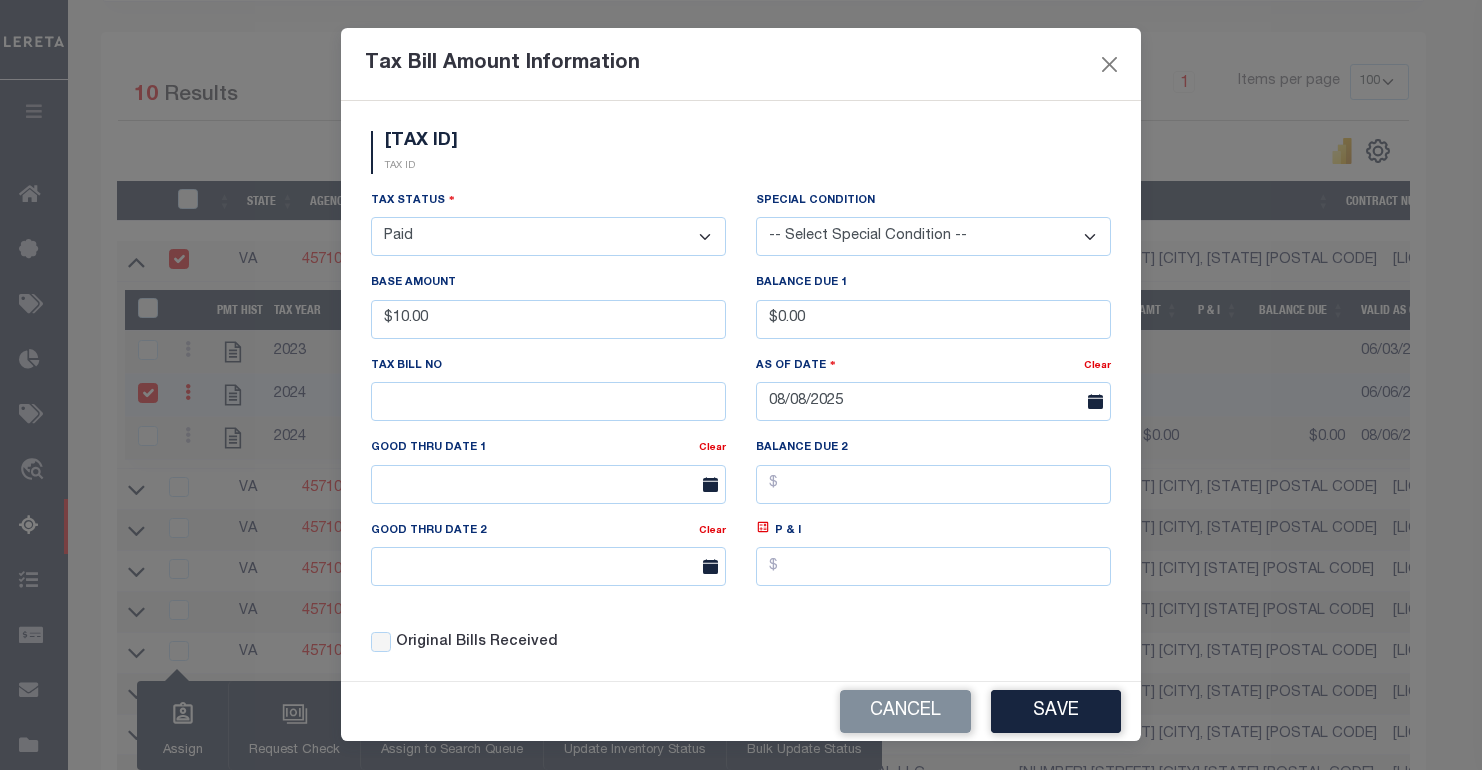 click on "Tax Bill No" at bounding box center (548, 388) 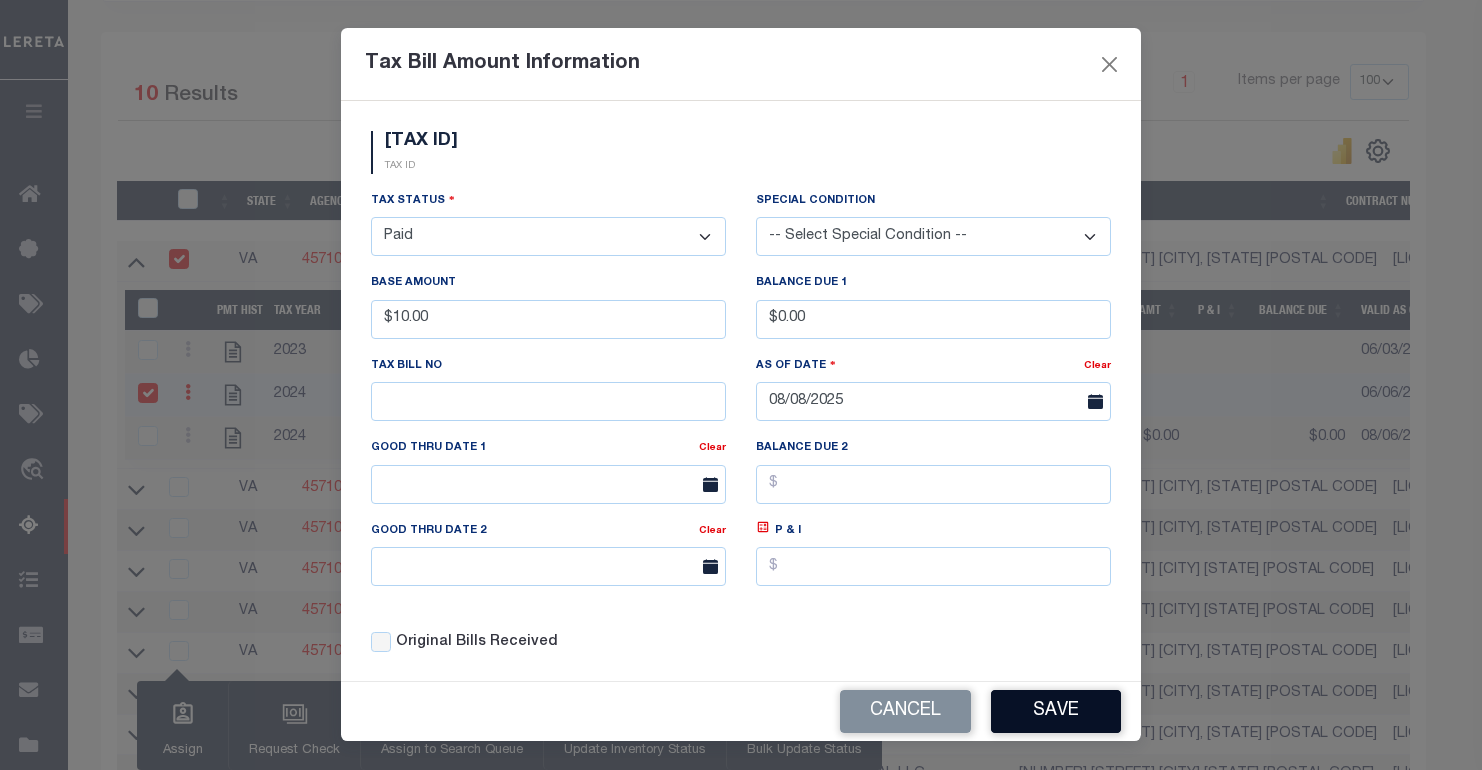 click on "Save" at bounding box center [1056, 711] 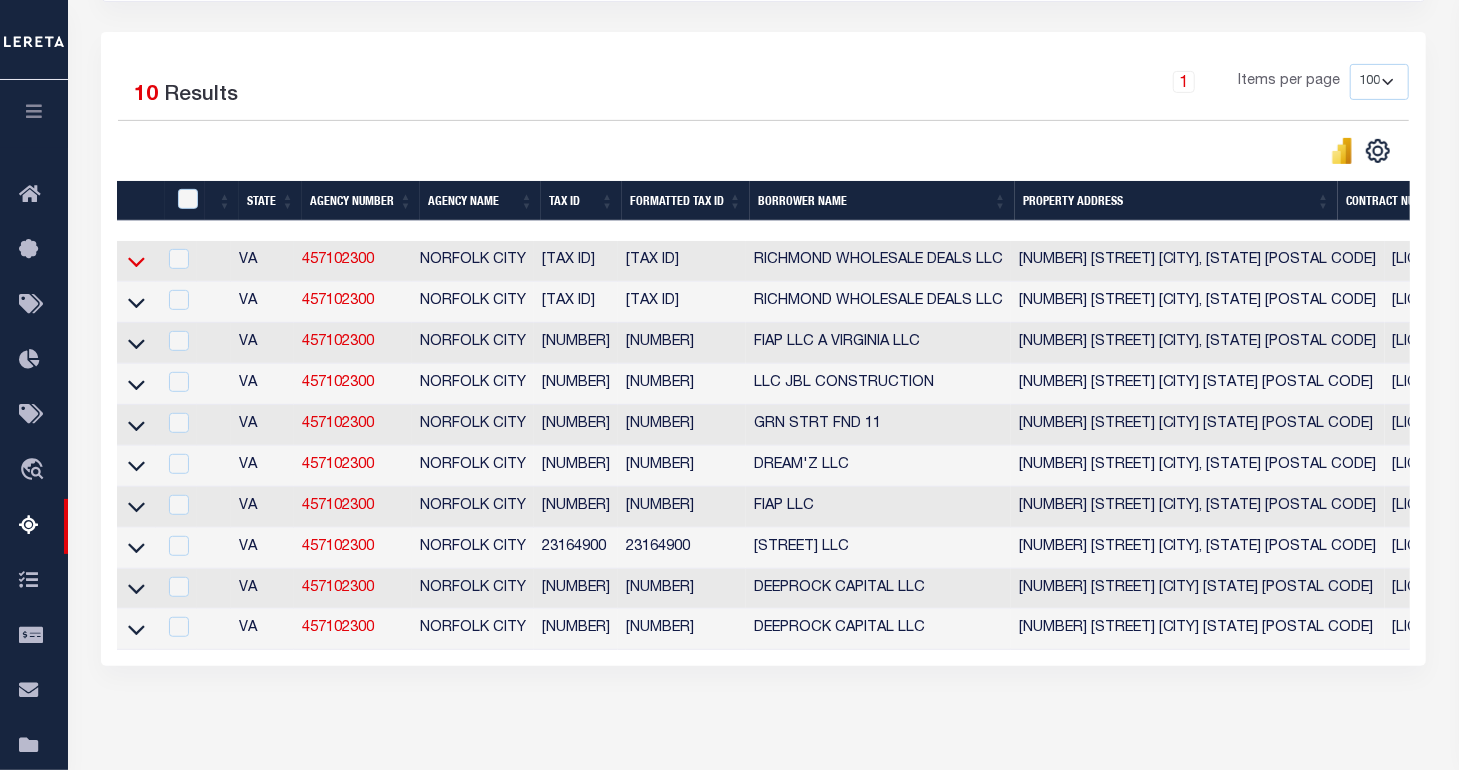 click 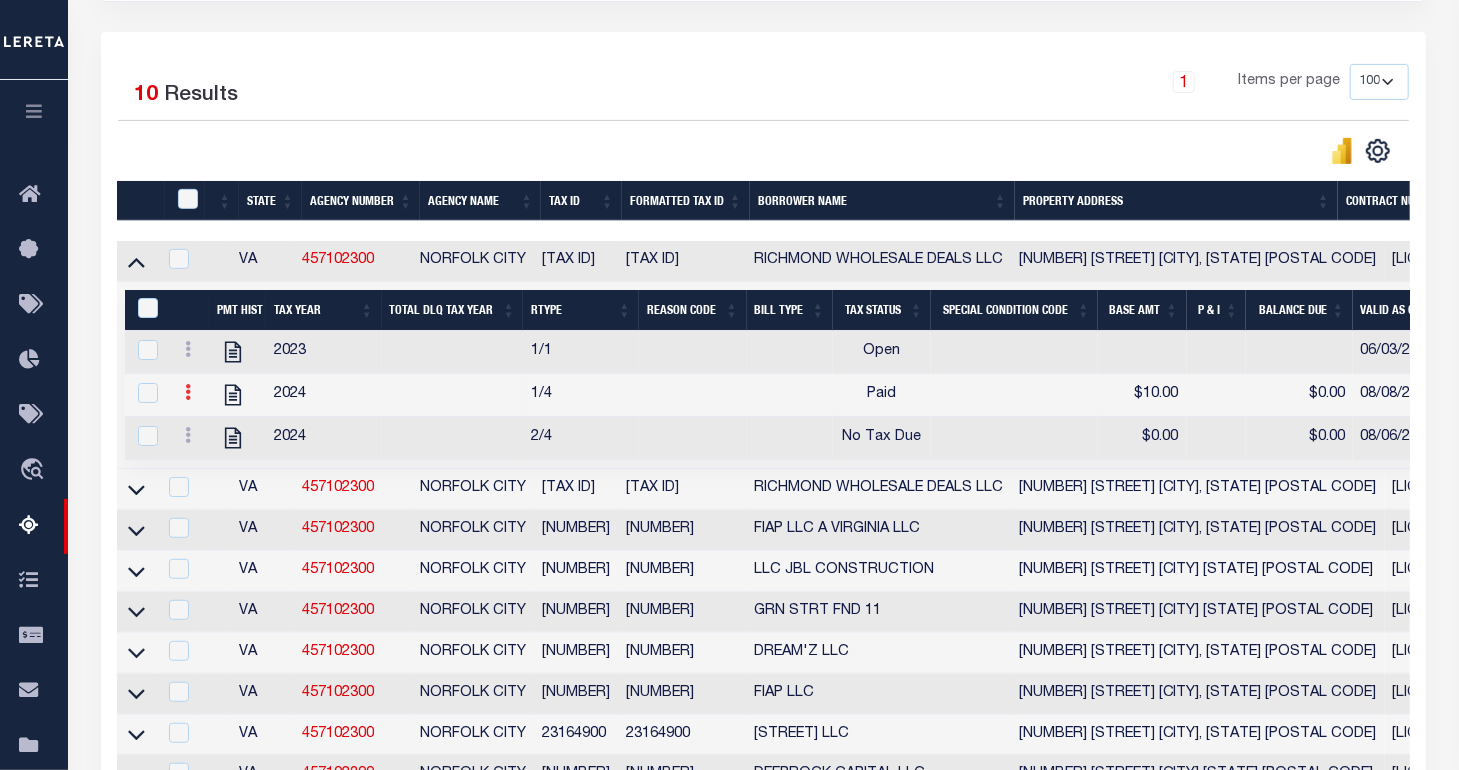 click at bounding box center [188, 395] 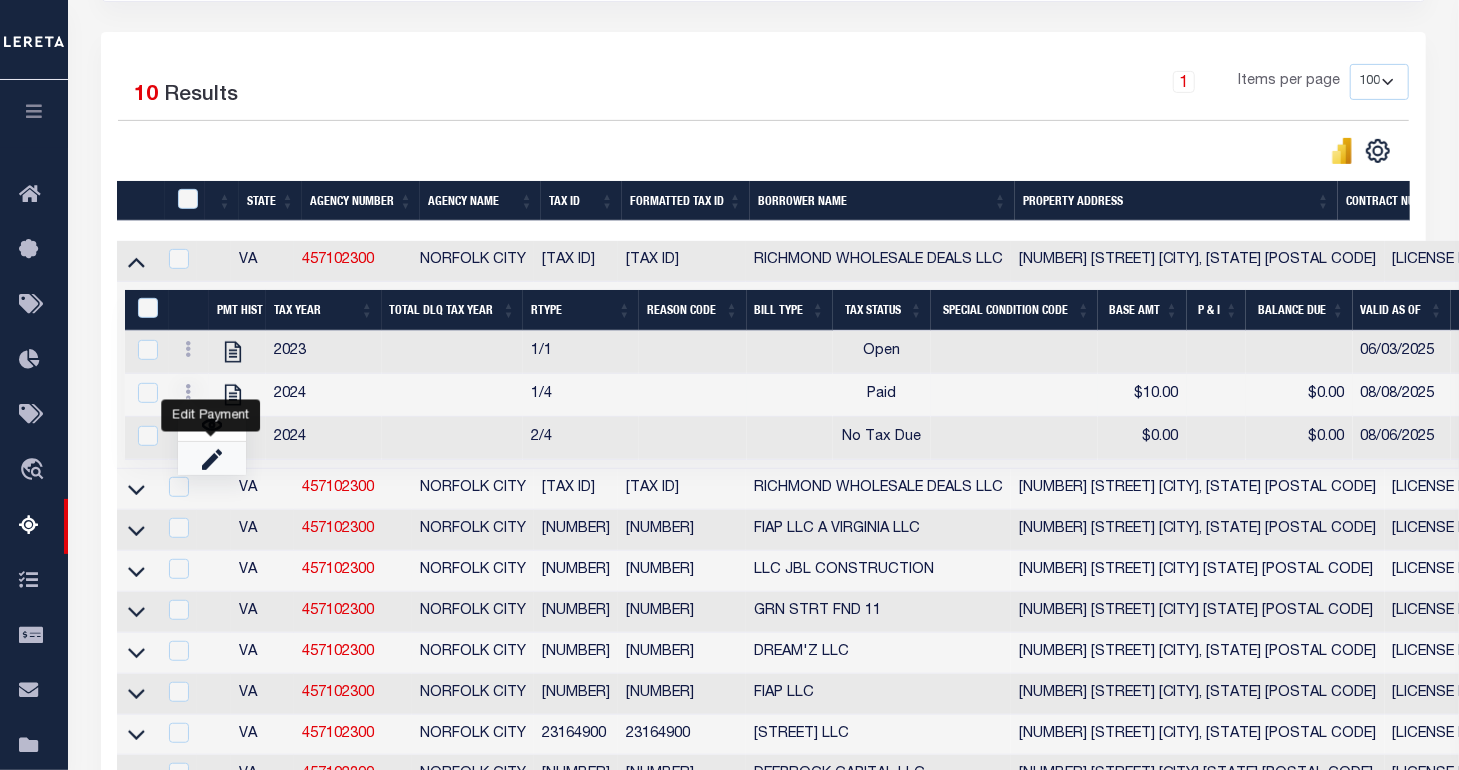 click at bounding box center [212, 458] 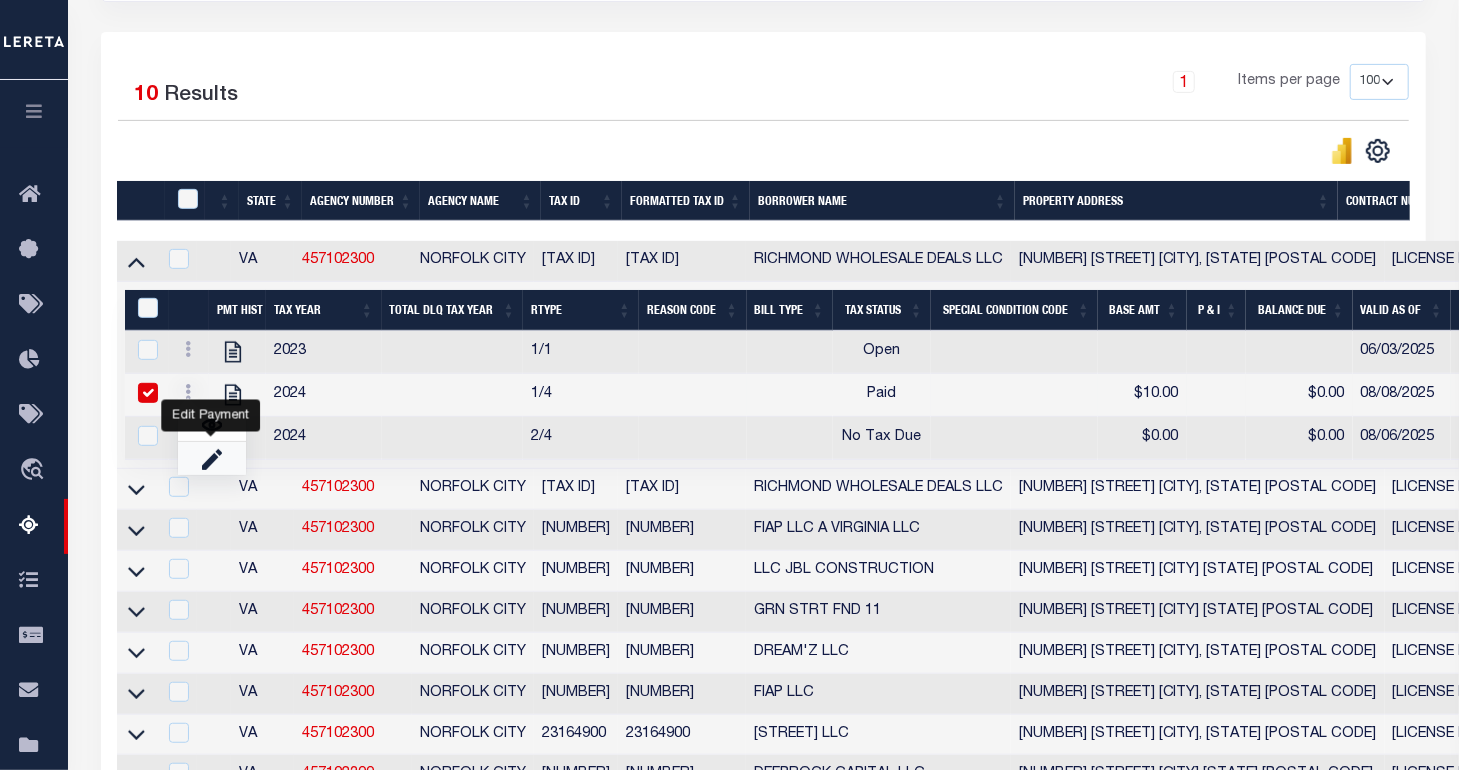 select on "PYD" 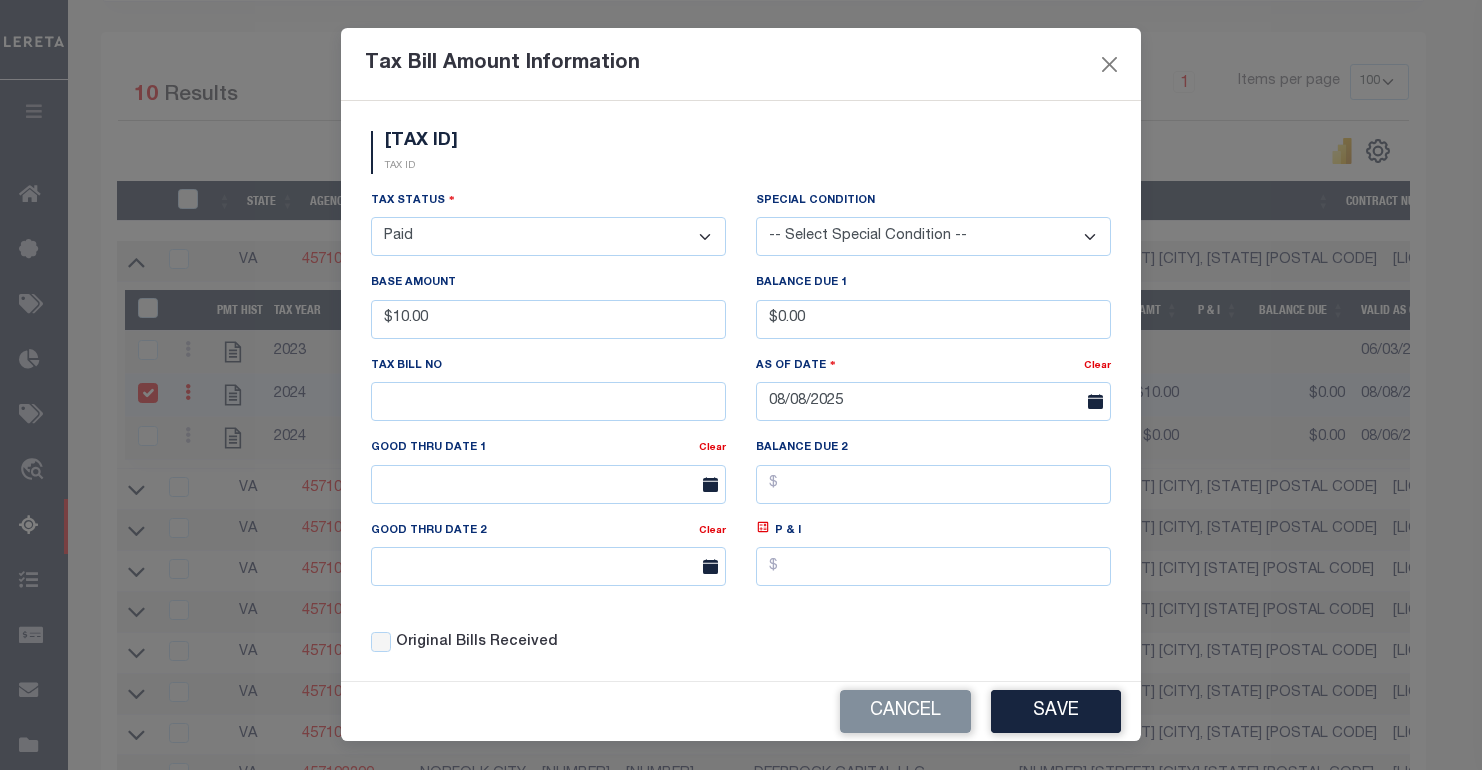 click on "- Select Status -
Open
Due/Unpaid
Paid
Incomplete
No Tax Due
Internal Refund Processed
New" at bounding box center [548, 236] 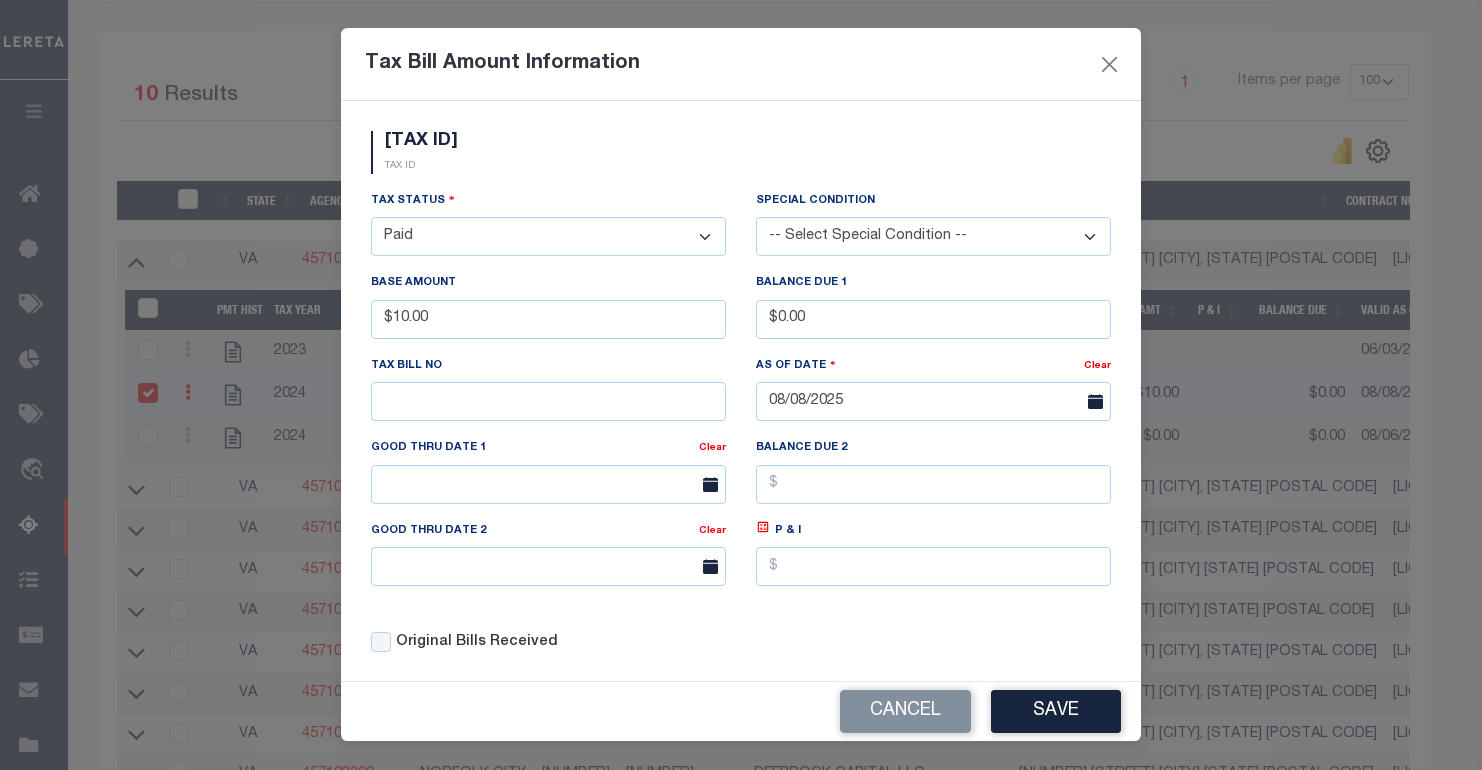 select on "OP2" 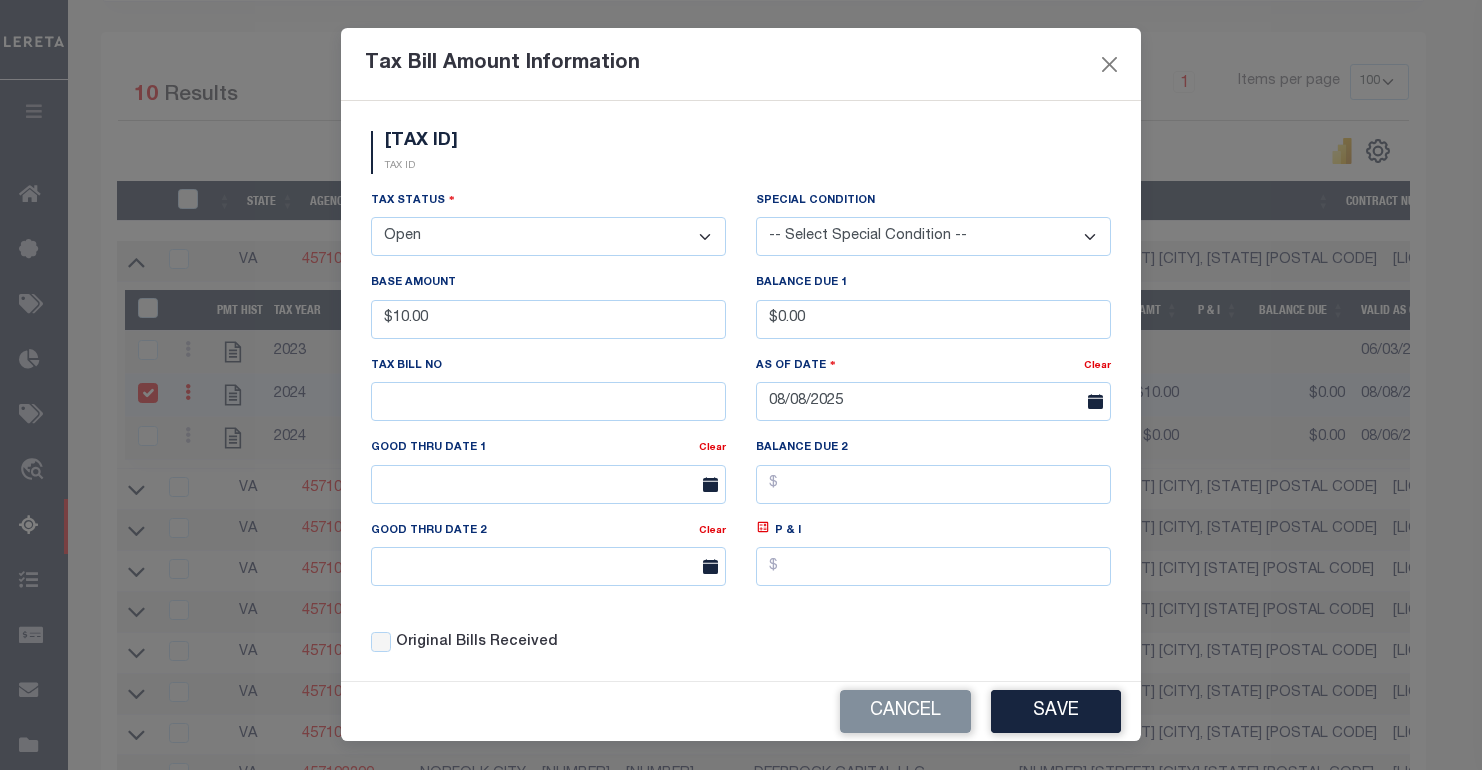 click on "- Select Status -
Open
Due/Unpaid
Paid
Incomplete
No Tax Due
Internal Refund Processed
New" at bounding box center [548, 236] 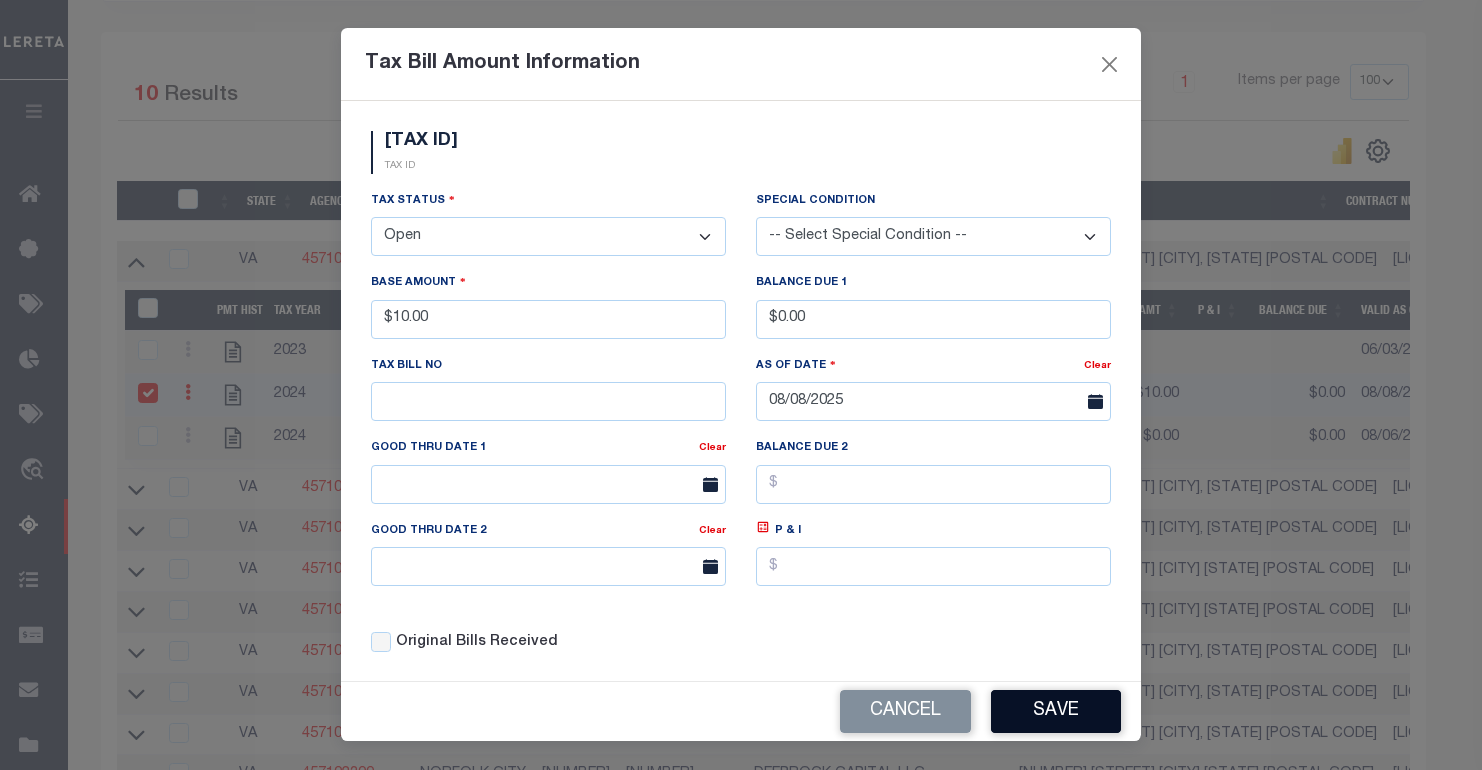 click on "Save" at bounding box center (1056, 711) 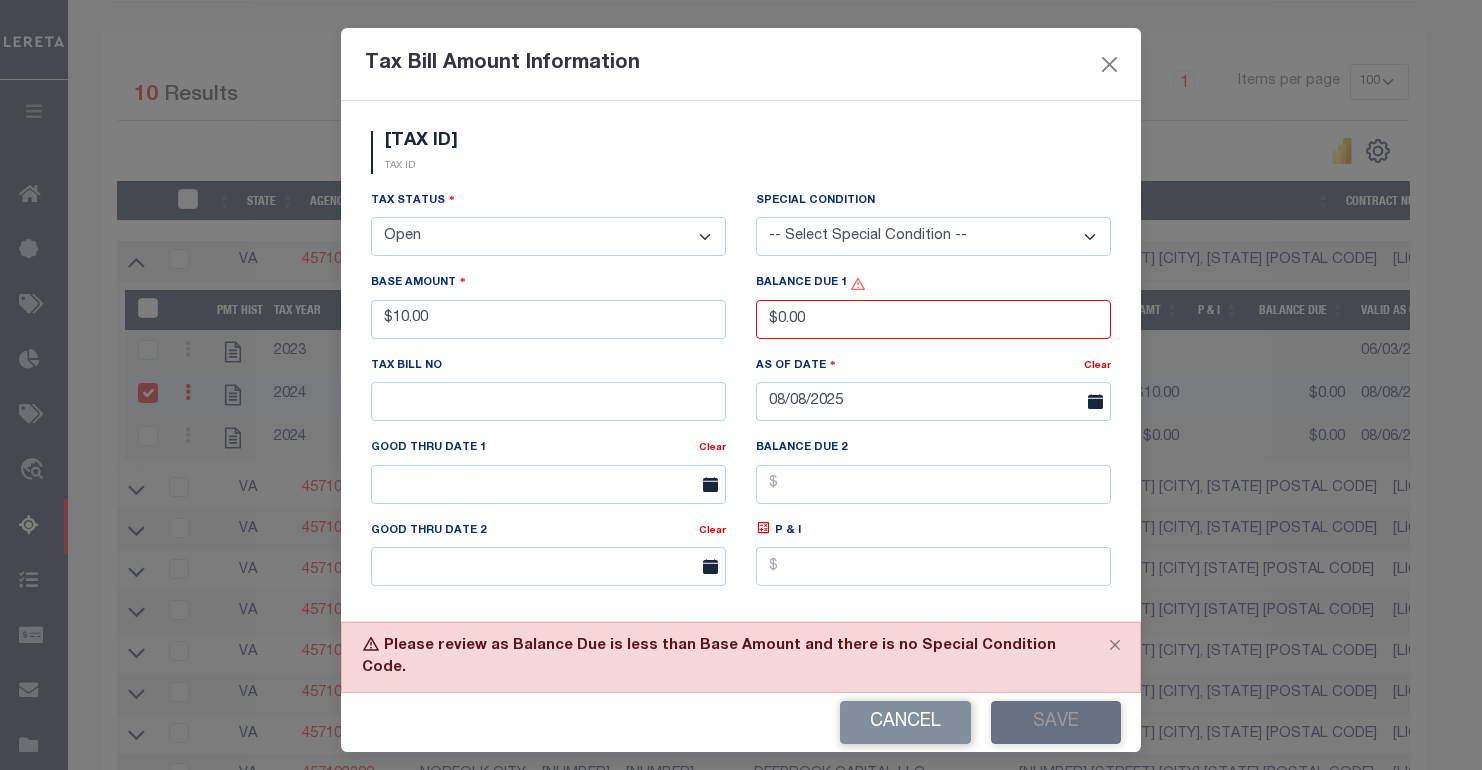 click on "Balance Due 1
$0.00" at bounding box center [933, 305] 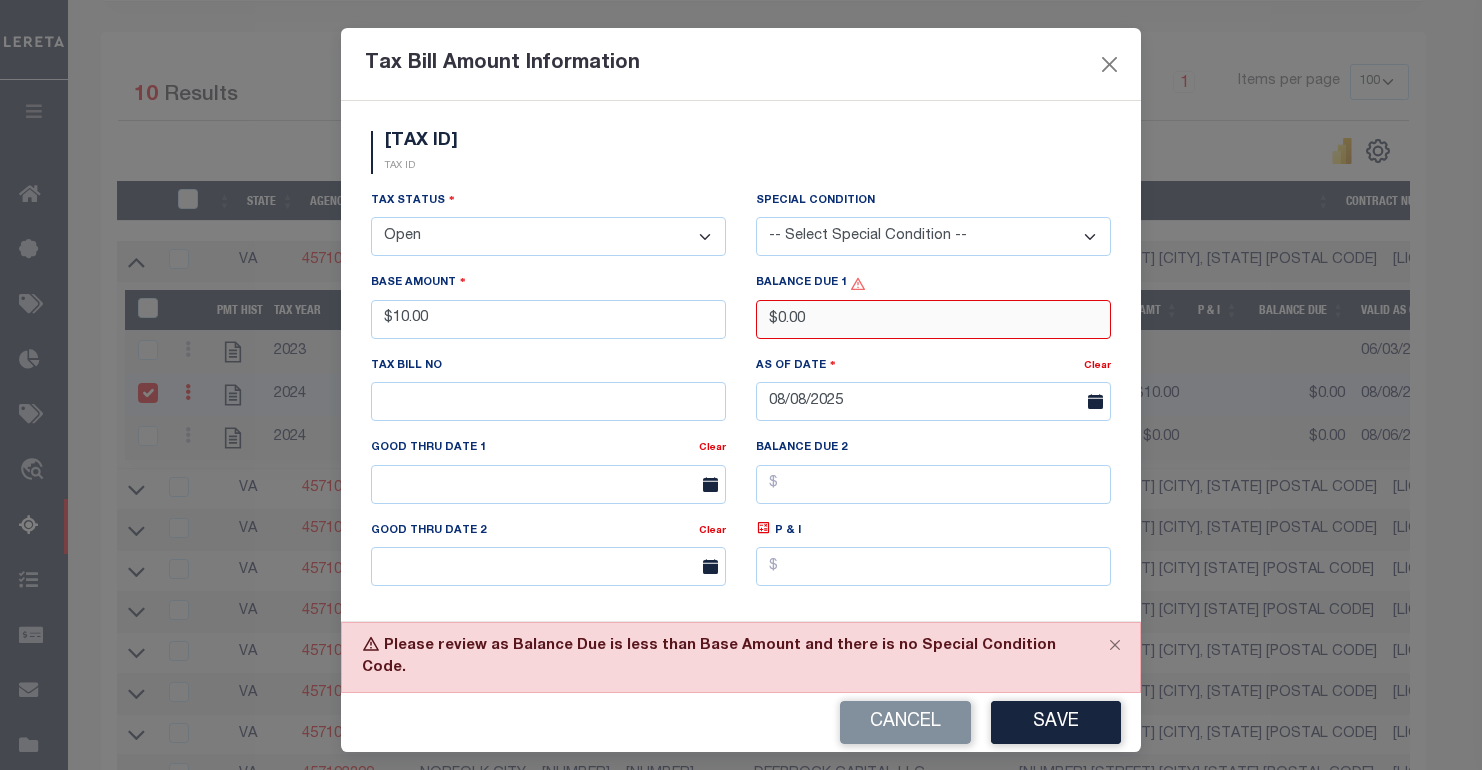 click on "$0.00" at bounding box center (933, 319) 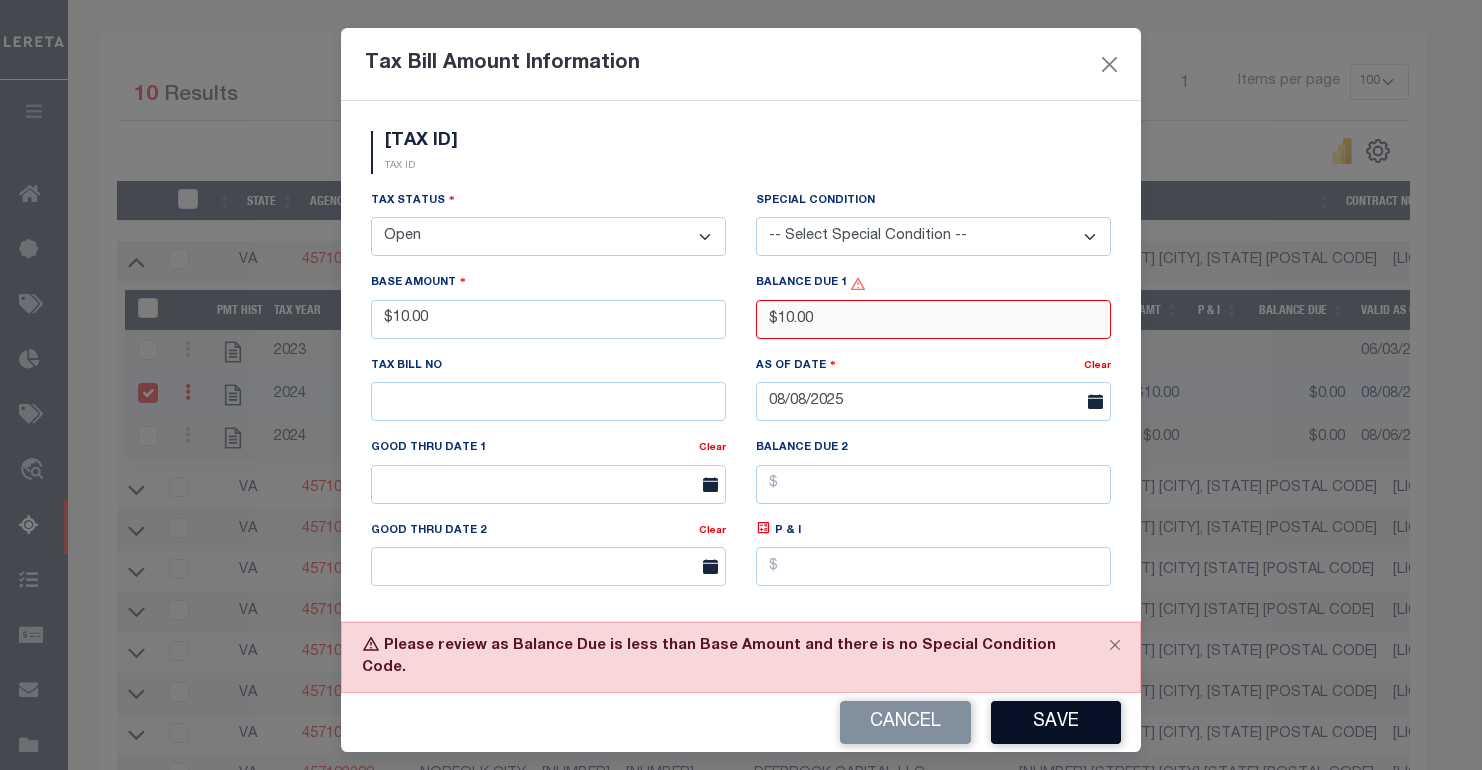 type on "$10.00" 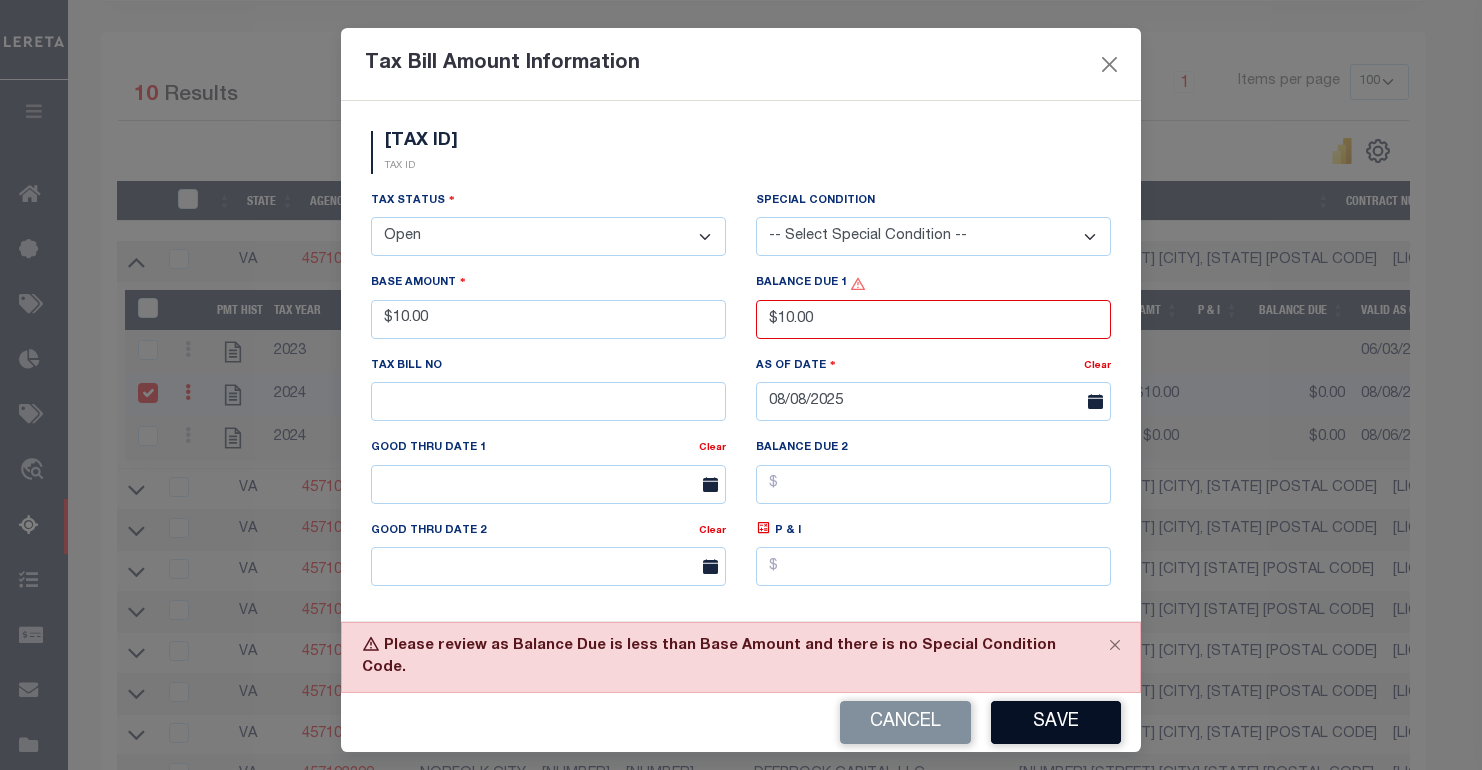 click on "Save" at bounding box center (1056, 722) 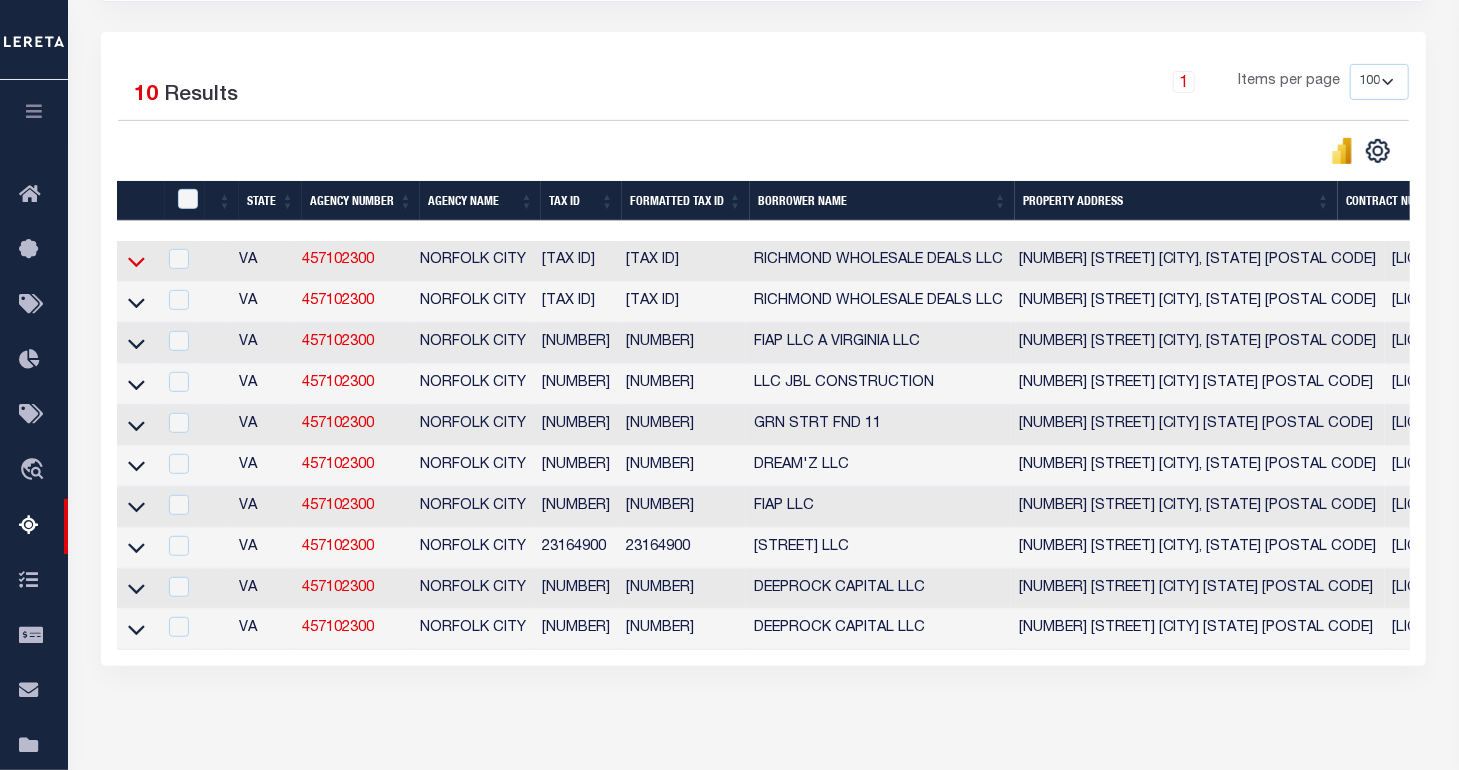 click 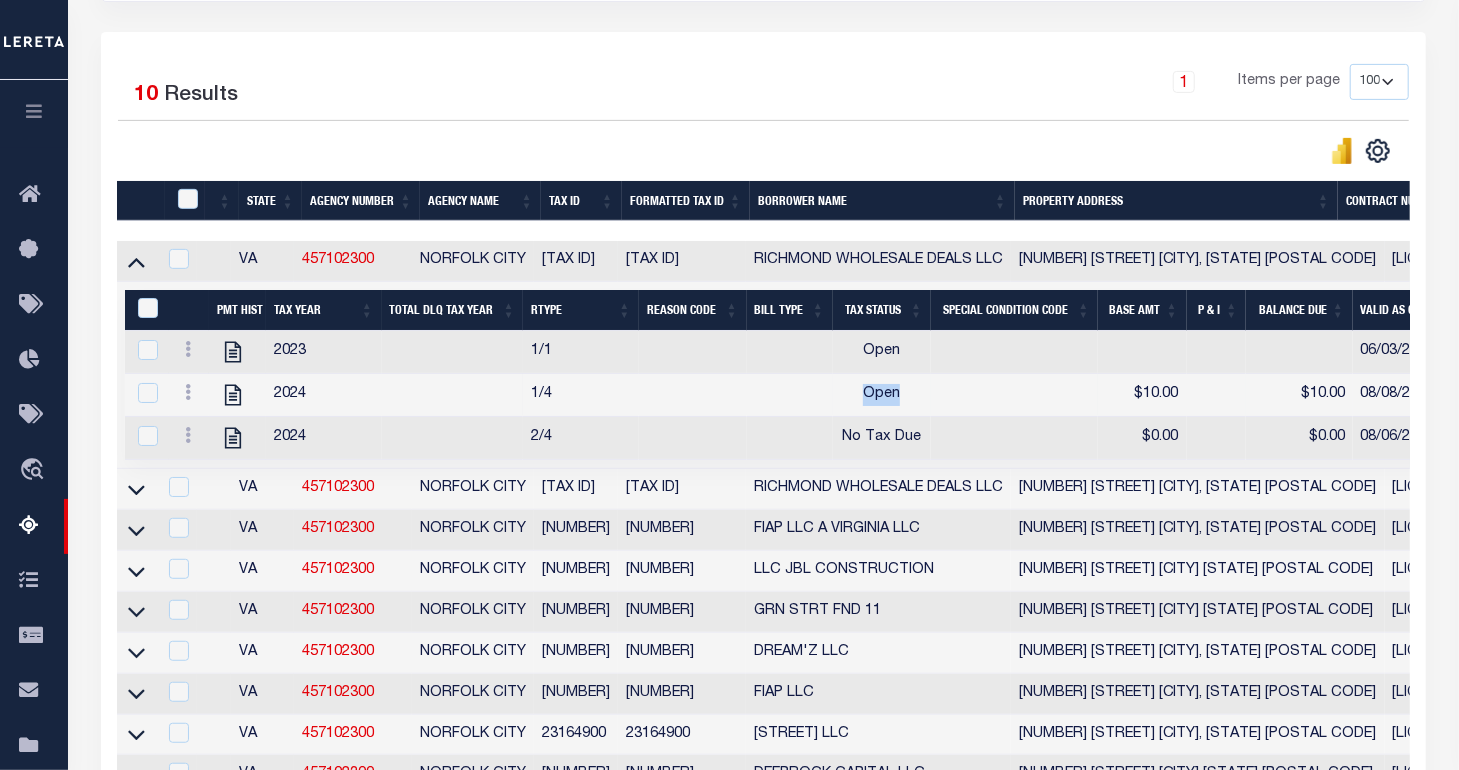 drag, startPoint x: 847, startPoint y: 396, endPoint x: 917, endPoint y: 395, distance: 70.00714 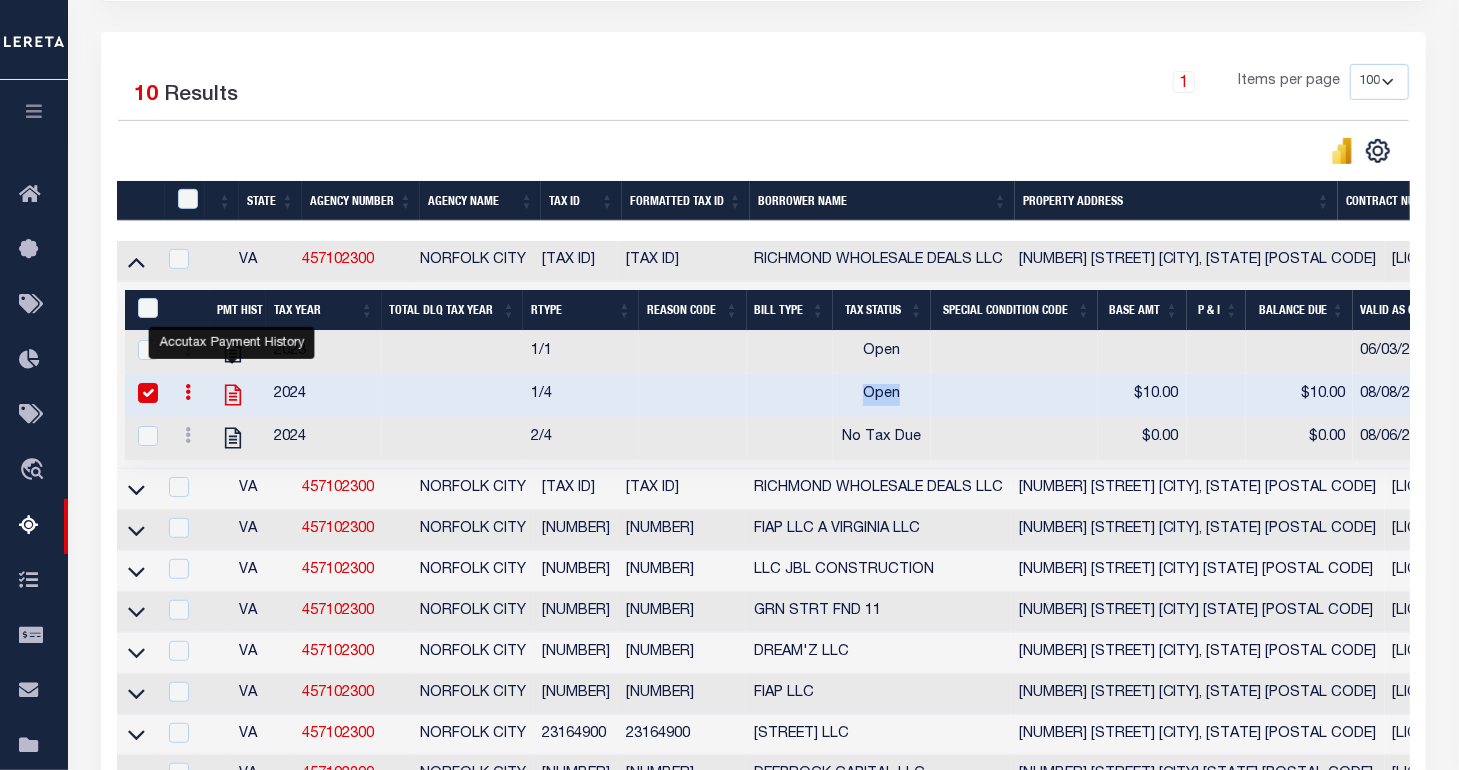 click 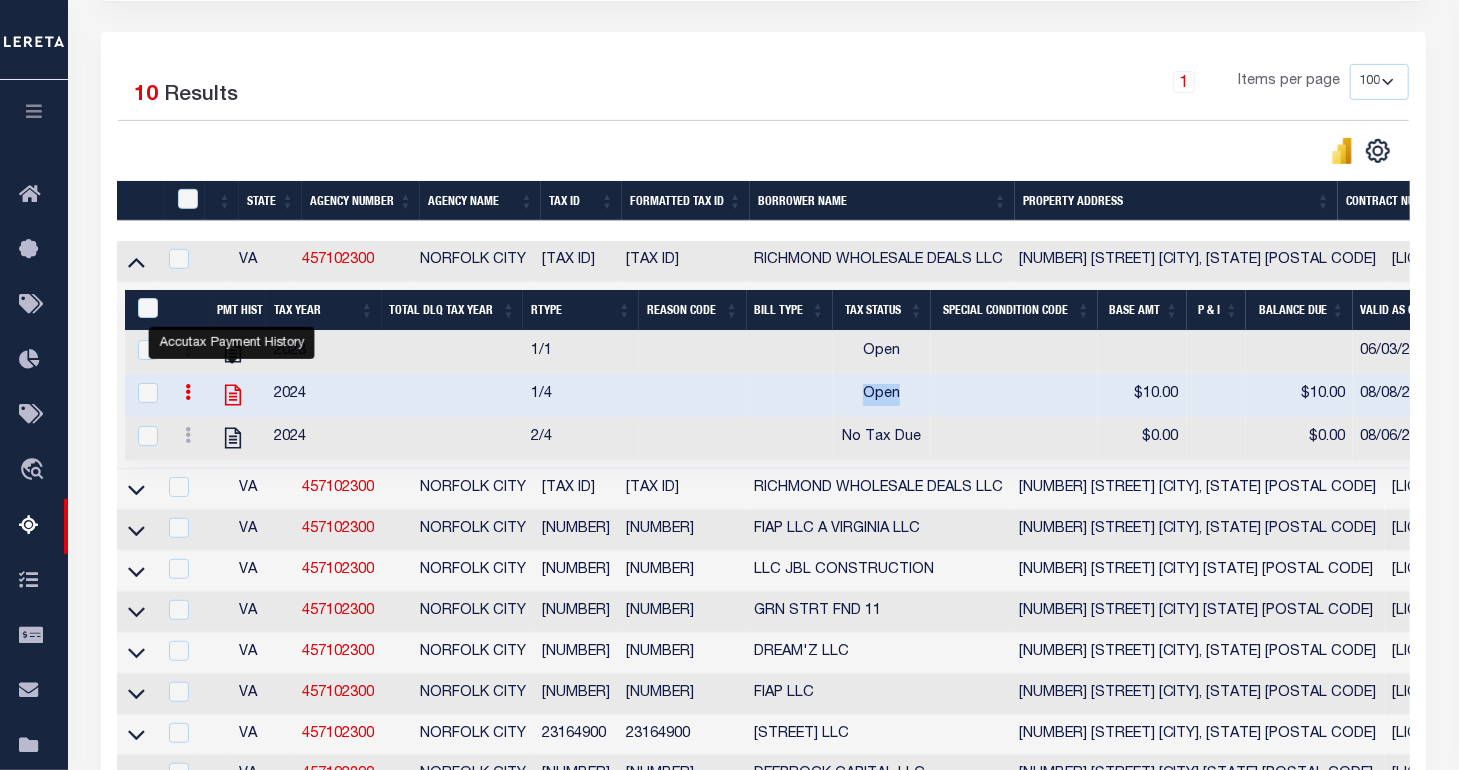 checkbox on "false" 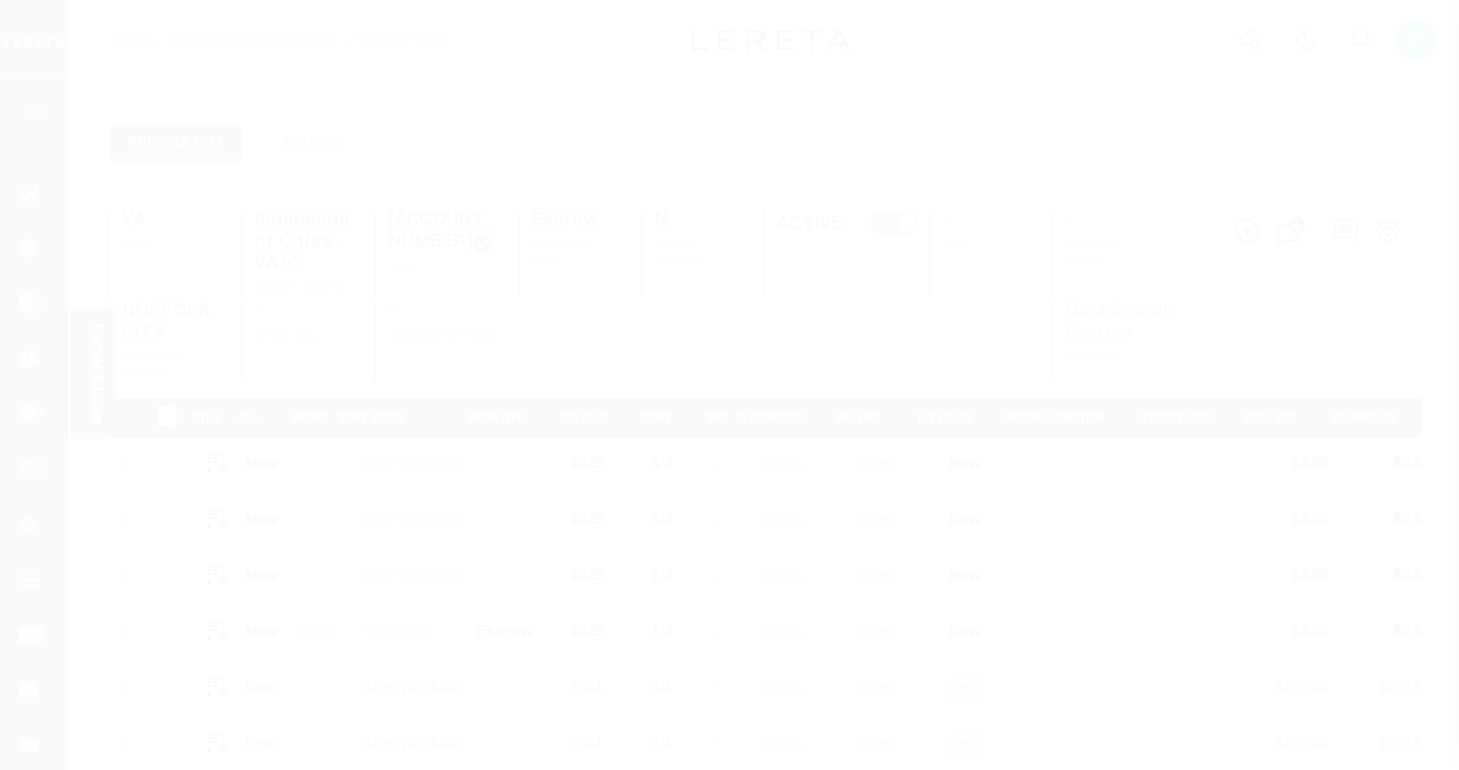 scroll, scrollTop: 0, scrollLeft: 0, axis: both 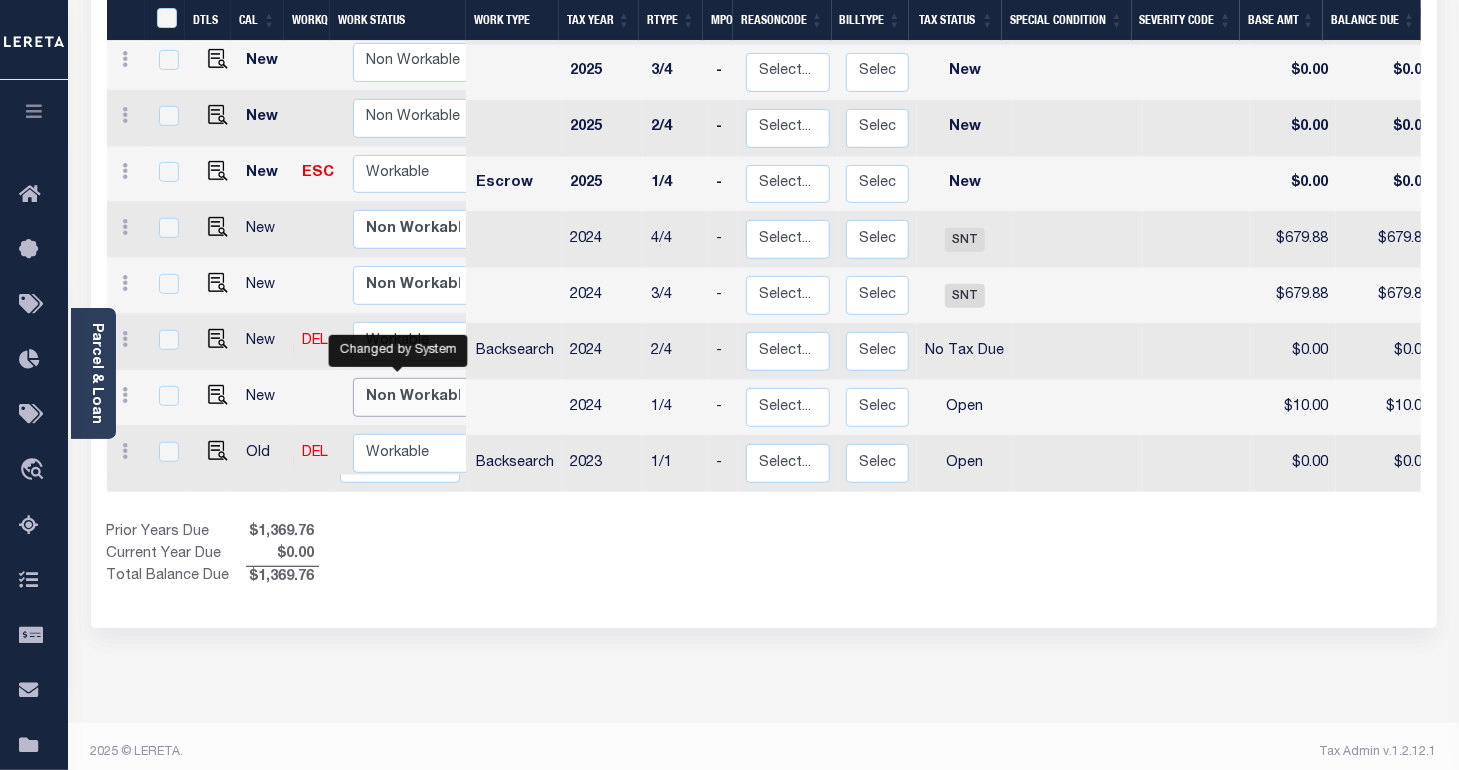 click on "Non Workable
Workable" at bounding box center (413, 397) 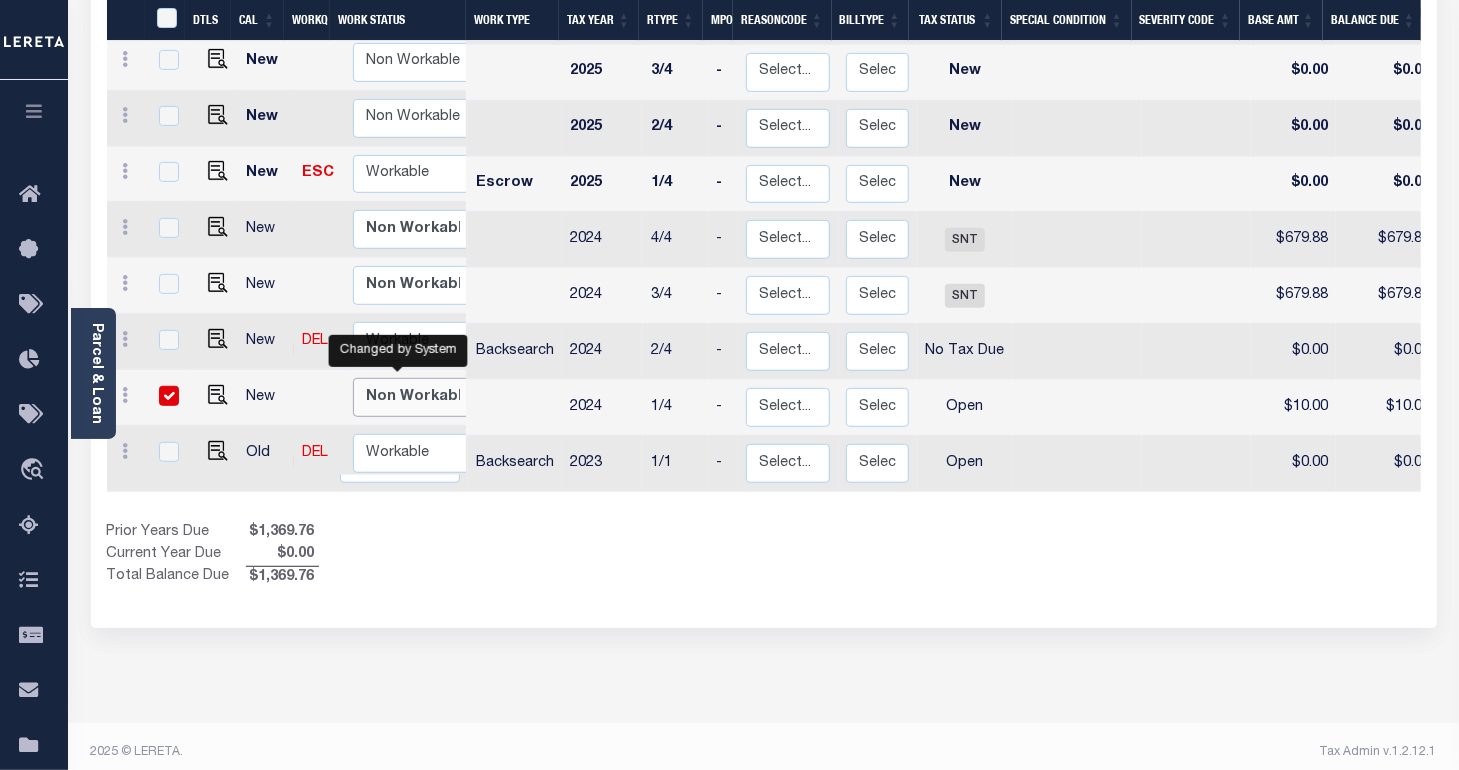 checkbox on "true" 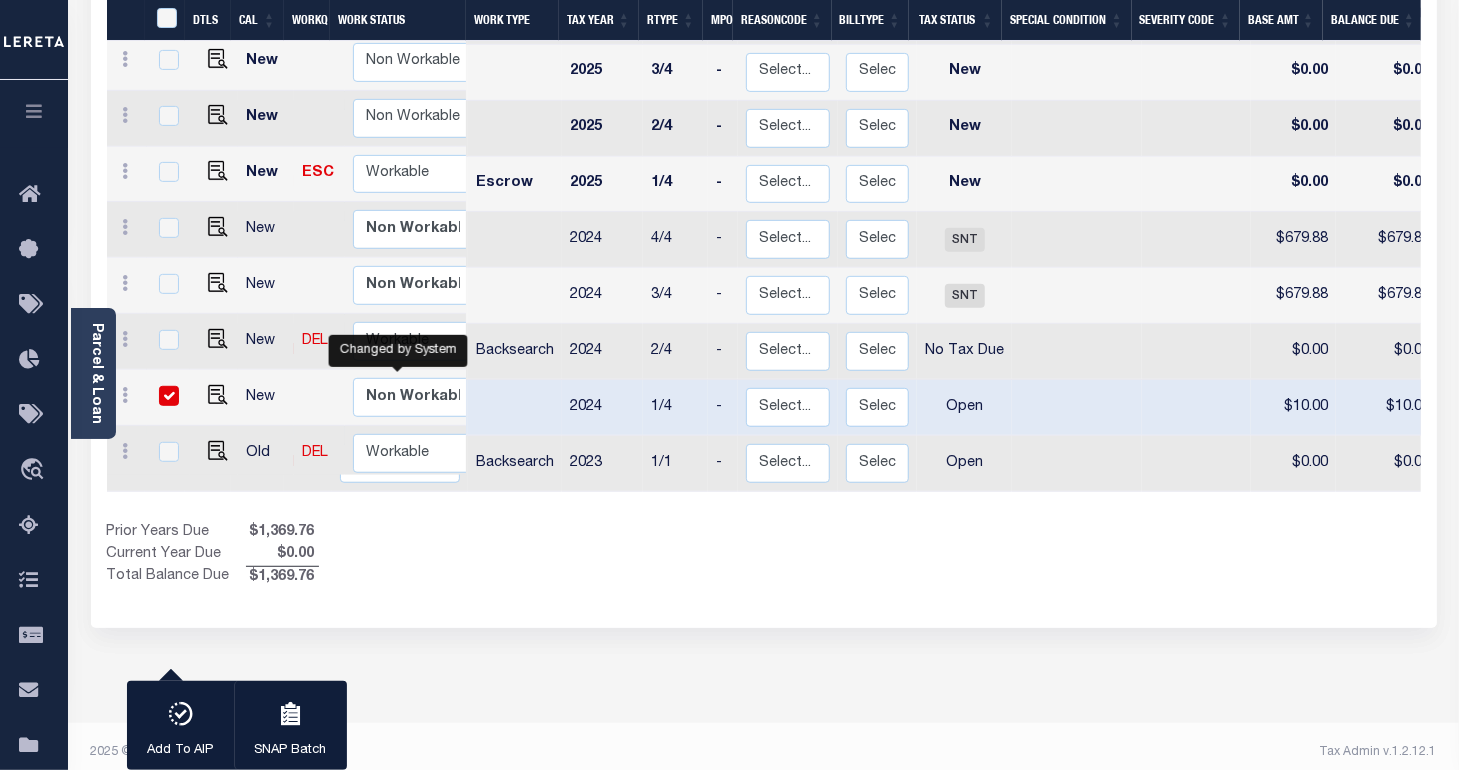 click on "Prior Years Due
$1,369.76
Current Year Due
$0.00
Total Balance Due
$1,369.76" at bounding box center (435, 555) 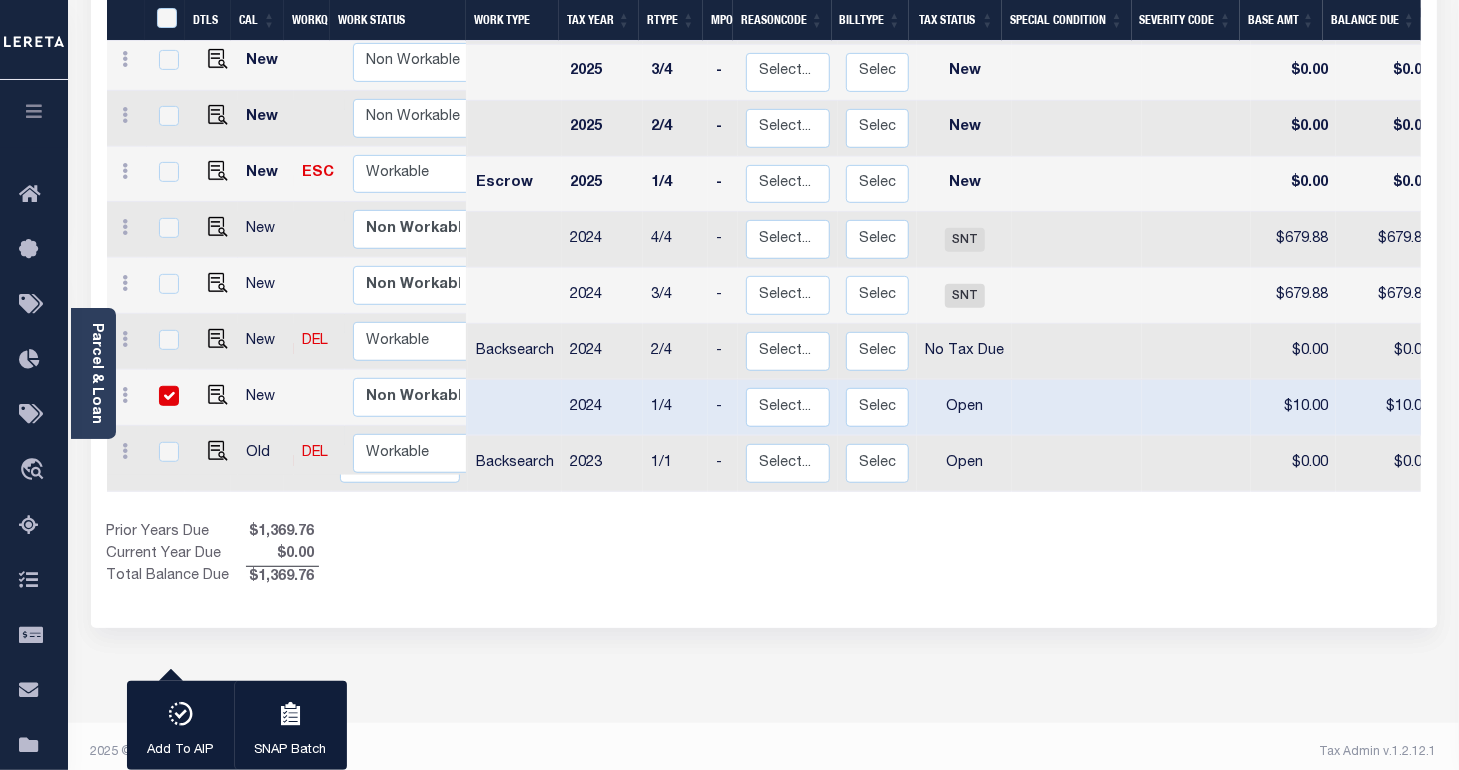 click on "DTLS CAL WorkQ Work Status Work Type Tax Year RType MPO ReasonCode BillType Tax Status Special Condition Severity Code Base Amt Balance Due Total DLQ As of Date Docs ELD PWOP Date LD Payment Batch Status SNAP            DTLS CAL WorkQ Work Status Work Type Tax Year RType MPO ReasonCode BillType Tax Status Special Condition Severity Code Base Amt Balance Due Total DLQ As of Date Docs ELD PWOP Date LD Payment Batch Status SNAP
New Non Workable" at bounding box center [764, 268] 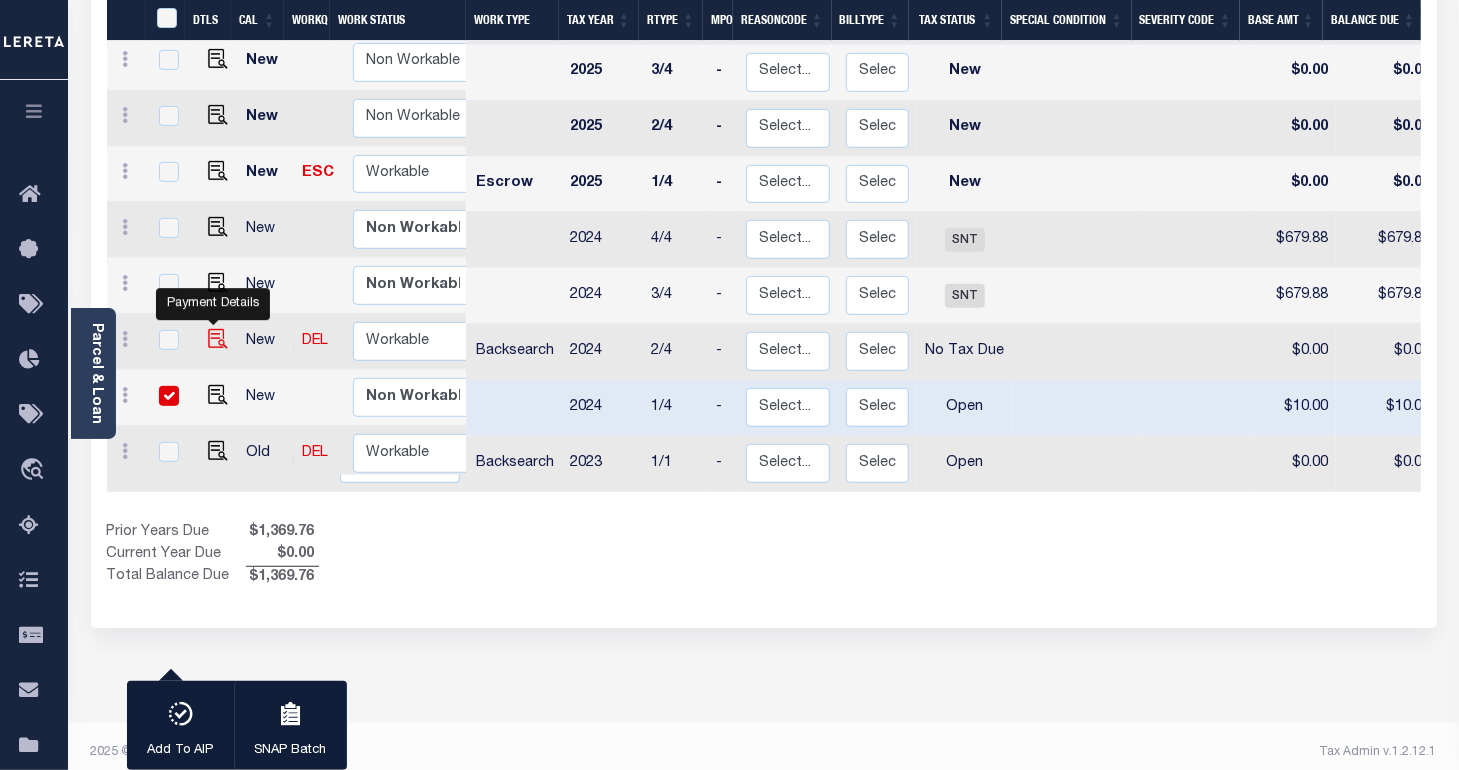 click at bounding box center [218, 339] 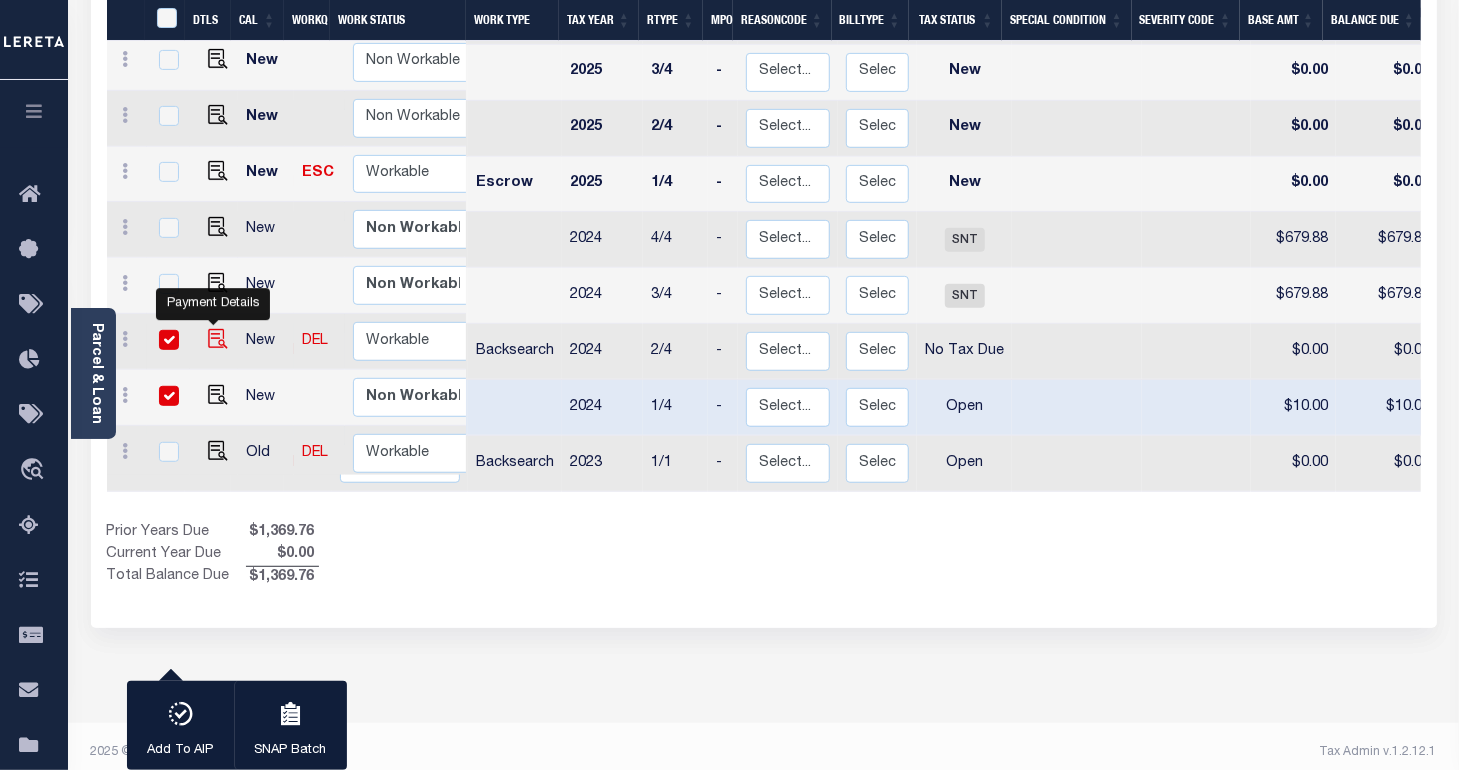 checkbox on "true" 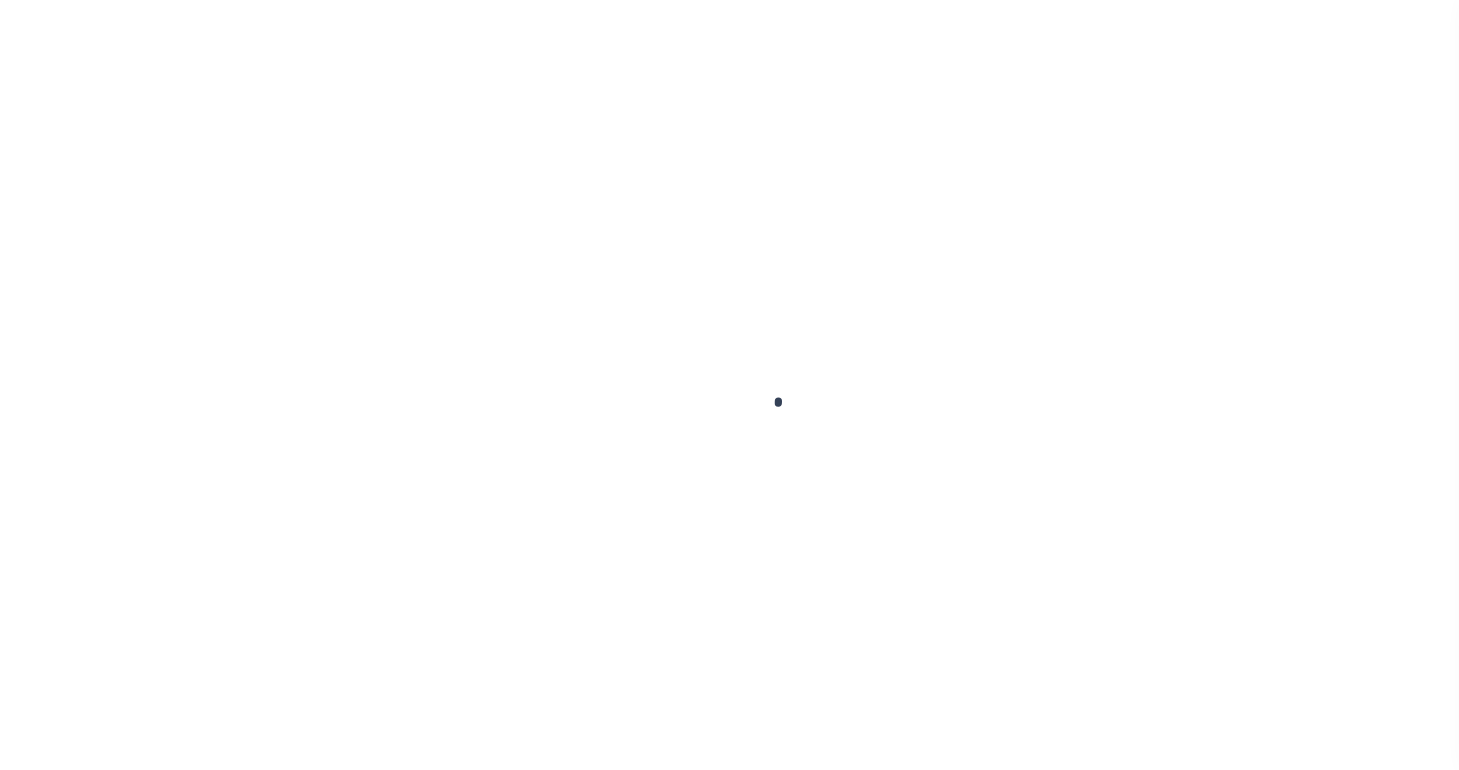 scroll, scrollTop: 0, scrollLeft: 0, axis: both 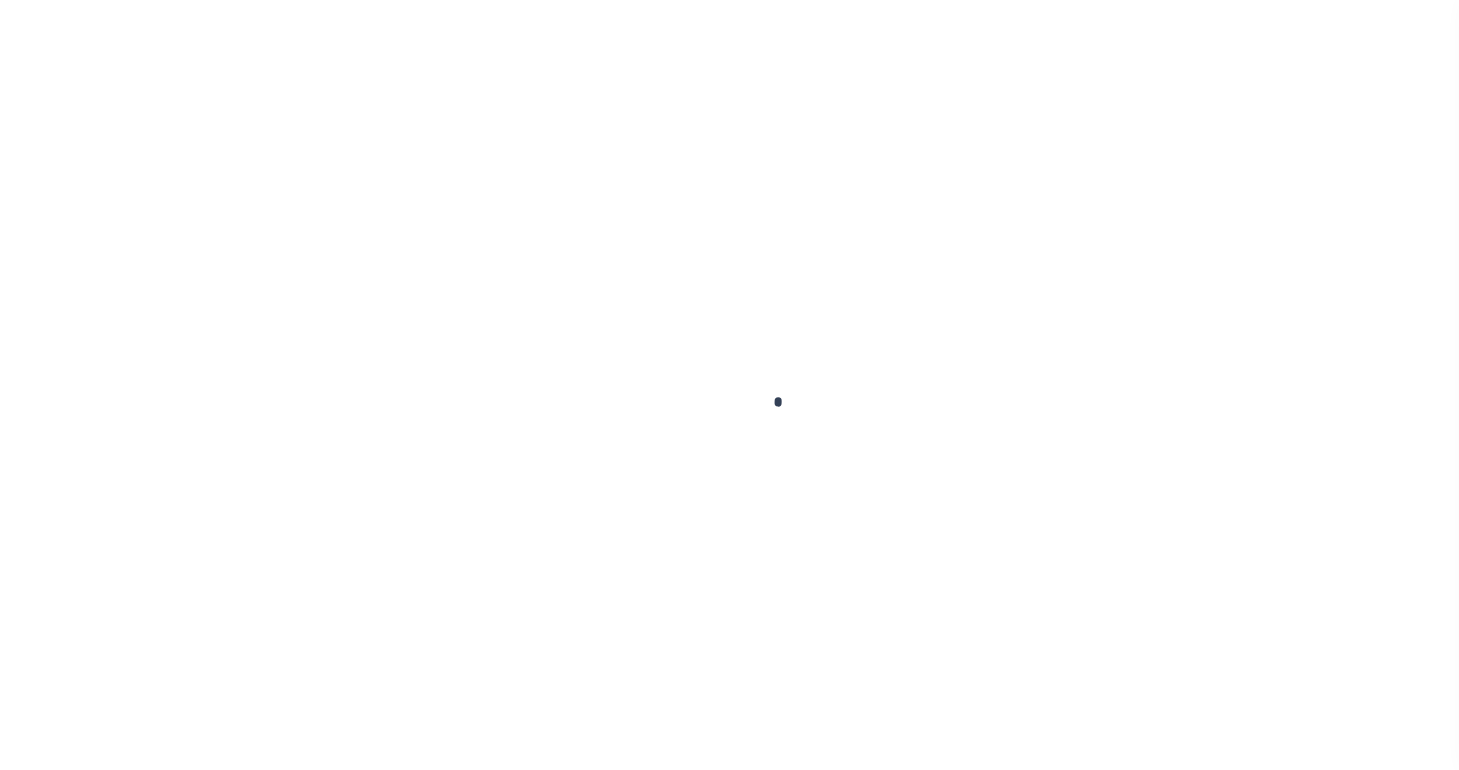 checkbox on "false" 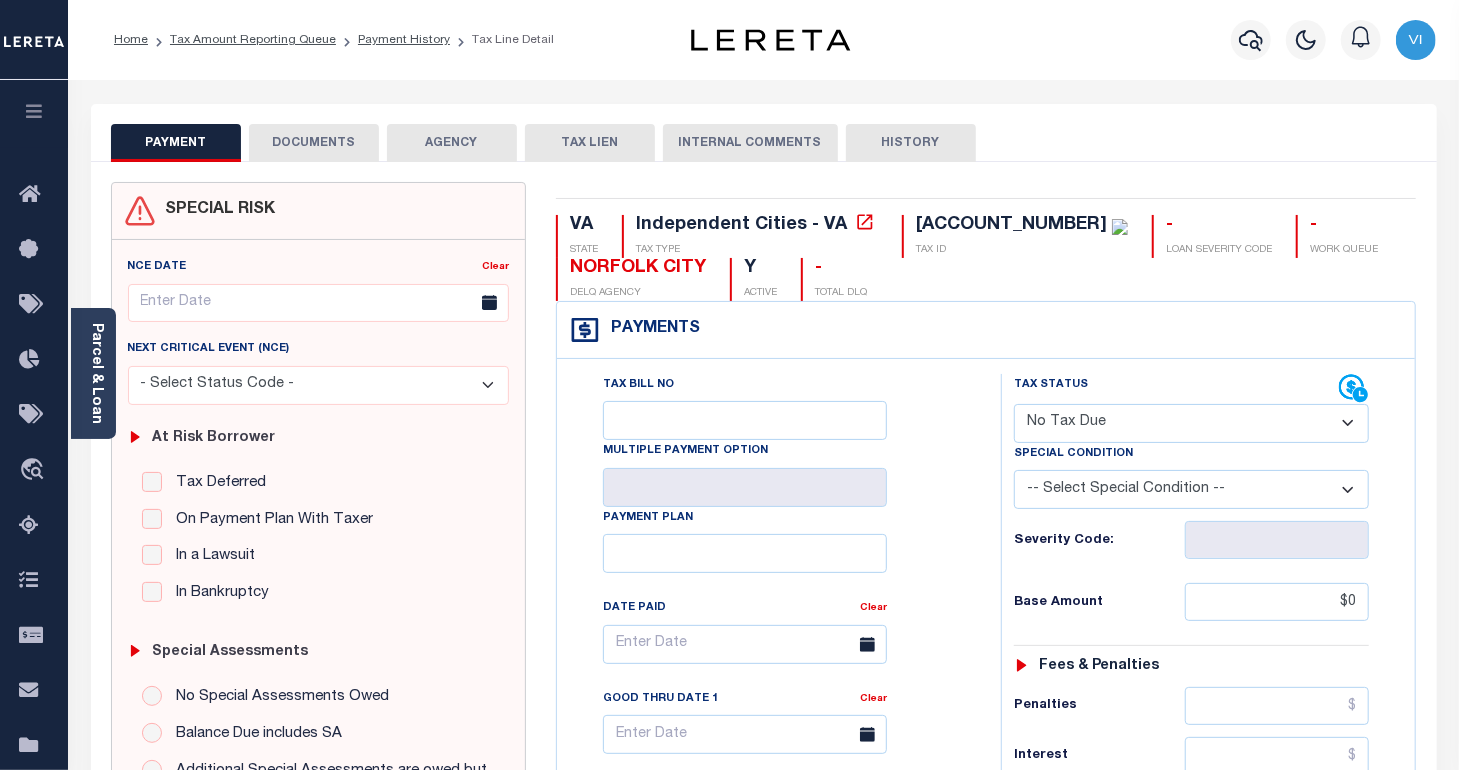 click on "- Select Status Code -
Open
Due/Unpaid
Paid
Incomplete
No Tax Due
Internal Refund Processed
New" at bounding box center [1191, 423] 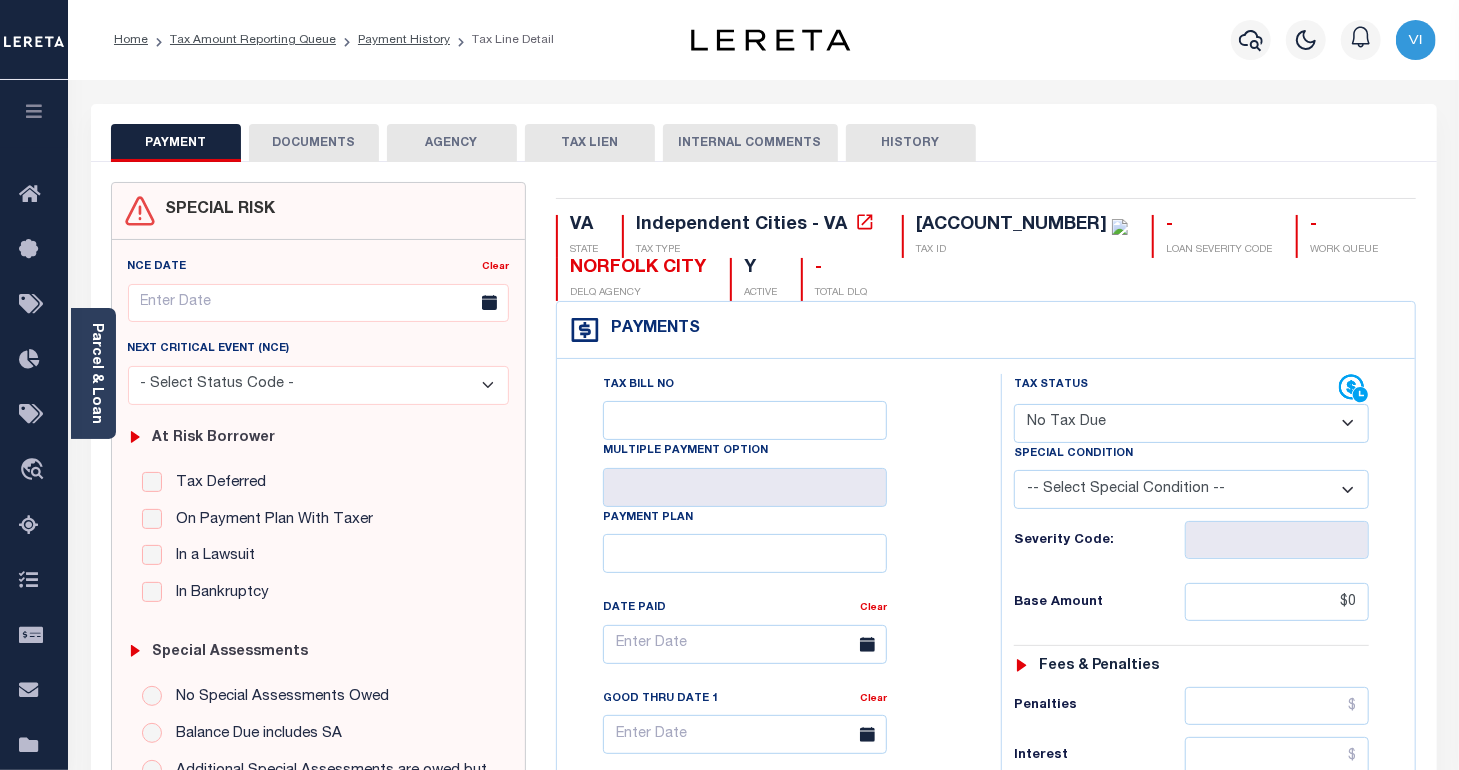 scroll, scrollTop: 300, scrollLeft: 0, axis: vertical 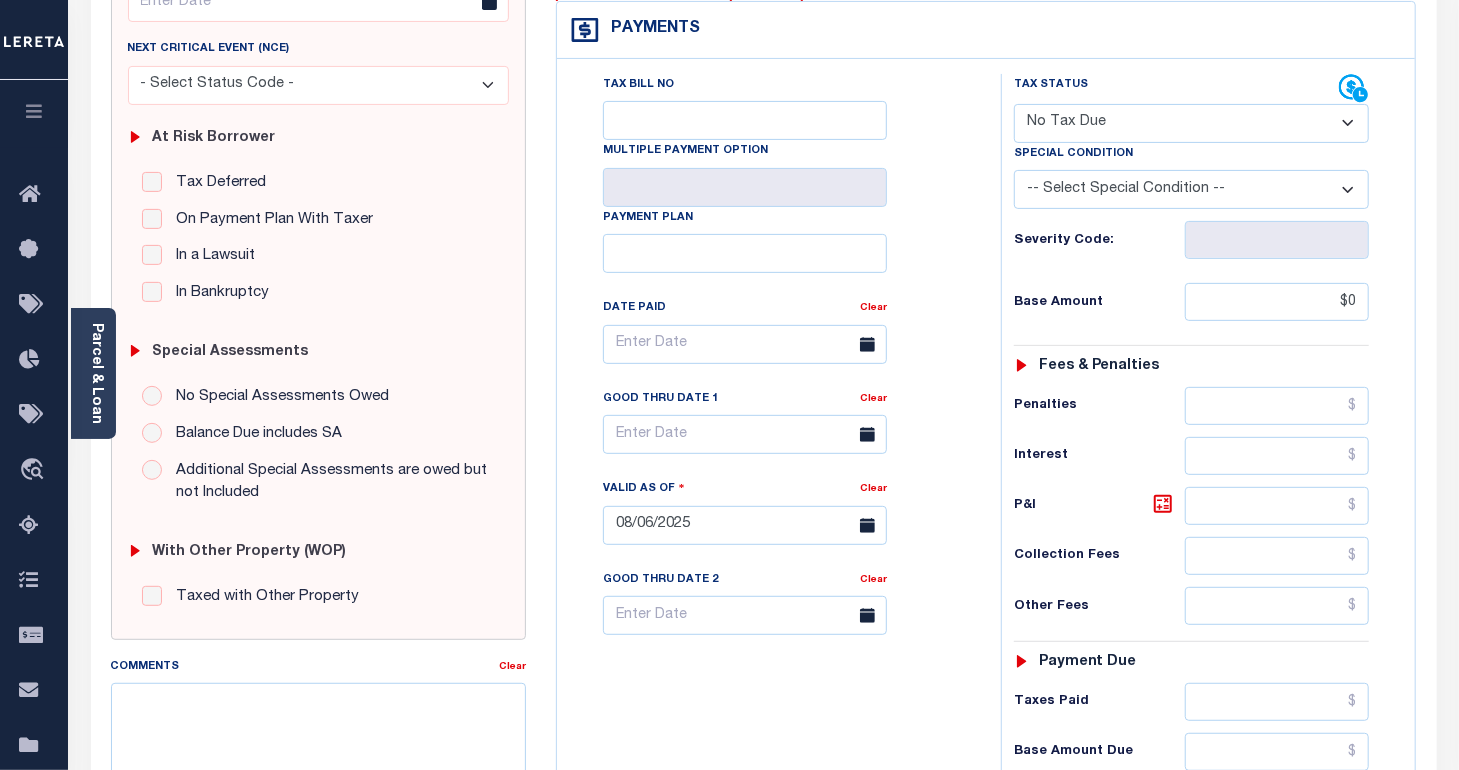 click on "- Select Status Code -
Open
Due/Unpaid
Paid
Incomplete
No Tax Due
Internal Refund Processed
New" at bounding box center [1191, 123] 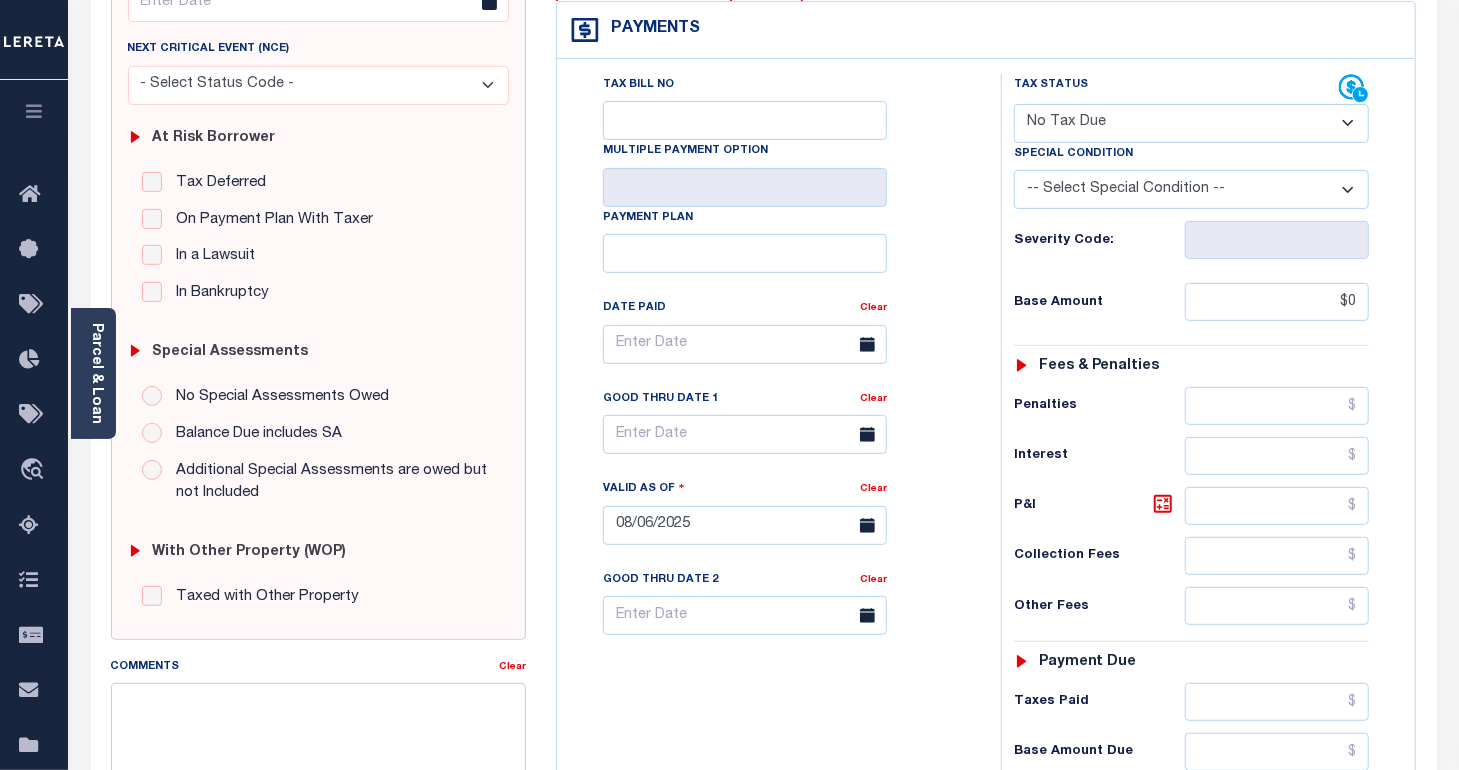 click on "-- Select Special Condition --
3RD PARTY TAX LIEN
AGENCY TAX LIEN (A.K.A Inside Lien)
BALANCE FORWARD
BANKRUPTCY
BILL W/ OTHER PARCEL
CONFIDENTIAL ACCOUNT
DEFERRED
DELAYED BILLING
DELQ CURRENT TAX YEAR INSTALLMENT(S) EXIST
DELQ PRIOR YEAR(S) EXIST
EXEMPT
HOMEOWNER AUTHORIZATION
IN DISPUTE/UNDER PROTEST
INCLUDES PRIOR UNPAID
INCLUDES RE-LEVIED TAX
INSTALLMENT PLAN
LITIGATION
LOST PROPERTY (FORECLOSED/DEEDED)
LOW ASSESSMENT
LOW TAX THRESHOLD
MULTIPLE TAXIDS
NEW PROPERTY
NOT ASSESSED
NOT CERTIFIED
OTHER FEES INVOLVED
OVERPAYMENT - POSSIBLE REFUND DUE
PARTIAL PAYMENT MAY EXIST
Pay Plan
RE-LEVIED TO ANOTHER AGENCY
REDEMP AMTS NOT AVAILABLE
REPORTED ON LEGACY RTYPE
SUBJECT TO FORECLOSURE
TAX LIEN RELEASED
TAX SALE-SUBJECT TO POWER TO SELL" at bounding box center (1191, 189) 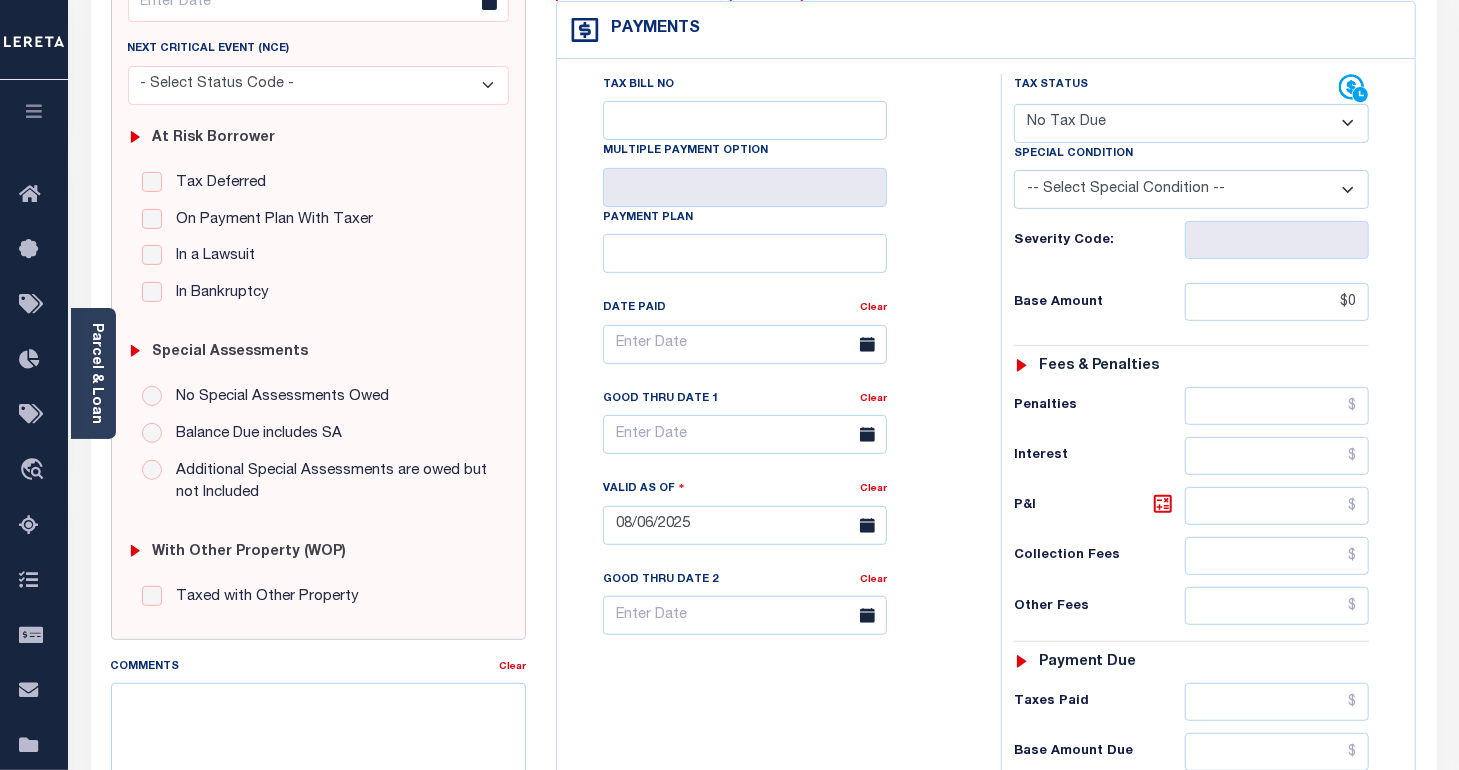 select on "6" 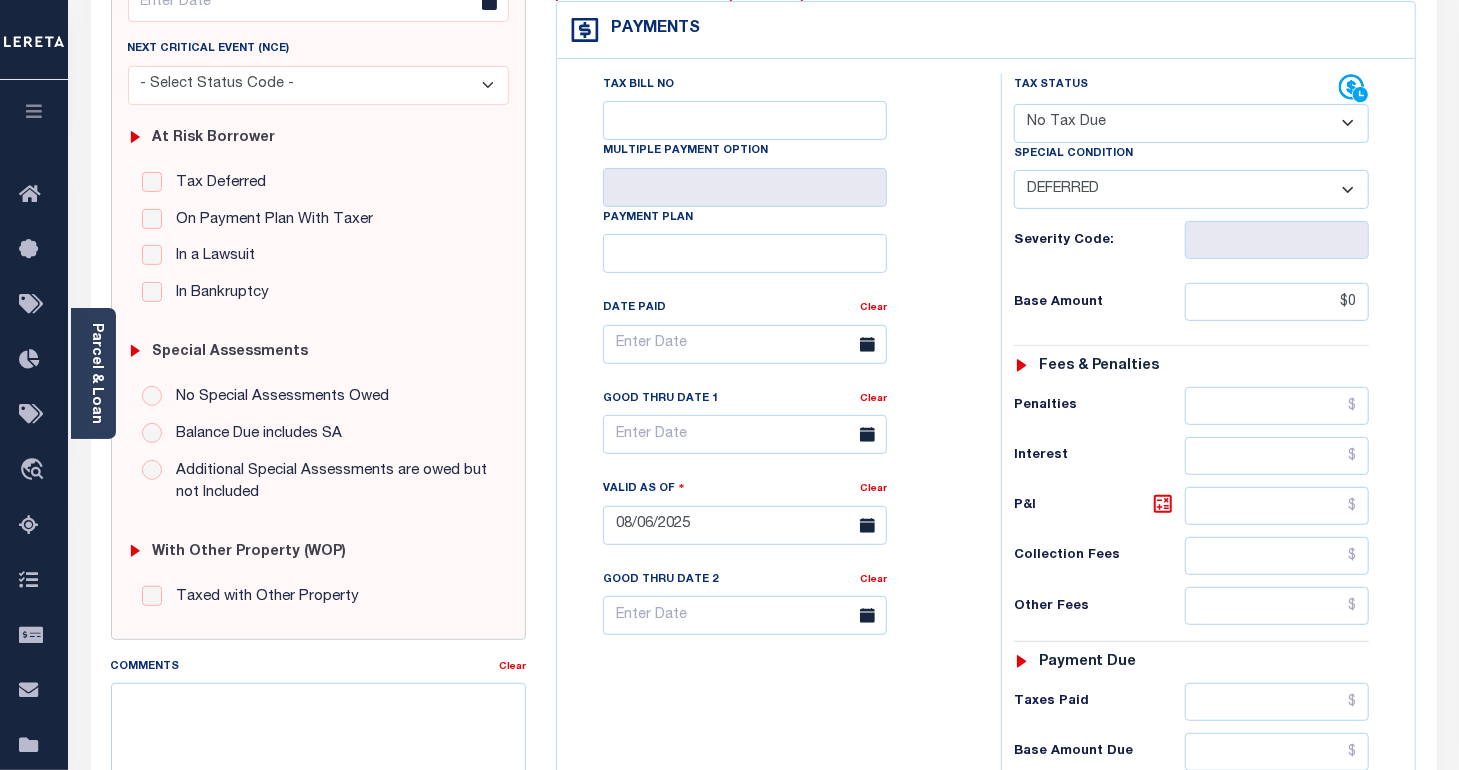 click on "-- Select Special Condition --
3RD PARTY TAX LIEN
AGENCY TAX LIEN (A.K.A Inside Lien)
BALANCE FORWARD
BANKRUPTCY
BILL W/ OTHER PARCEL
CONFIDENTIAL ACCOUNT
DEFERRED
DELAYED BILLING
DELQ CURRENT TAX YEAR INSTALLMENT(S) EXIST
DELQ PRIOR YEAR(S) EXIST
EXEMPT
HOMEOWNER AUTHORIZATION
IN DISPUTE/UNDER PROTEST
INCLUDES PRIOR UNPAID
INCLUDES RE-LEVIED TAX
INSTALLMENT PLAN
LITIGATION
LOST PROPERTY (FORECLOSED/DEEDED)
LOW ASSESSMENT
LOW TAX THRESHOLD
MULTIPLE TAXIDS
NEW PROPERTY
NOT ASSESSED
NOT CERTIFIED
OTHER FEES INVOLVED
OVERPAYMENT - POSSIBLE REFUND DUE
PARTIAL PAYMENT MAY EXIST
Pay Plan
RE-LEVIED TO ANOTHER AGENCY
REDEMP AMTS NOT AVAILABLE
REPORTED ON LEGACY RTYPE
SUBJECT TO FORECLOSURE
TAX LIEN RELEASED
TAX SALE-SUBJECT TO POWER TO SELL" at bounding box center (1191, 189) 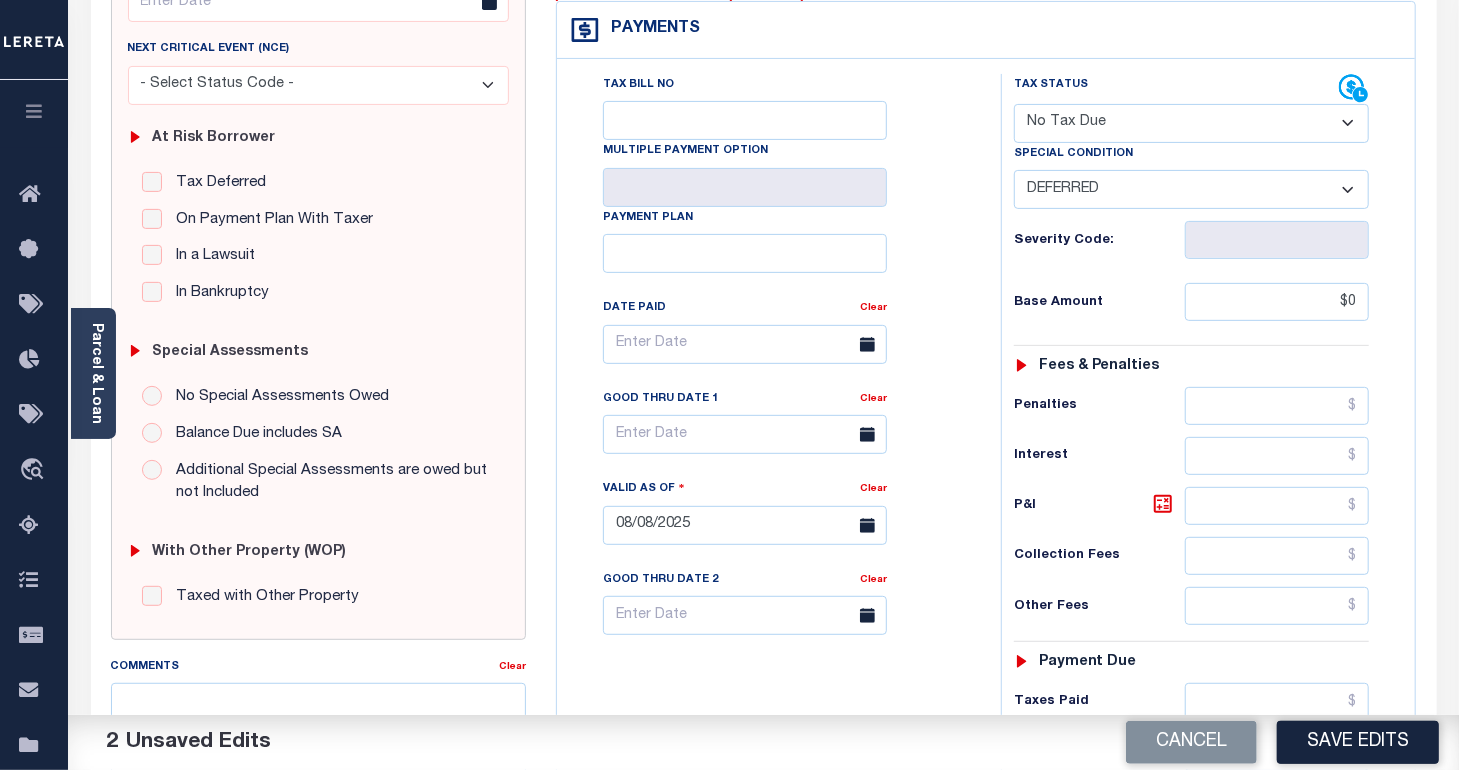 click on "-- Select Special Condition --
3RD PARTY TAX LIEN
AGENCY TAX LIEN (A.K.A Inside Lien)
BALANCE FORWARD
BANKRUPTCY
BILL W/ OTHER PARCEL
CONFIDENTIAL ACCOUNT
DEFERRED
DELAYED BILLING
DELQ CURRENT TAX YEAR INSTALLMENT(S) EXIST
DELQ PRIOR YEAR(S) EXIST
EXEMPT
HOMEOWNER AUTHORIZATION
IN DISPUTE/UNDER PROTEST
INCLUDES PRIOR UNPAID
INCLUDES RE-LEVIED TAX
INSTALLMENT PLAN
LITIGATION
LOST PROPERTY (FORECLOSED/DEEDED)
LOW ASSESSMENT
LOW TAX THRESHOLD
MULTIPLE TAXIDS
NEW PROPERTY
NOT ASSESSED
NOT CERTIFIED
OTHER FEES INVOLVED
OVERPAYMENT - POSSIBLE REFUND DUE
PARTIAL PAYMENT MAY EXIST
Pay Plan
RE-LEVIED TO ANOTHER AGENCY
REDEMP AMTS NOT AVAILABLE
REPORTED ON LEGACY RTYPE
SUBJECT TO FORECLOSURE
TAX LIEN RELEASED
TAX SALE-SUBJECT TO POWER TO SELL" at bounding box center (1191, 189) 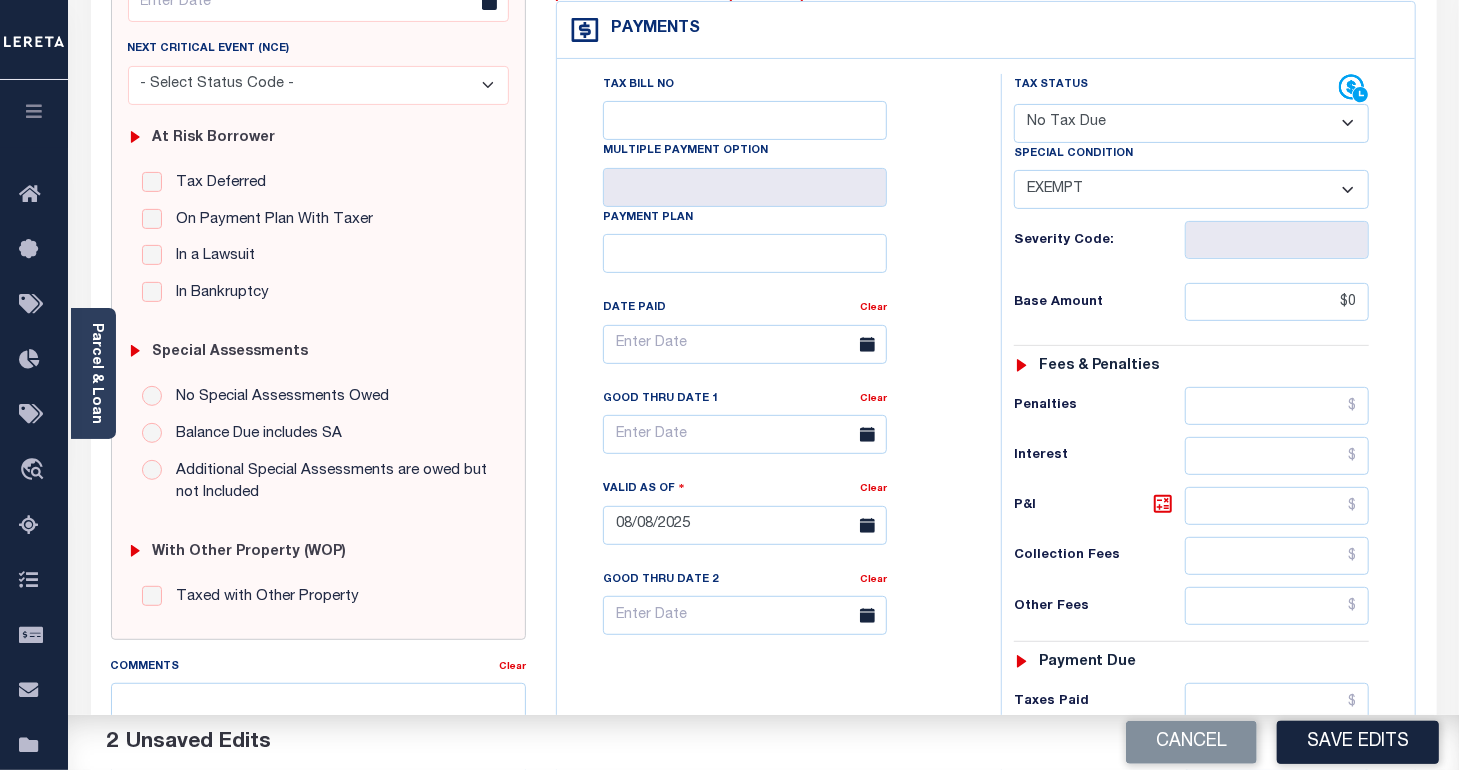 click on "-- Select Special Condition --
3RD PARTY TAX LIEN
AGENCY TAX LIEN (A.K.A Inside Lien)
BALANCE FORWARD
BANKRUPTCY
BILL W/ OTHER PARCEL
CONFIDENTIAL ACCOUNT
DEFERRED
DELAYED BILLING
DELQ CURRENT TAX YEAR INSTALLMENT(S) EXIST
DELQ PRIOR YEAR(S) EXIST
EXEMPT
HOMEOWNER AUTHORIZATION
IN DISPUTE/UNDER PROTEST
INCLUDES PRIOR UNPAID
INCLUDES RE-LEVIED TAX
INSTALLMENT PLAN
LITIGATION
LOST PROPERTY (FORECLOSED/DEEDED)
LOW ASSESSMENT
LOW TAX THRESHOLD
MULTIPLE TAXIDS
NEW PROPERTY
NOT ASSESSED
NOT CERTIFIED
OTHER FEES INVOLVED
OVERPAYMENT - POSSIBLE REFUND DUE
PARTIAL PAYMENT MAY EXIST
Pay Plan
RE-LEVIED TO ANOTHER AGENCY
REDEMP AMTS NOT AVAILABLE
REPORTED ON LEGACY RTYPE
SUBJECT TO FORECLOSURE
TAX LIEN RELEASED
TAX SALE-SUBJECT TO POWER TO SELL" at bounding box center [1191, 189] 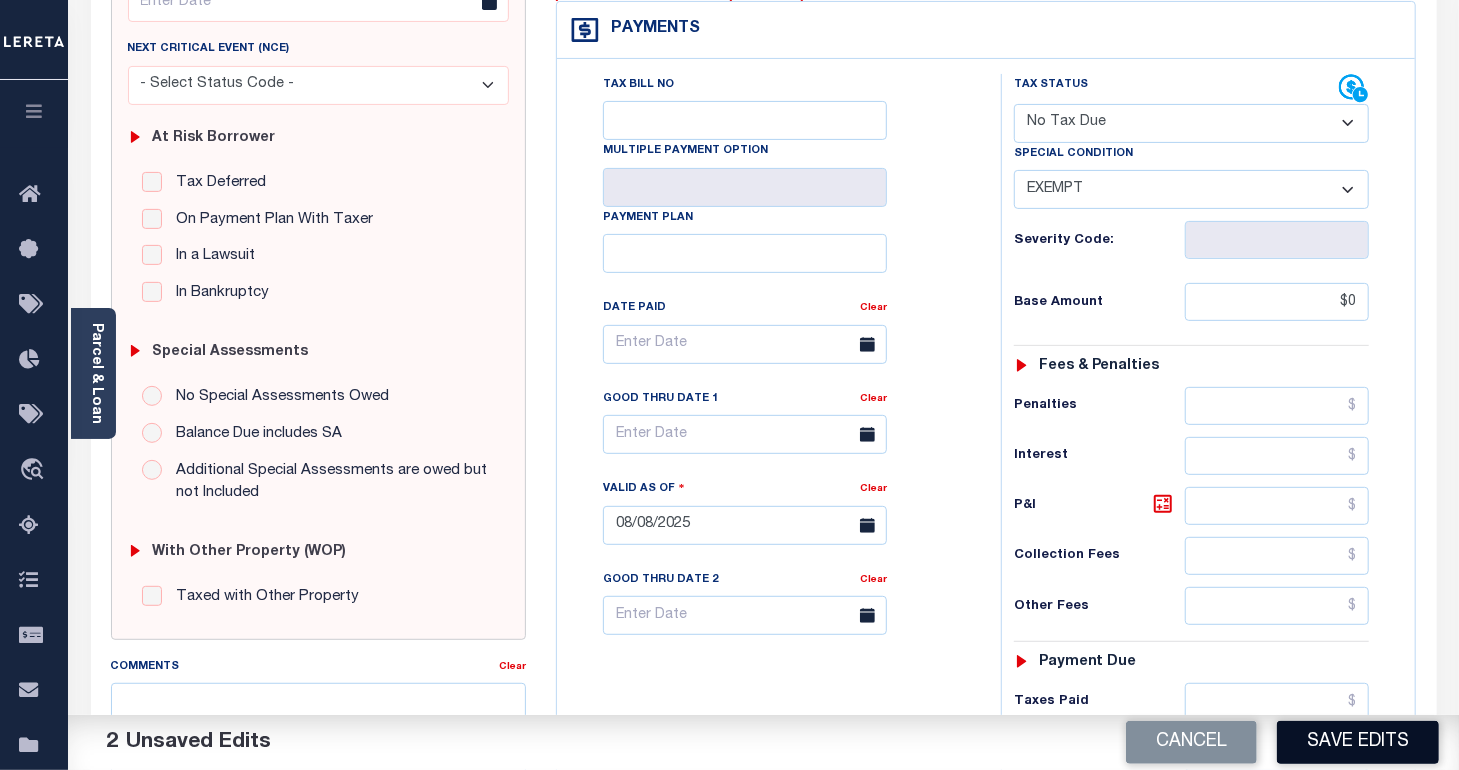 click on "Save Edits" at bounding box center (1358, 742) 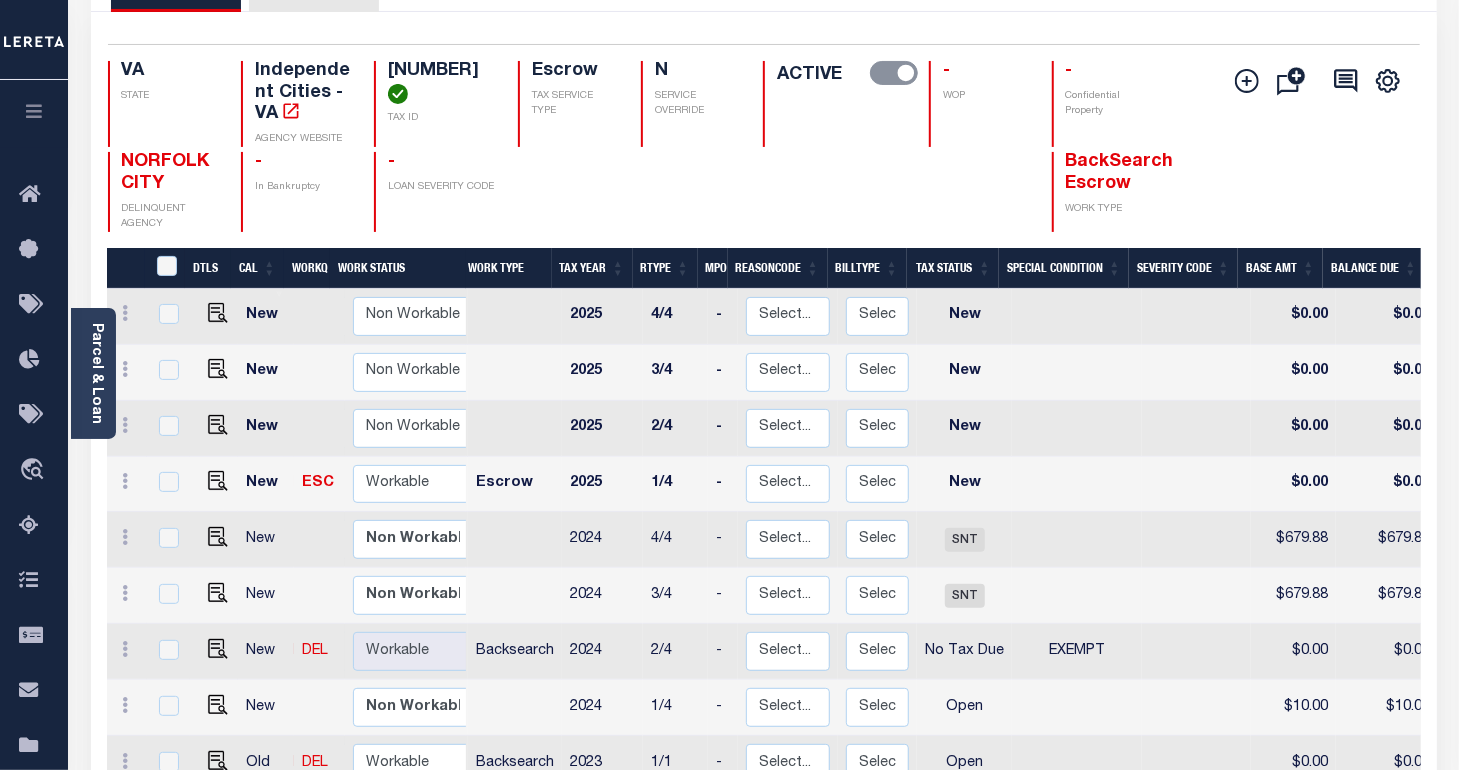 scroll, scrollTop: 300, scrollLeft: 0, axis: vertical 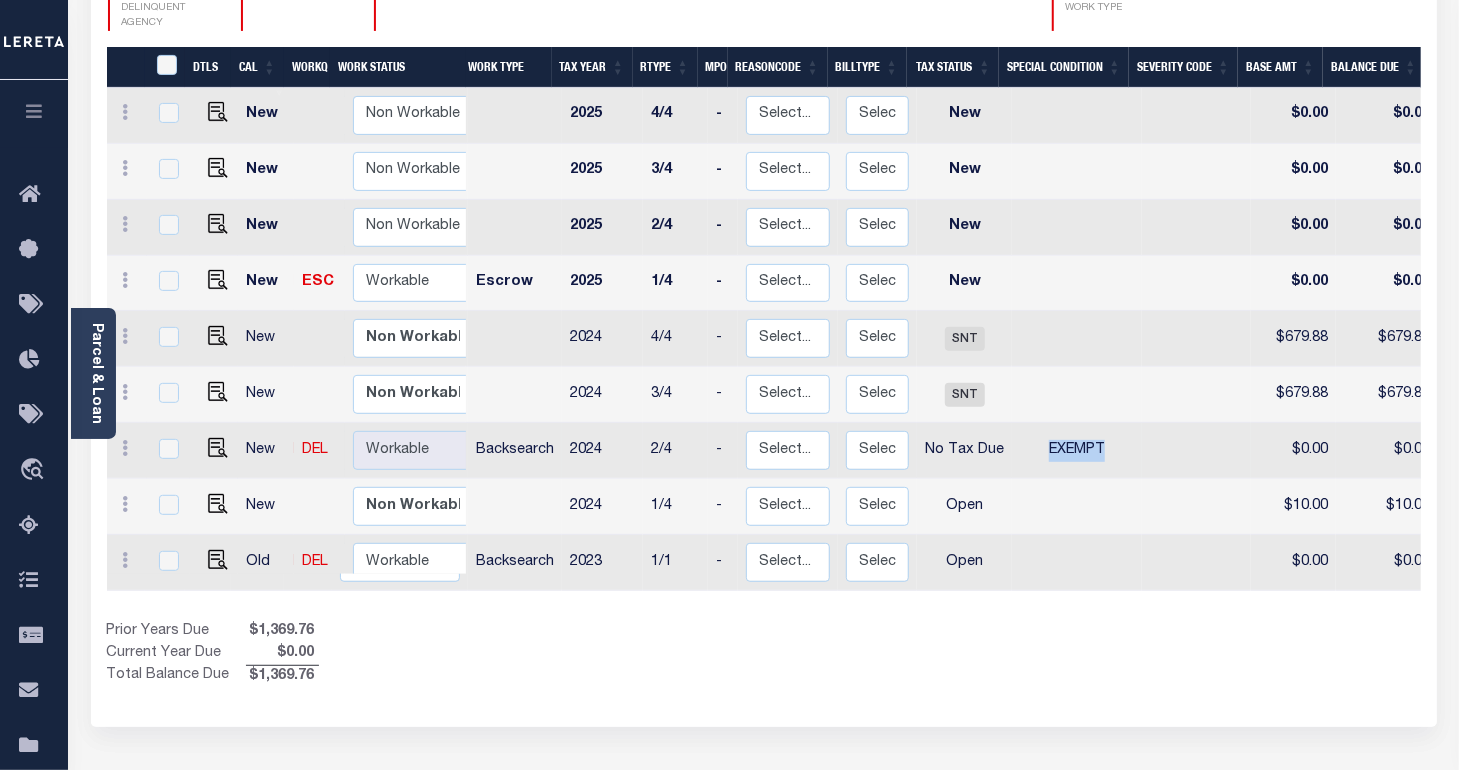 drag, startPoint x: 1034, startPoint y: 443, endPoint x: 1104, endPoint y: 441, distance: 70.028564 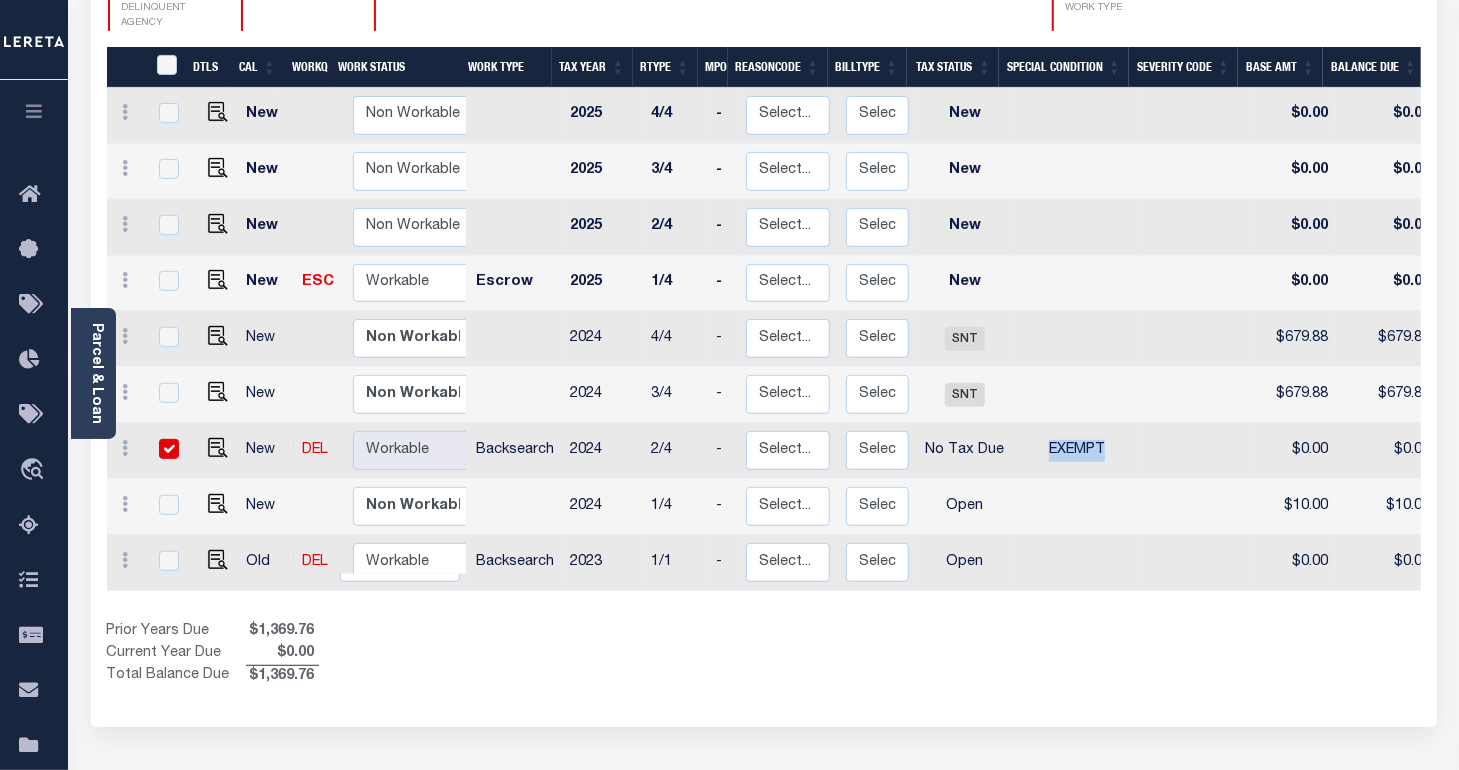 checkbox on "true" 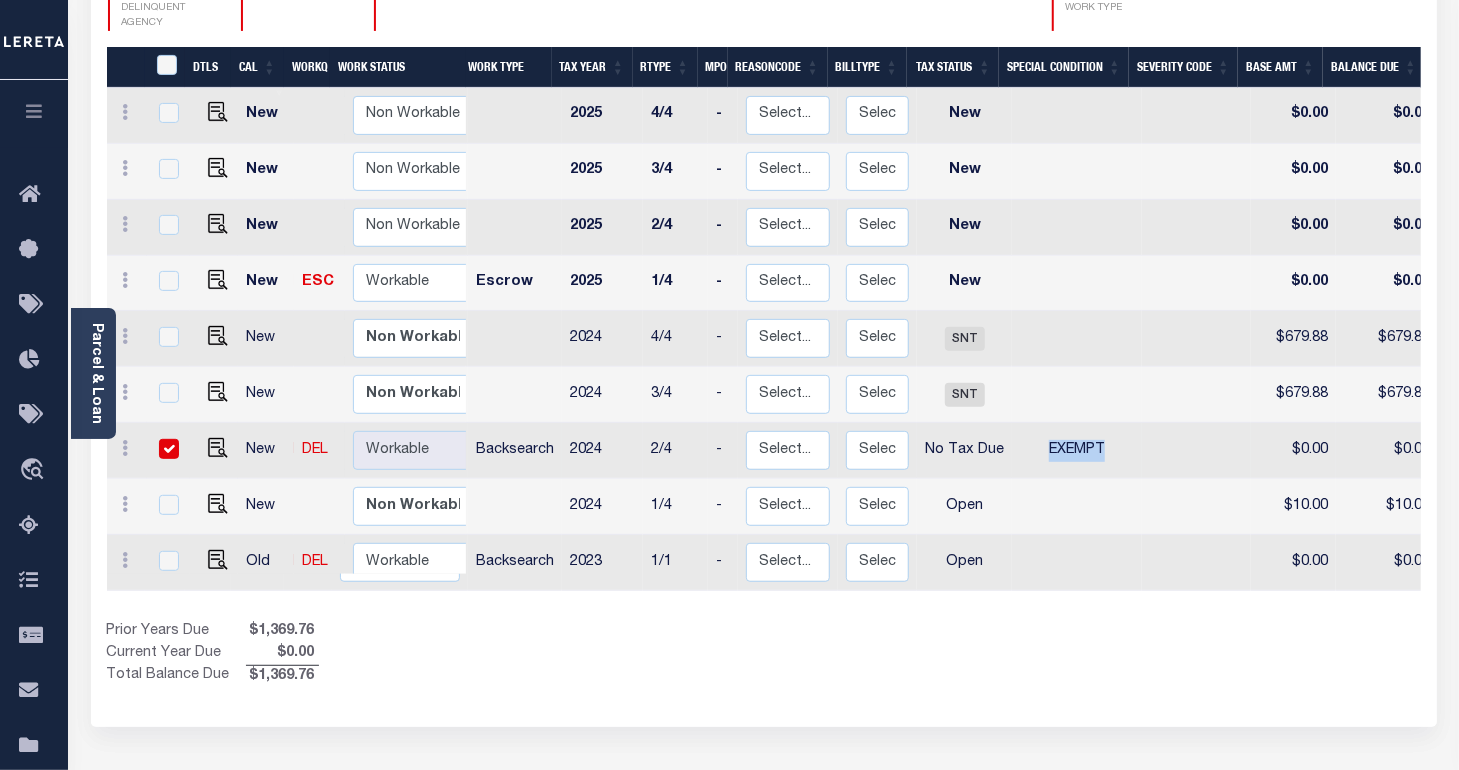 checkbox on "true" 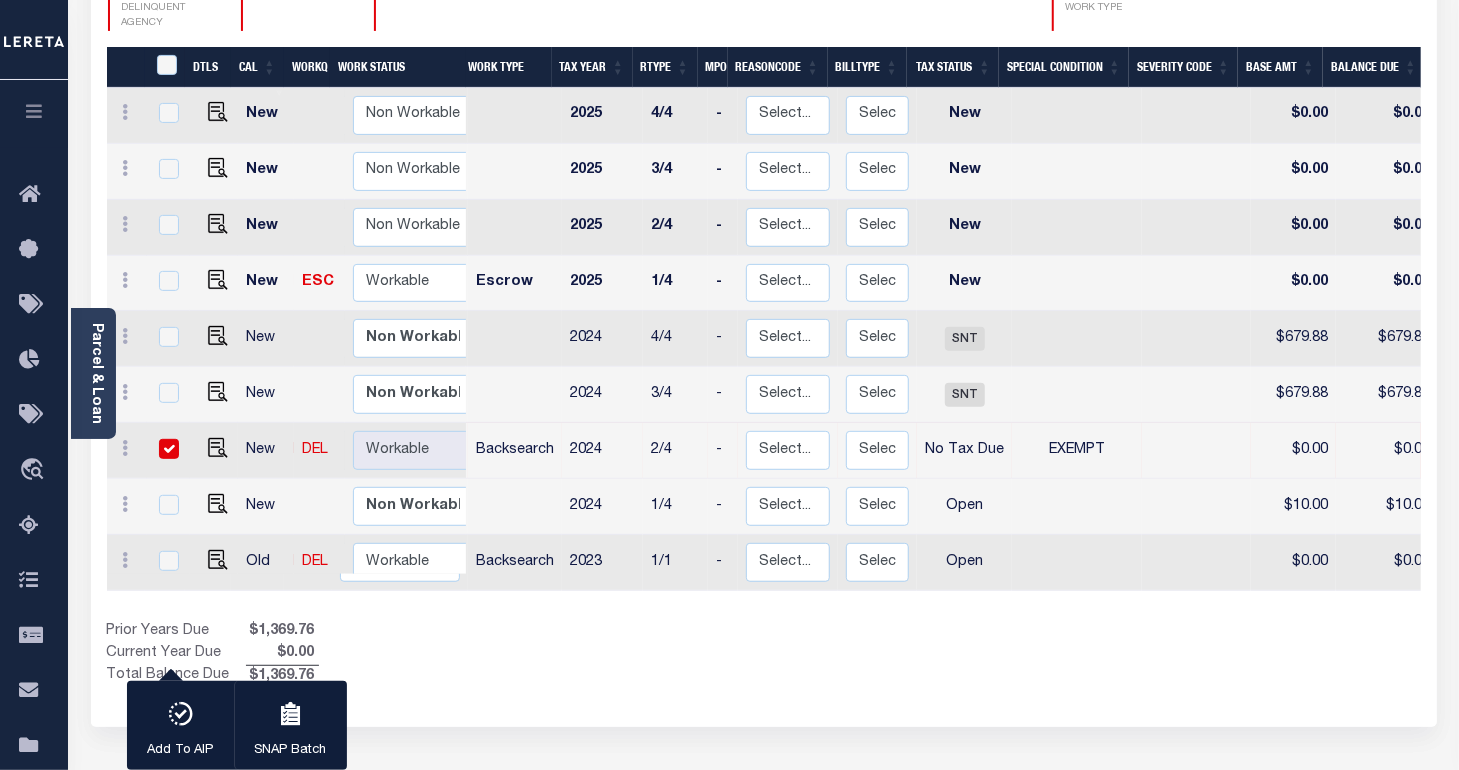 click on "Backsearch" at bounding box center (515, 451) 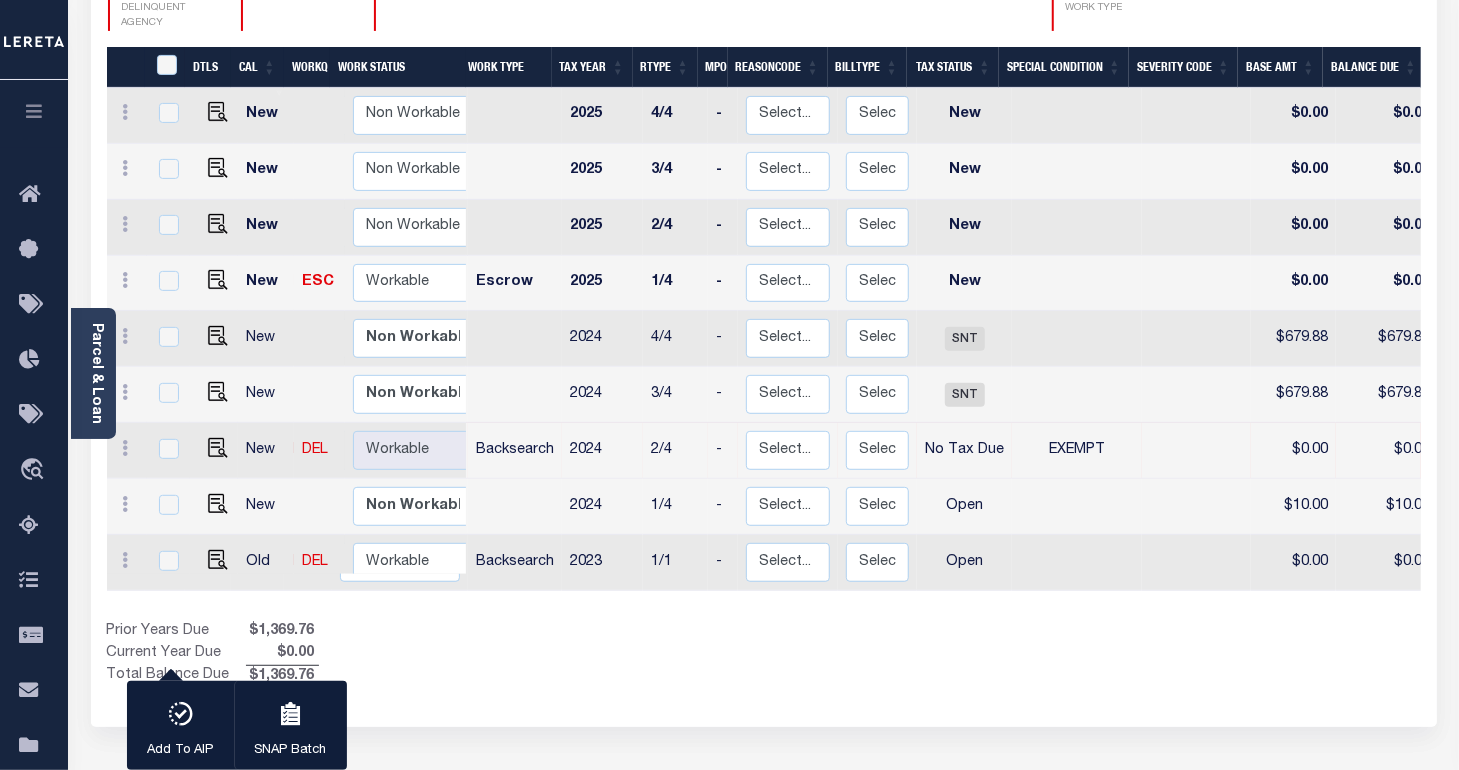 checkbox on "false" 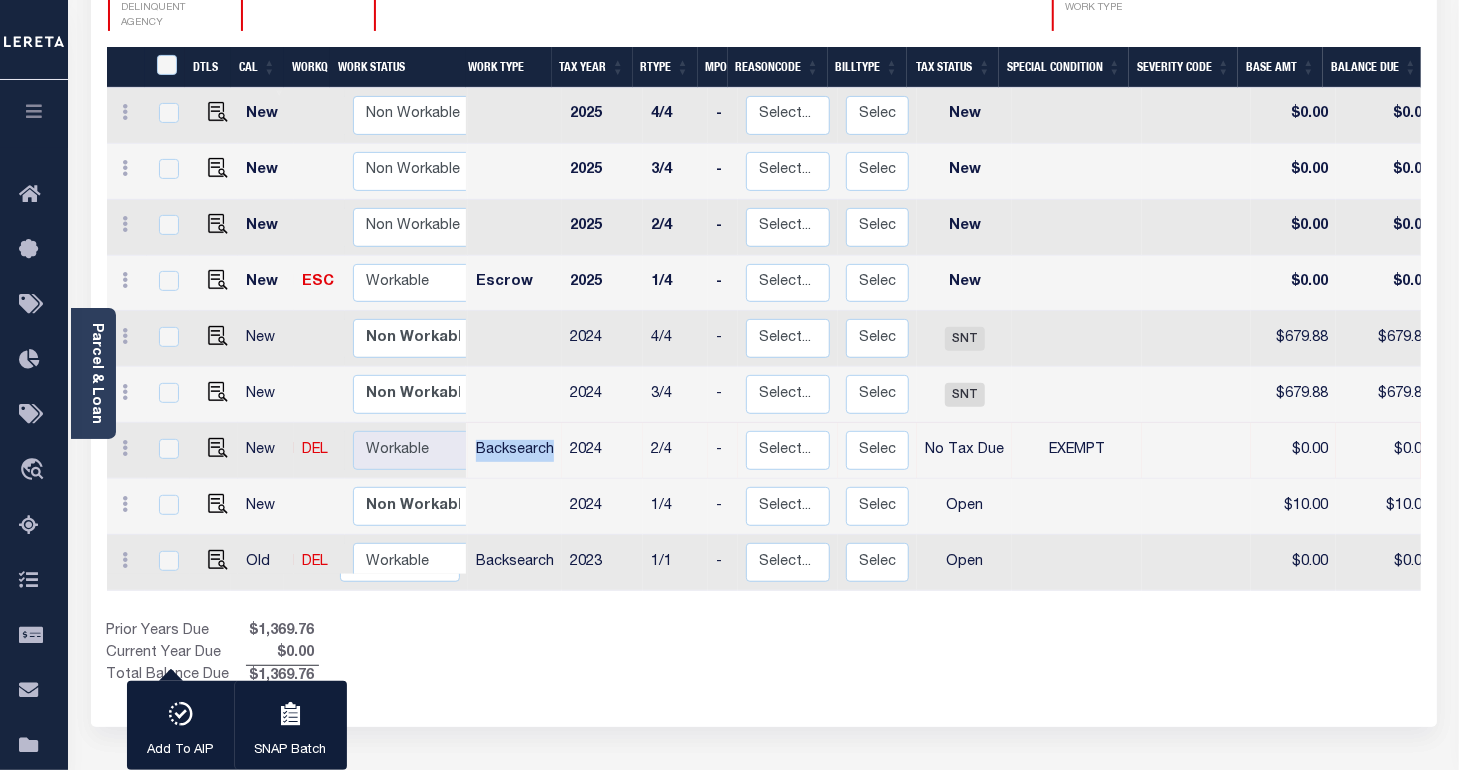 click on "Backsearch" at bounding box center [515, 451] 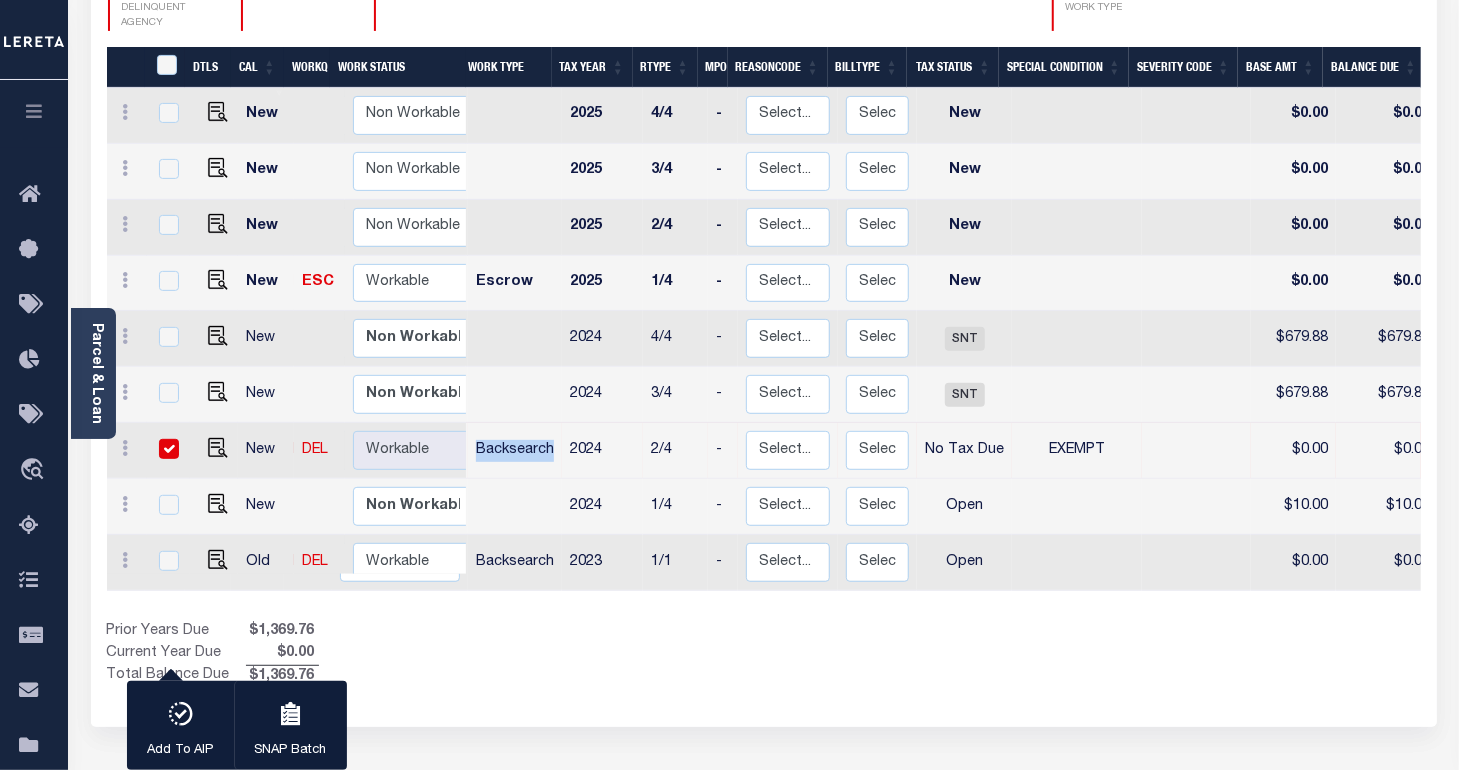 checkbox on "true" 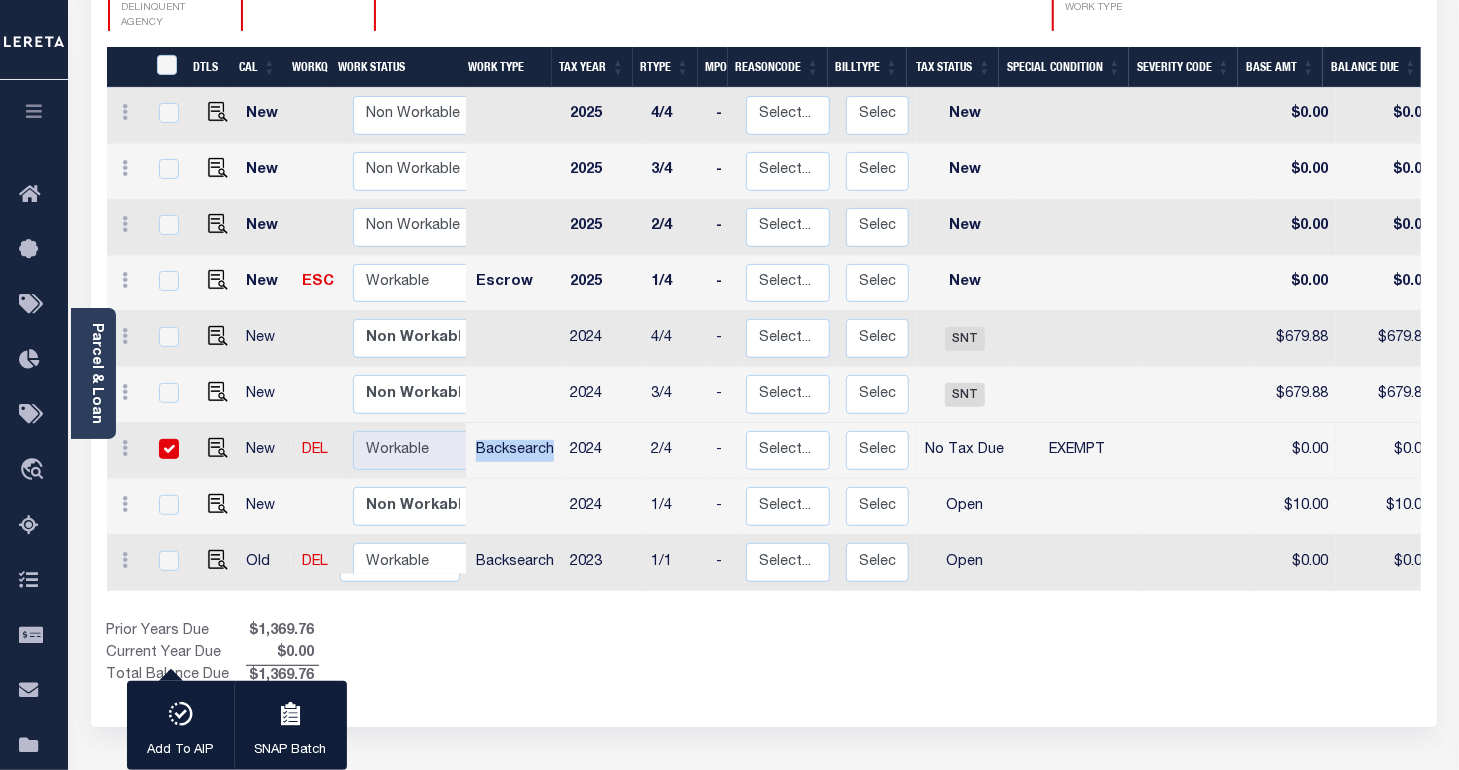 click on "DEL" at bounding box center (319, 451) 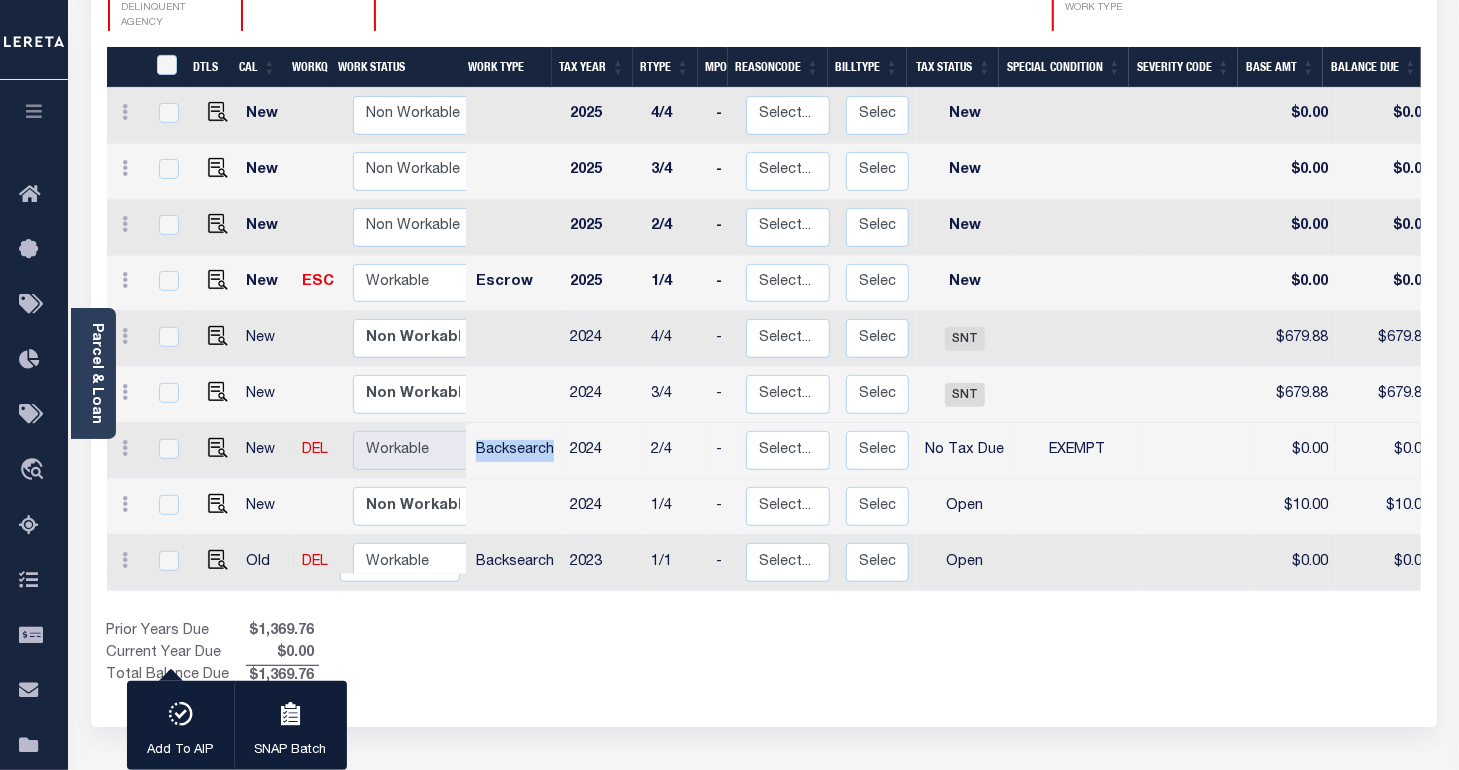 checkbox on "false" 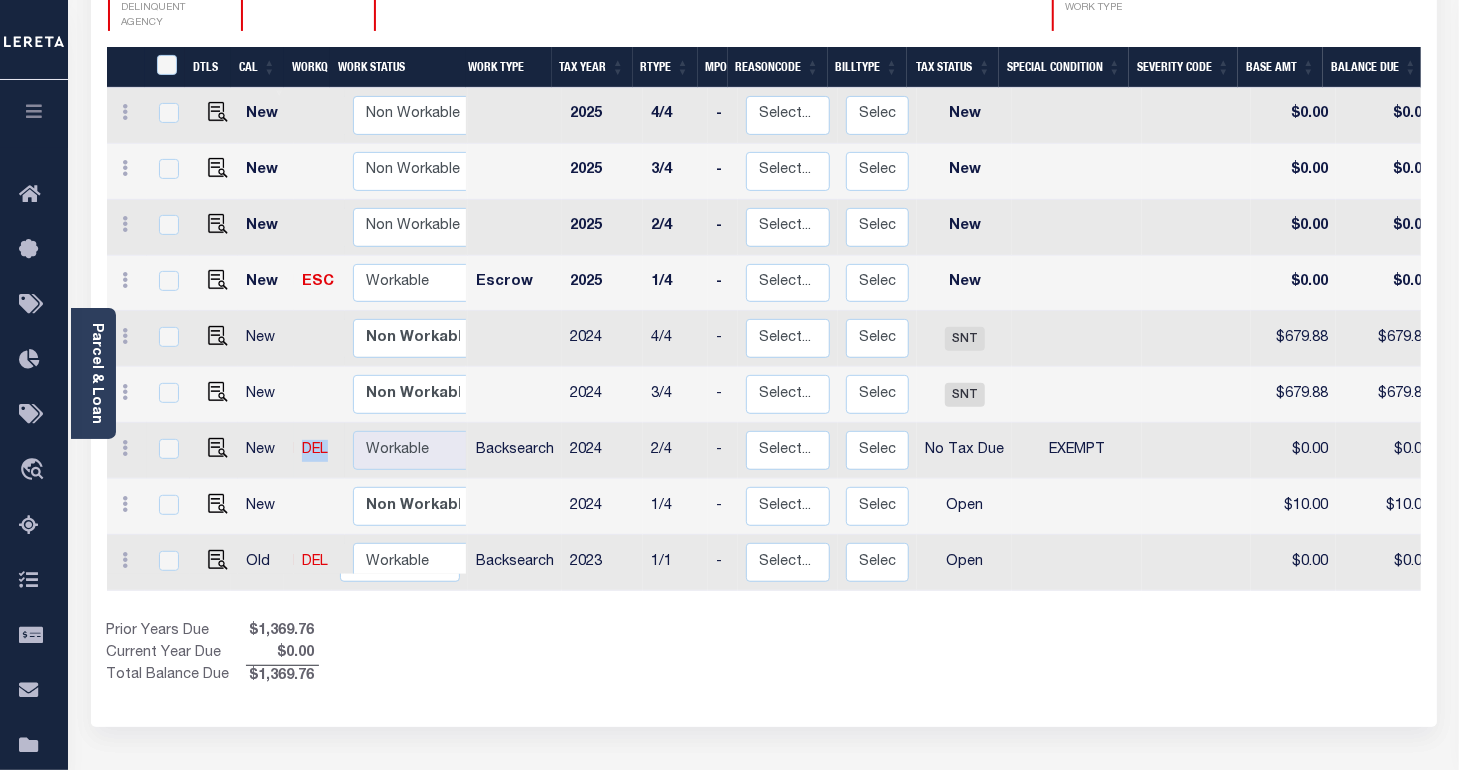 click on "DEL" at bounding box center (319, 451) 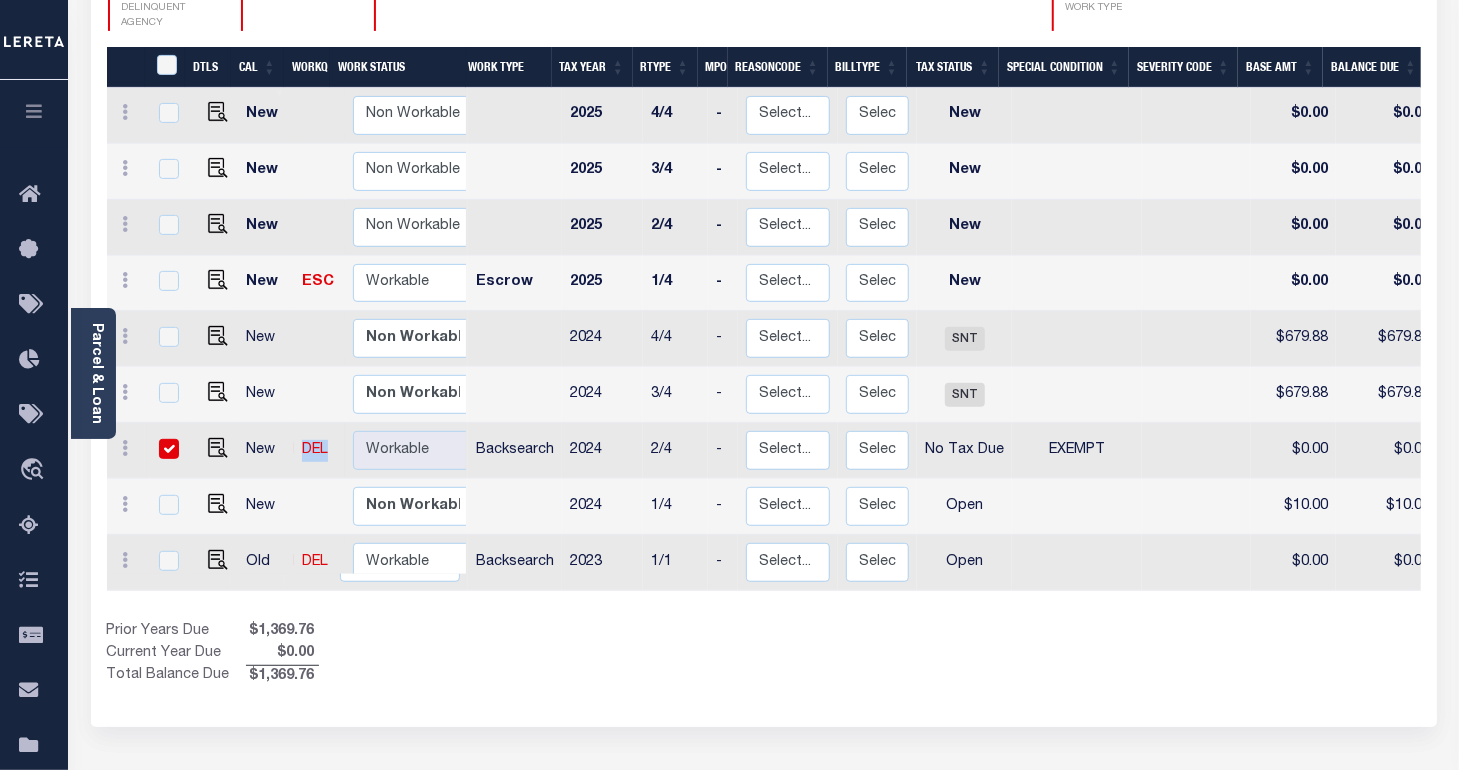 checkbox on "true" 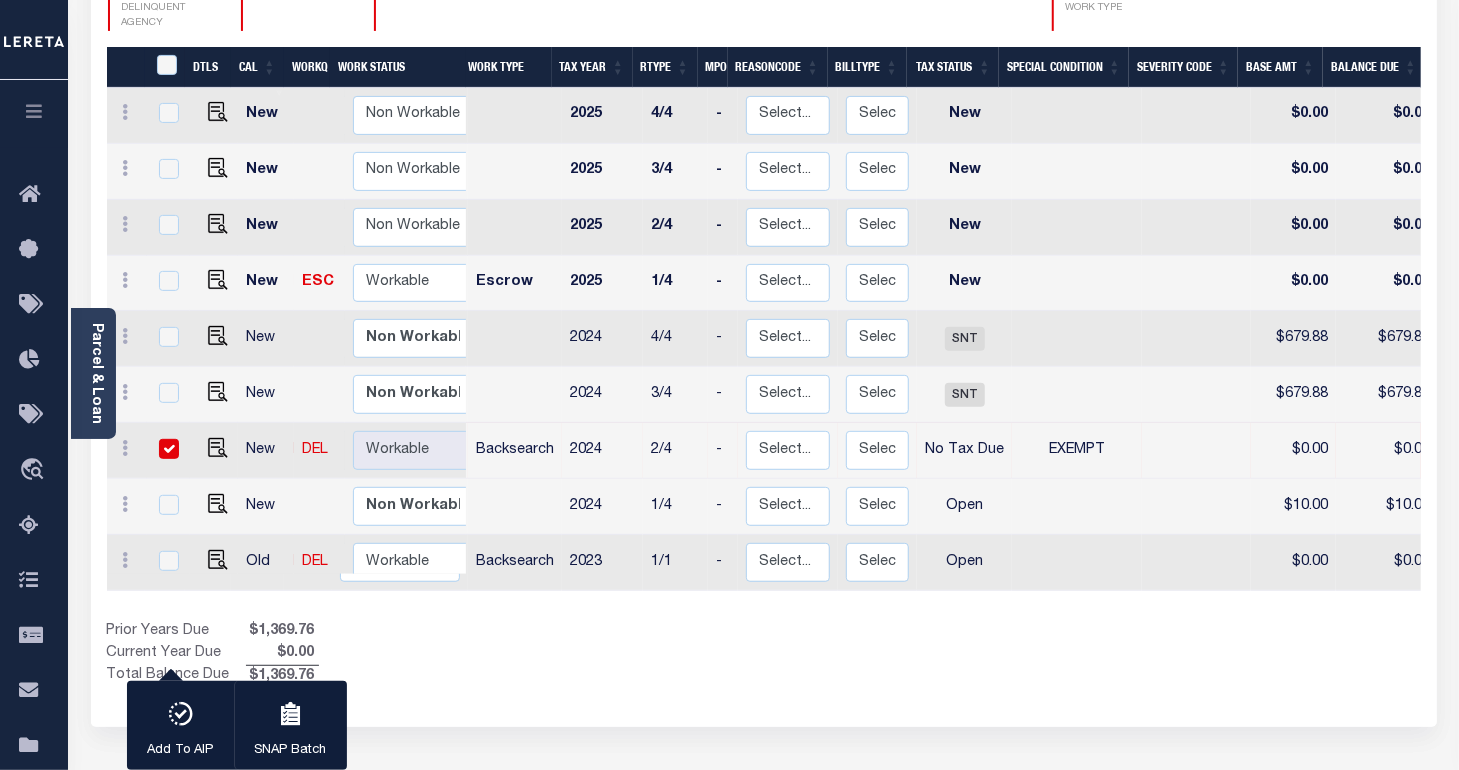 click on "Prior Years Due
$1,369.76
Current Year Due
$0.00
Total Balance Due
$1,369.76" at bounding box center [435, 654] 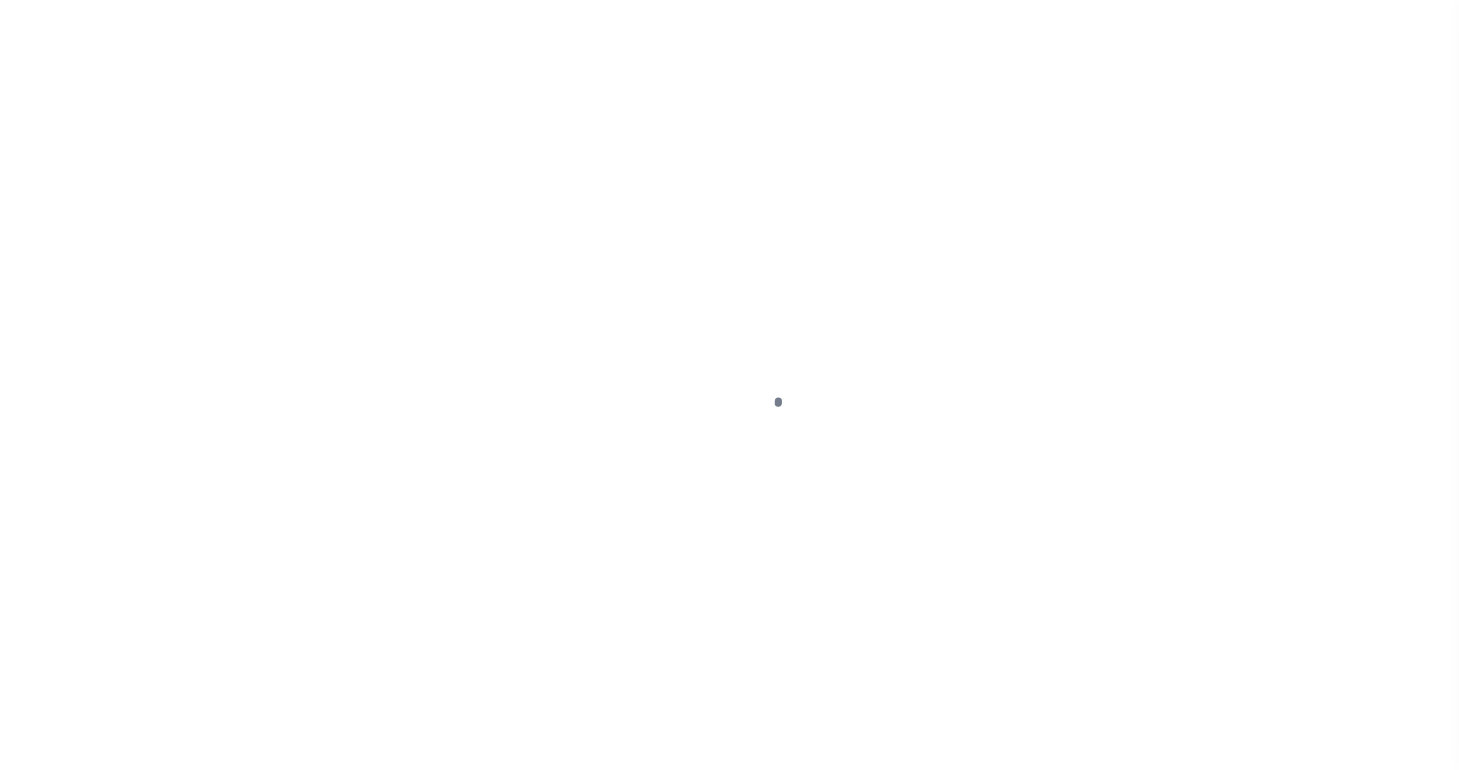 scroll, scrollTop: 351, scrollLeft: 0, axis: vertical 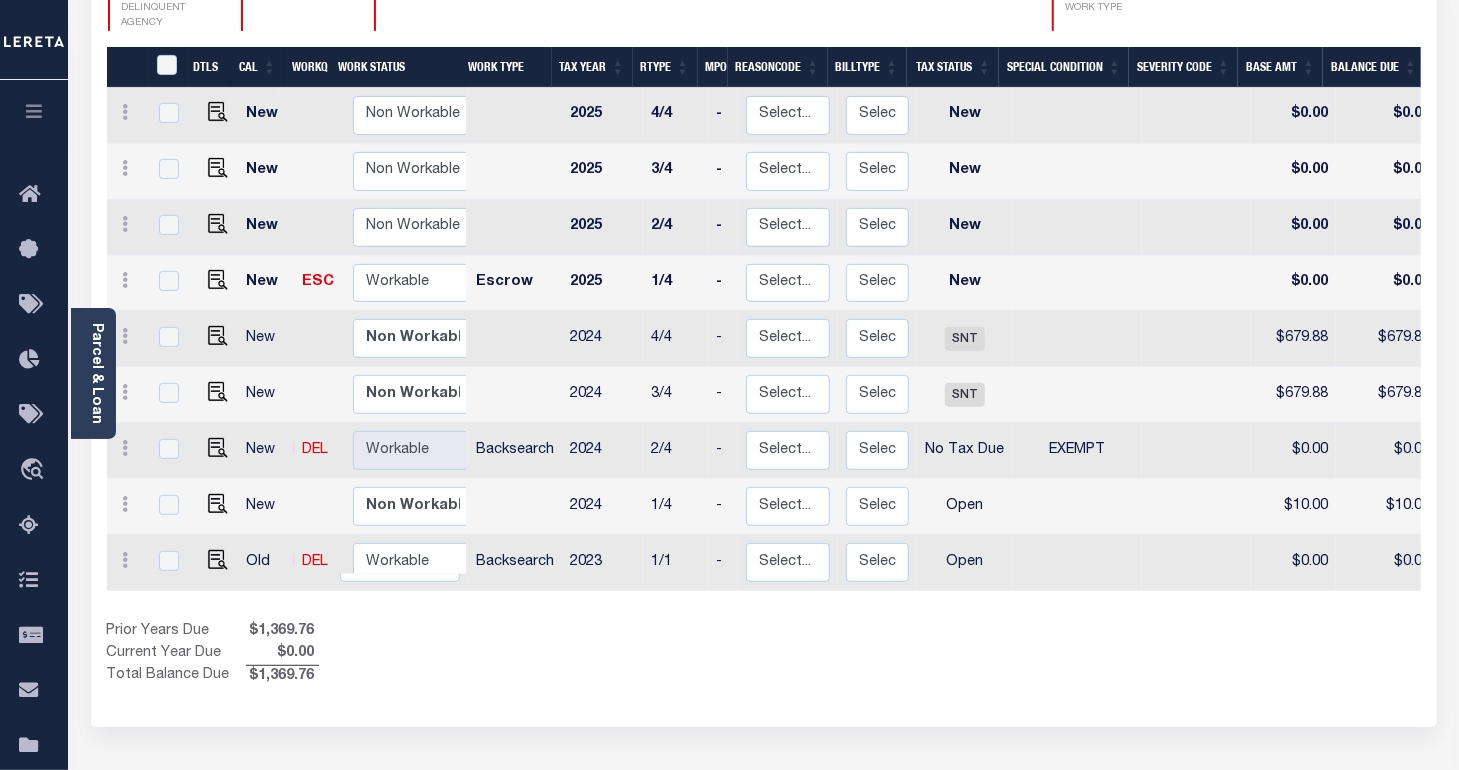 click on "Prior Years Due
$1,369.76
Current Year Due
$0.00
Total Balance Due
$1,369.76" at bounding box center (435, 654) 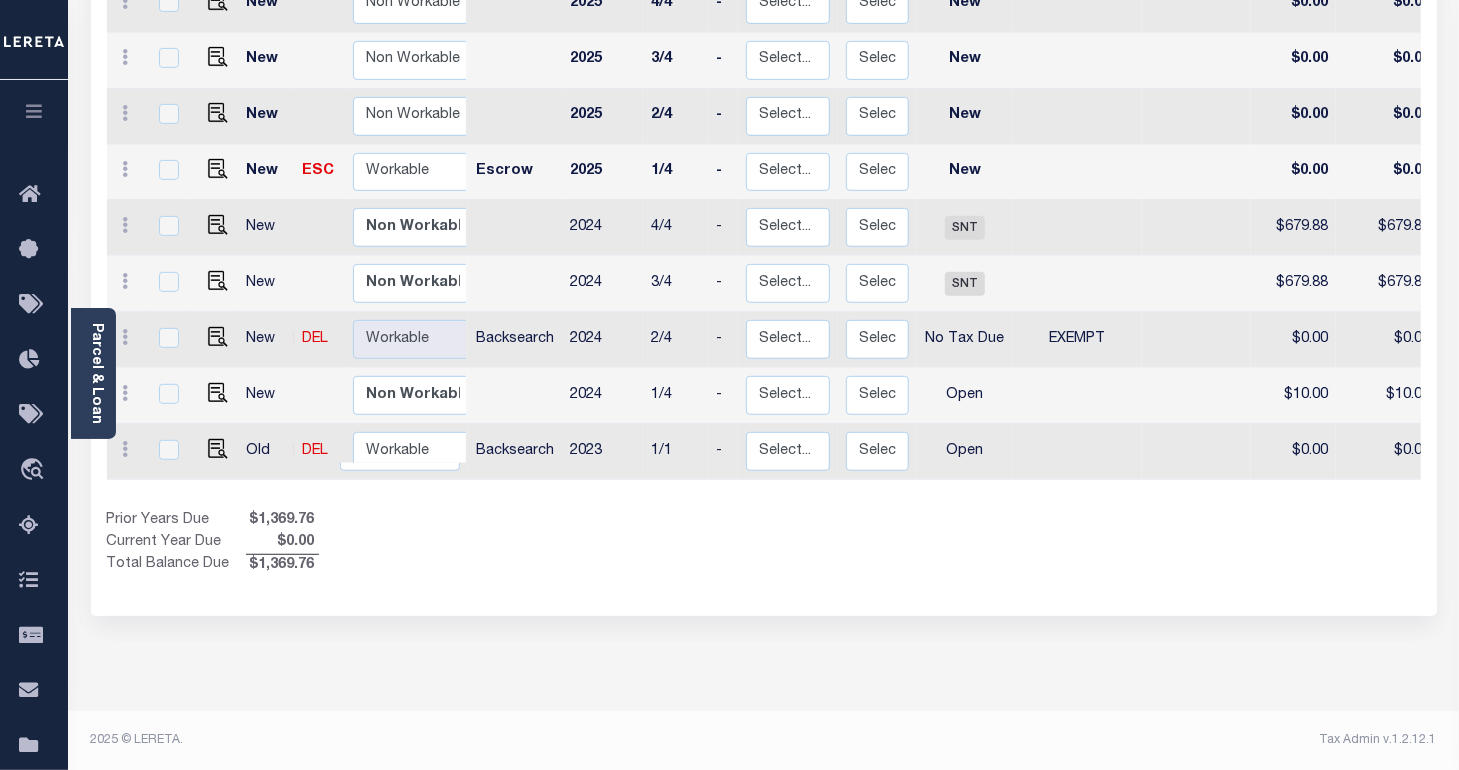 scroll, scrollTop: 312, scrollLeft: 0, axis: vertical 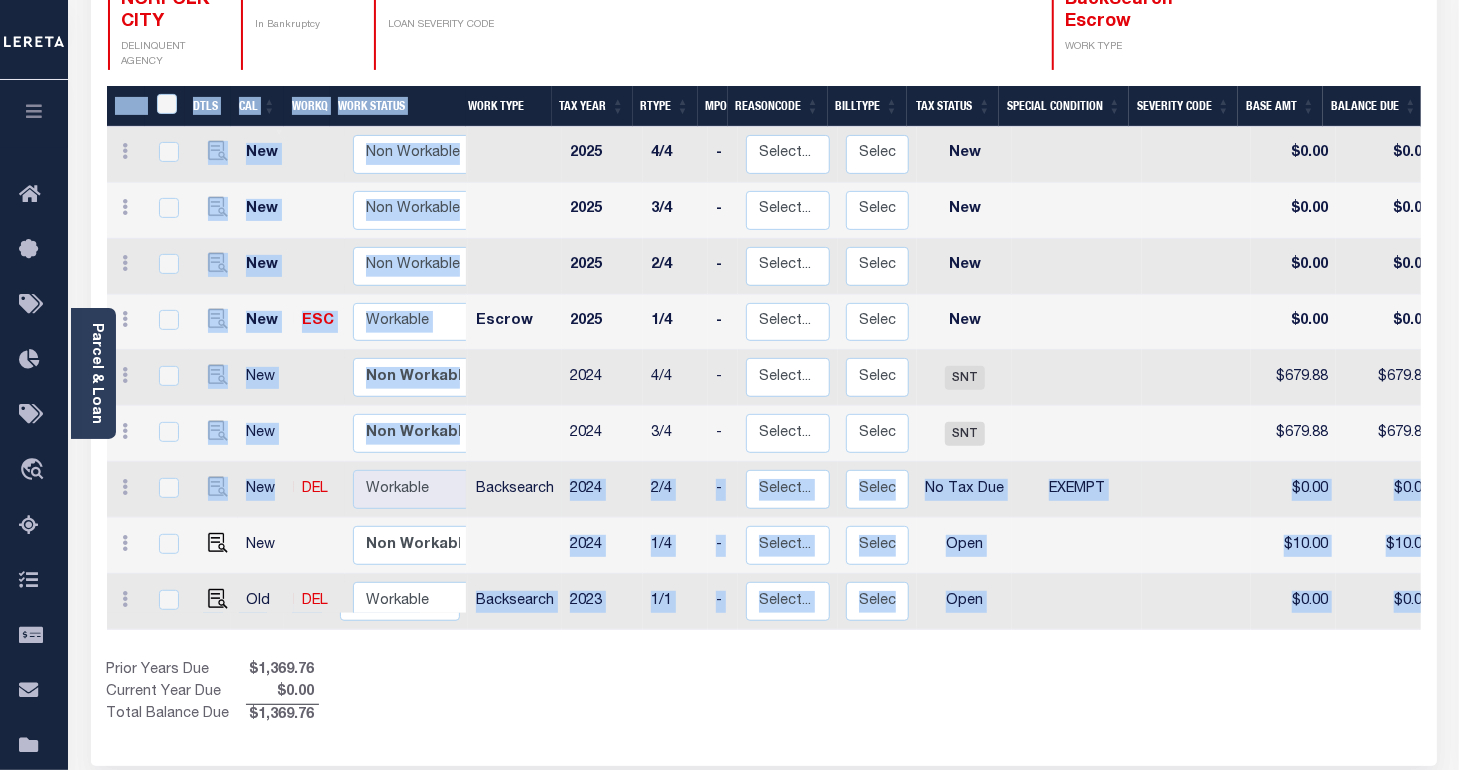 drag, startPoint x: 273, startPoint y: 487, endPoint x: 554, endPoint y: 483, distance: 281.02847 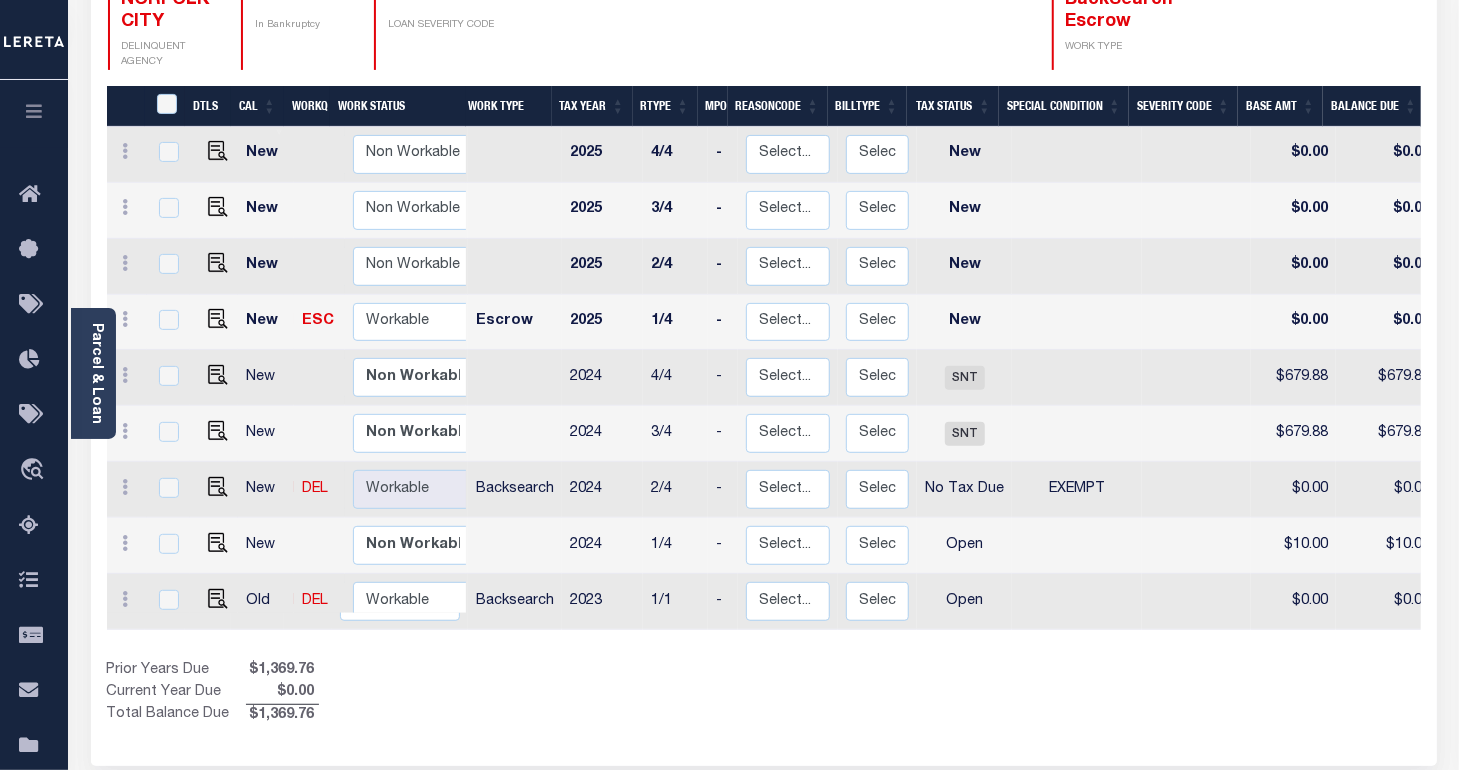 click on "Prior Years Due
$1,369.76
Current Year Due
$0.00
Total Balance Due
$1,369.76" at bounding box center [435, 693] 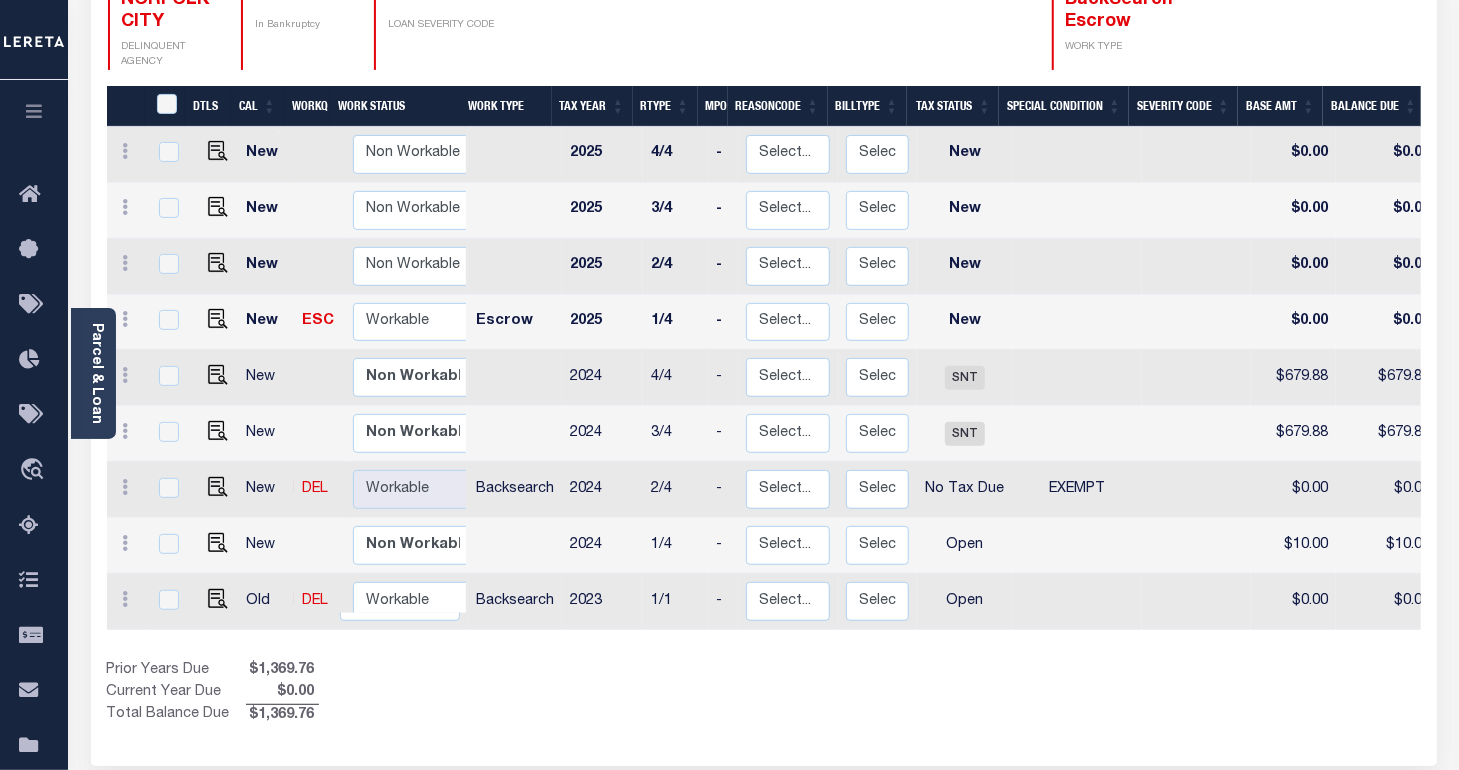 click on "EXEMPT" at bounding box center (1077, 489) 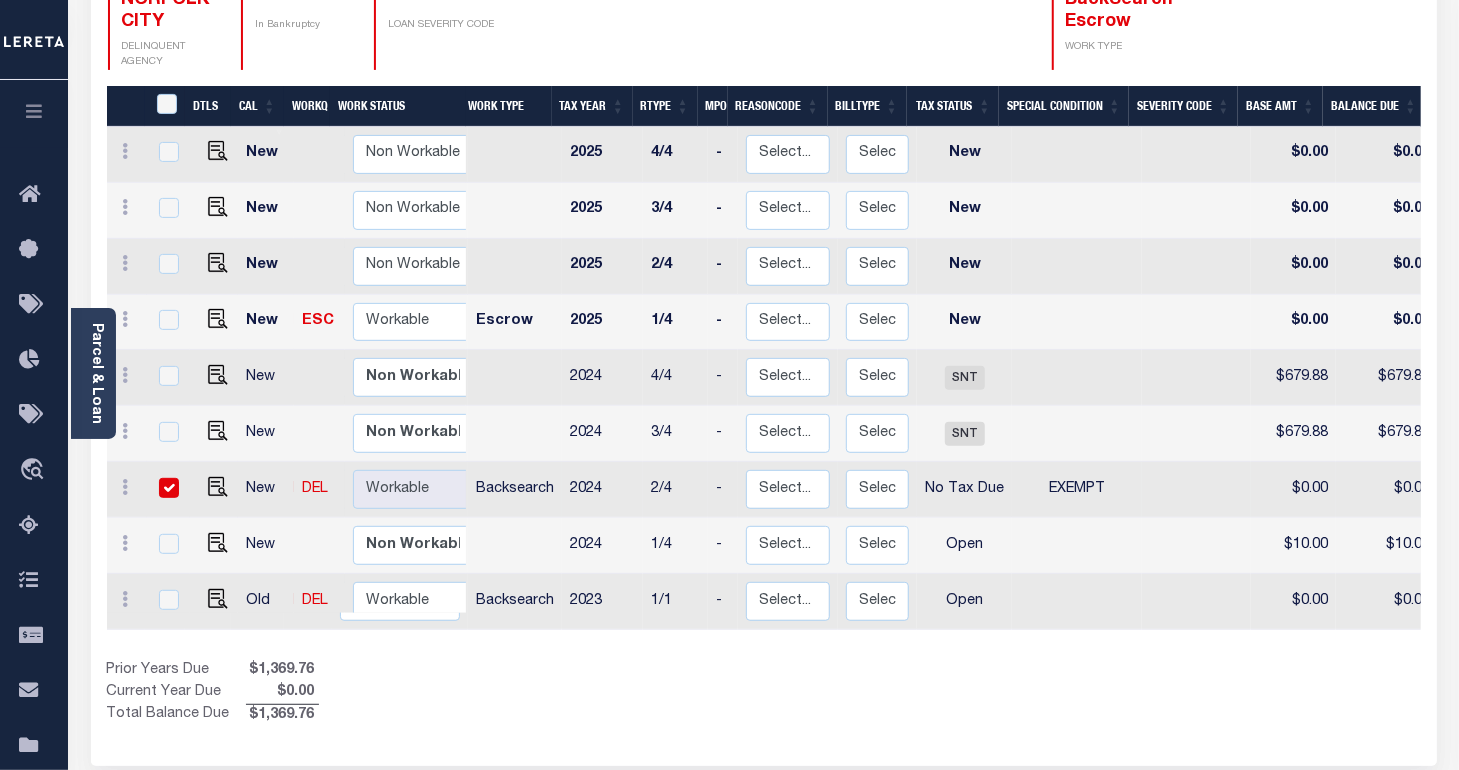 checkbox on "true" 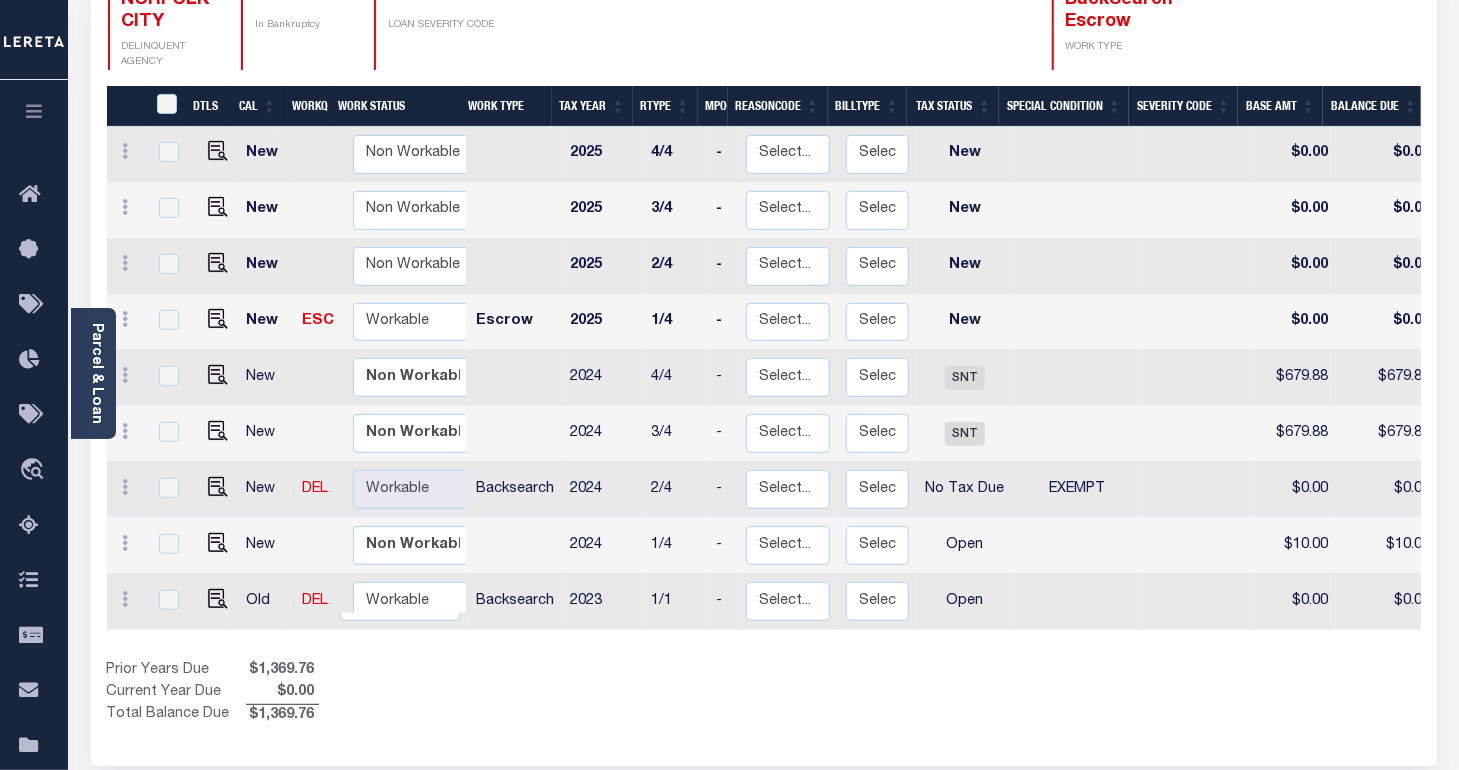 checkbox on "false" 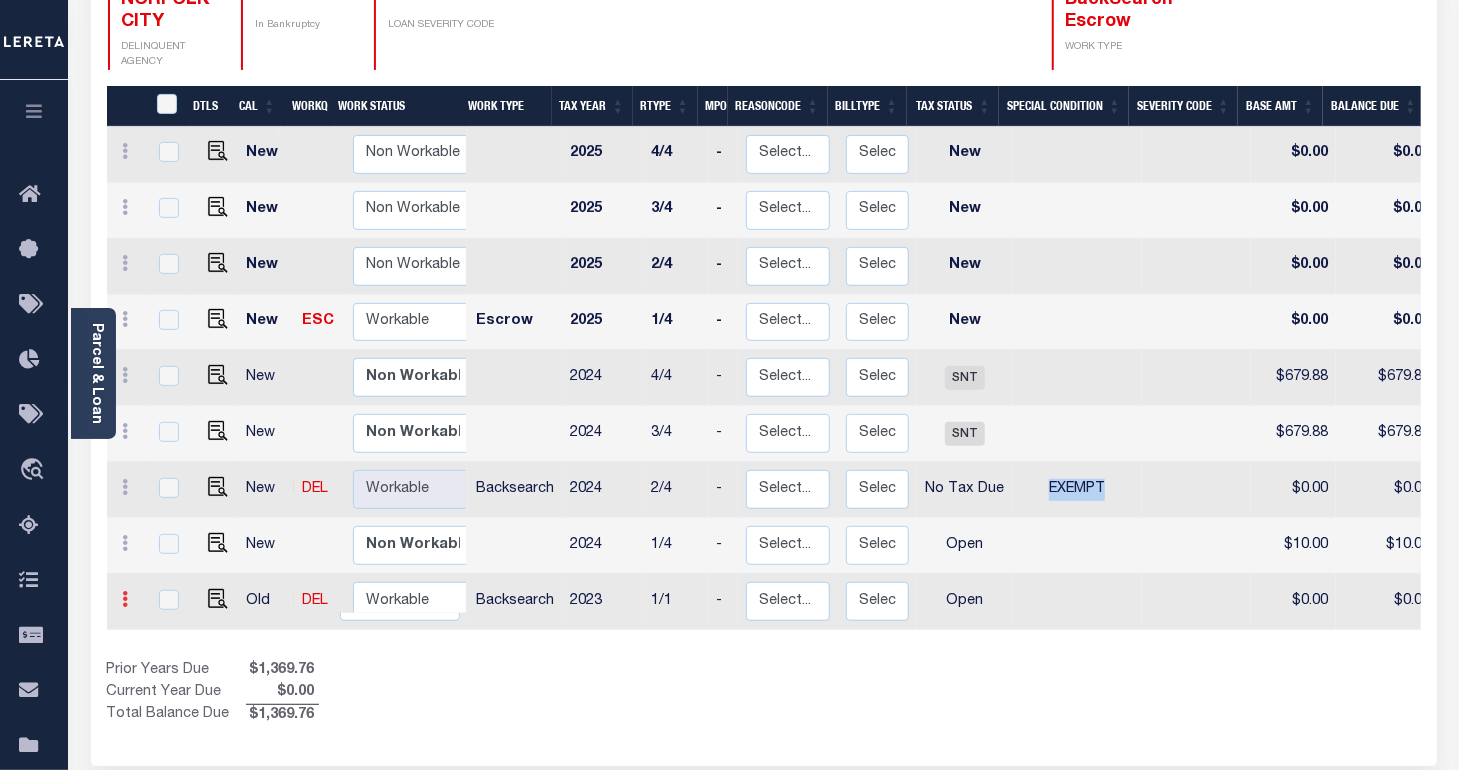 click at bounding box center [126, 599] 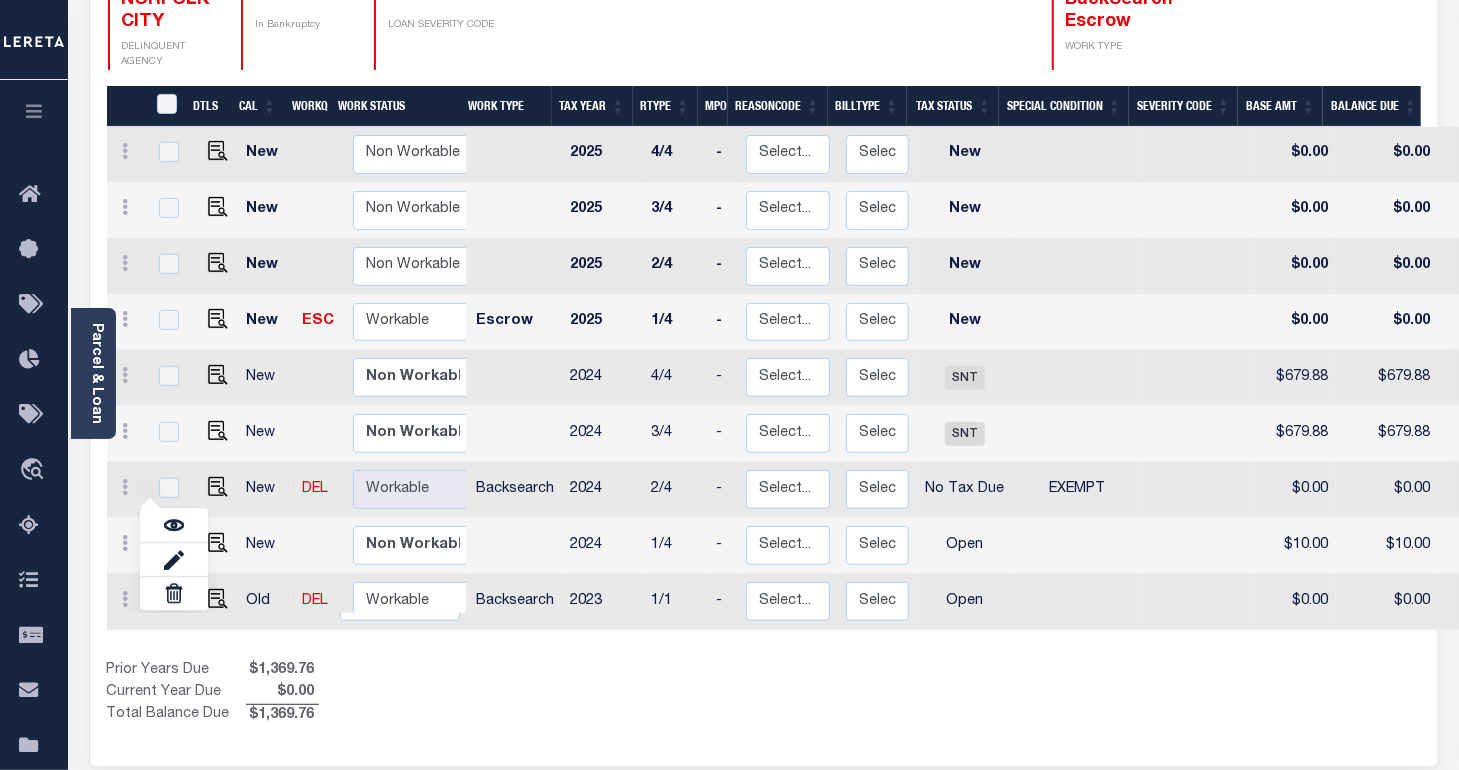 click on "DTLS CAL WorkQ Work Status Work Type Tax Year RType MPO ReasonCode BillType Tax Status Special Condition Severity Code Base Amt Balance Due Total DLQ As of Date Docs ELD PWOP Date LD Payment Batch Status SNAP            DTLS CAL WorkQ Work Status Work Type Tax Year RType MPO ReasonCode BillType Tax Status Special Condition Severity Code Base Amt Balance Due Total DLQ As of Date Docs ELD PWOP Date LD Payment Batch Status SNAP
New Non Workable" at bounding box center [764, 406] 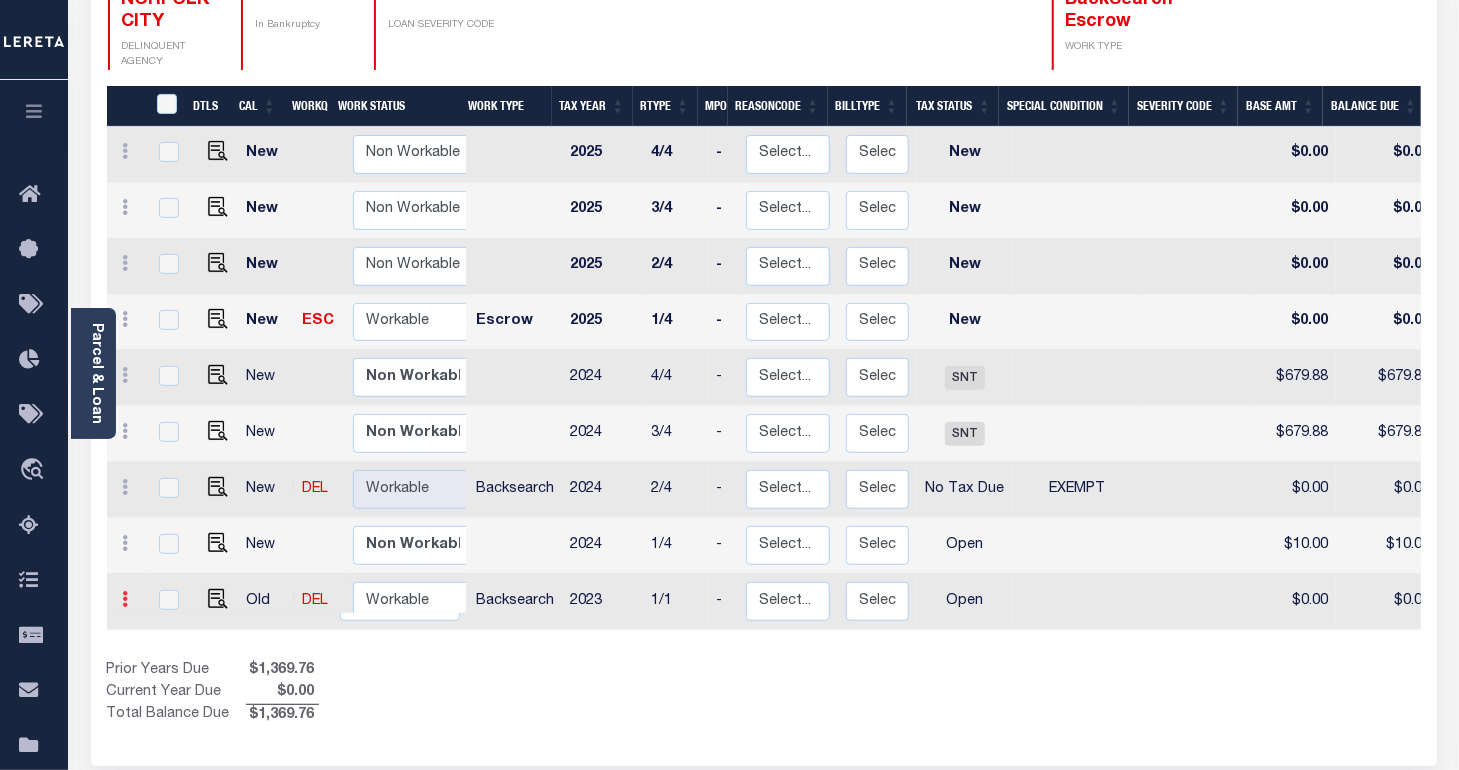 click at bounding box center [126, 602] 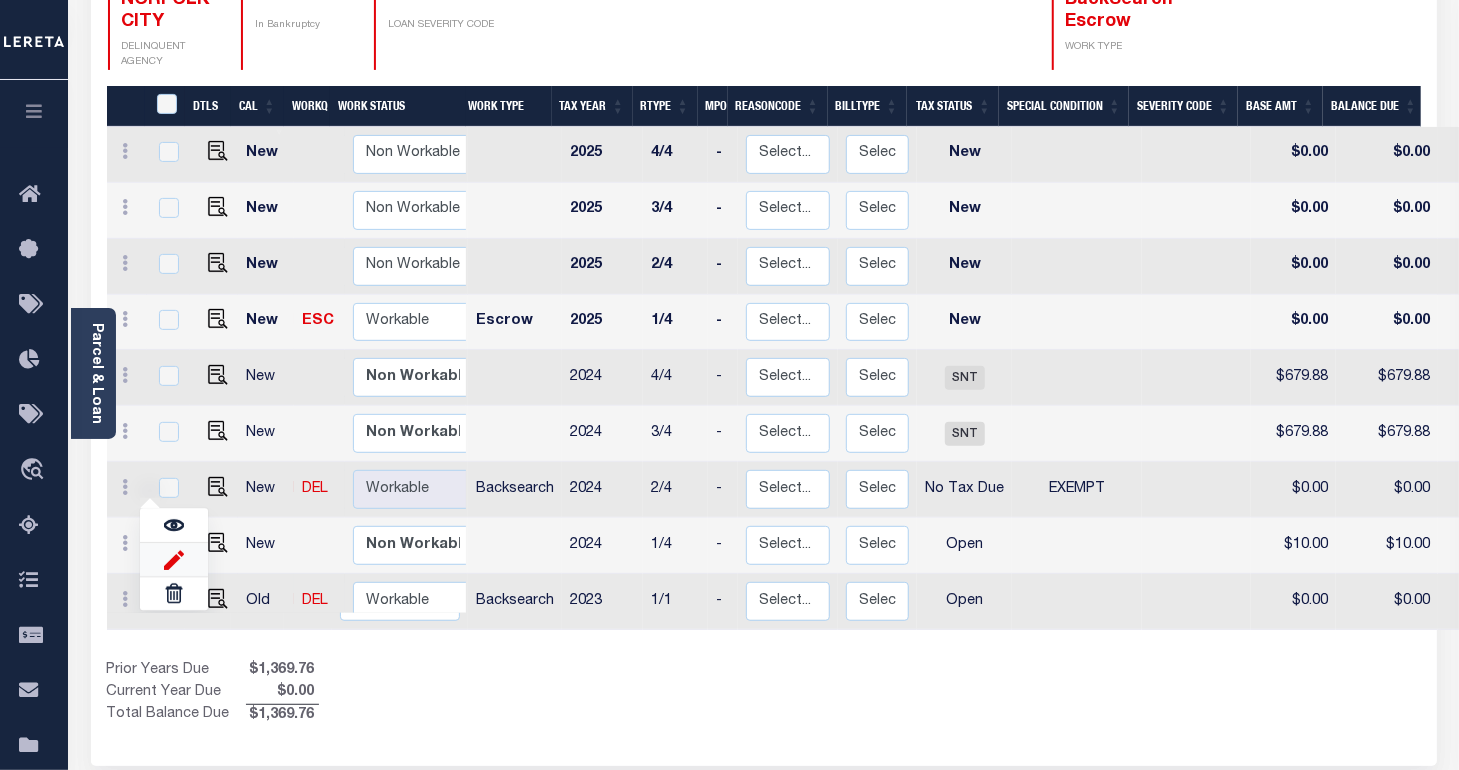 click at bounding box center [174, 559] 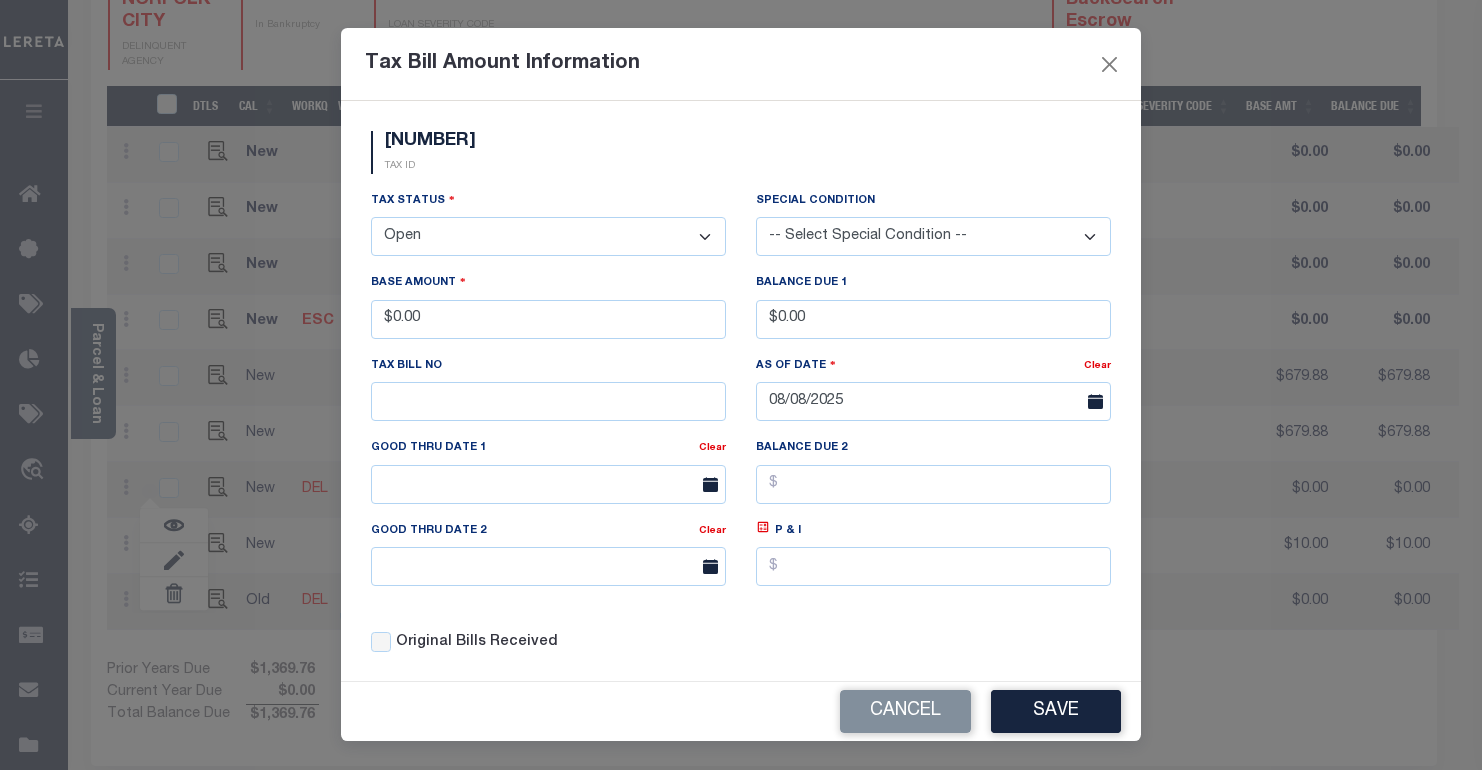 click on "Tax Status
- Select Status -
Open
Due/Unpaid
Paid
Incomplete
No Tax Due
Internal Refund Processed
New" at bounding box center (548, 223) 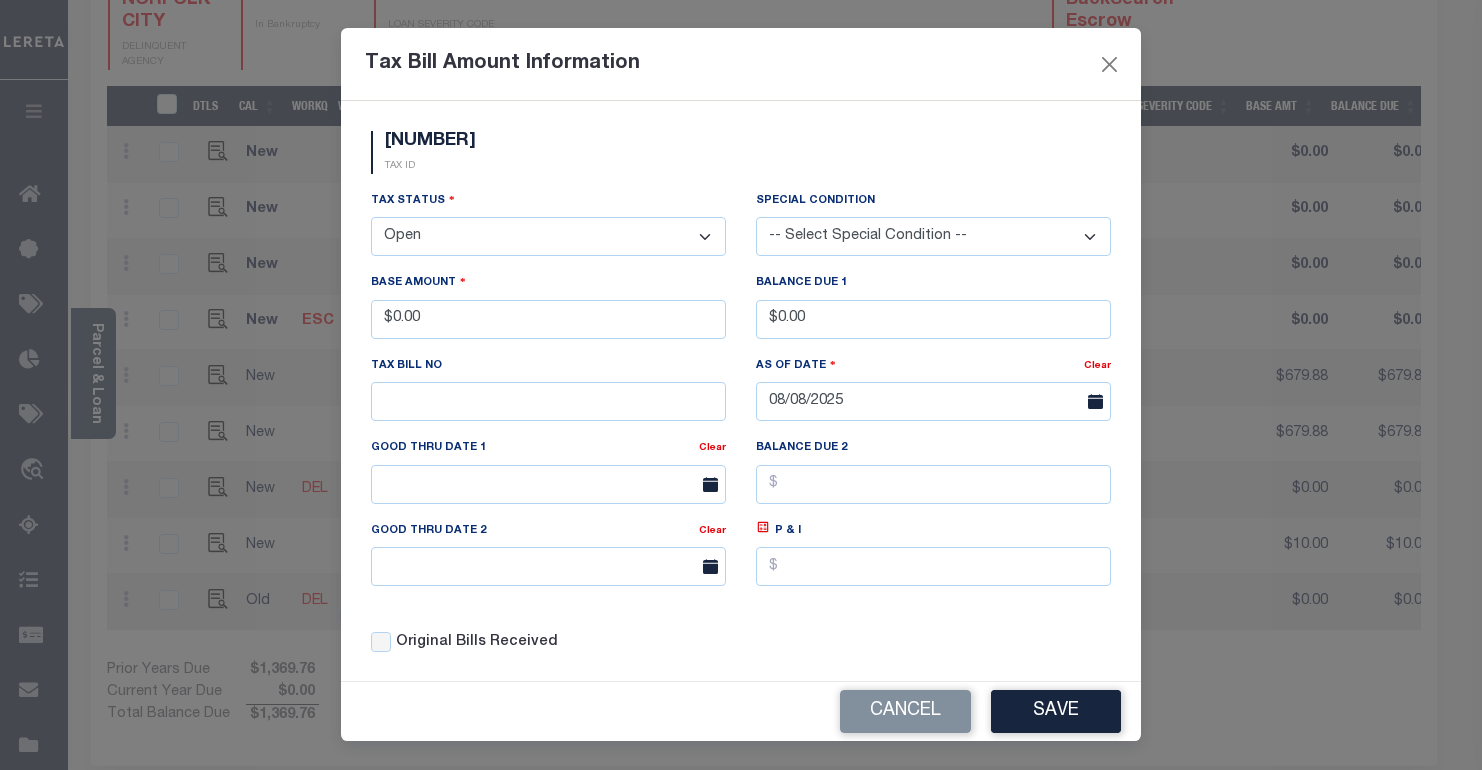 click on "- Select Status -
Open
Due/Unpaid
Paid
Incomplete
No Tax Due
Internal Refund Processed
New" at bounding box center [548, 236] 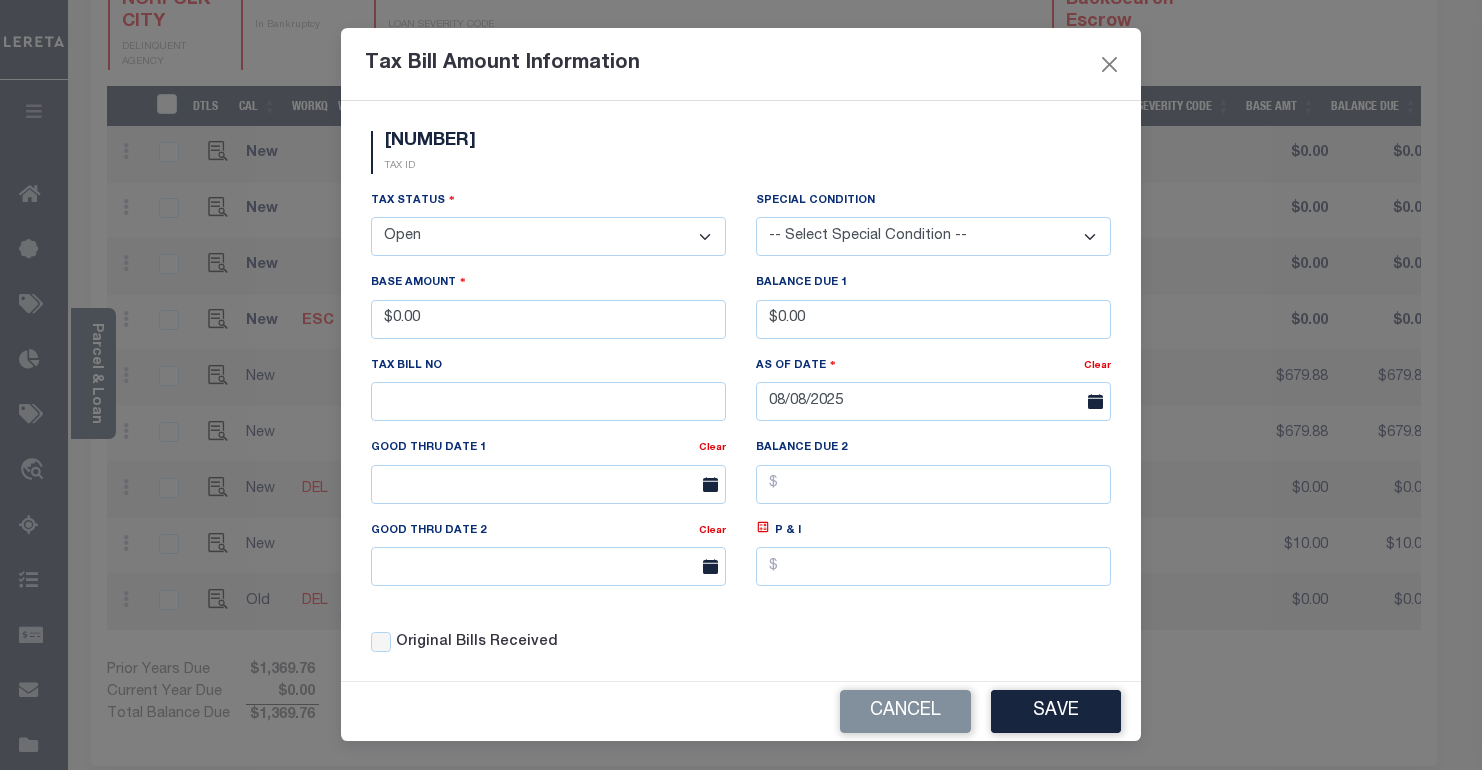 select on "NTX" 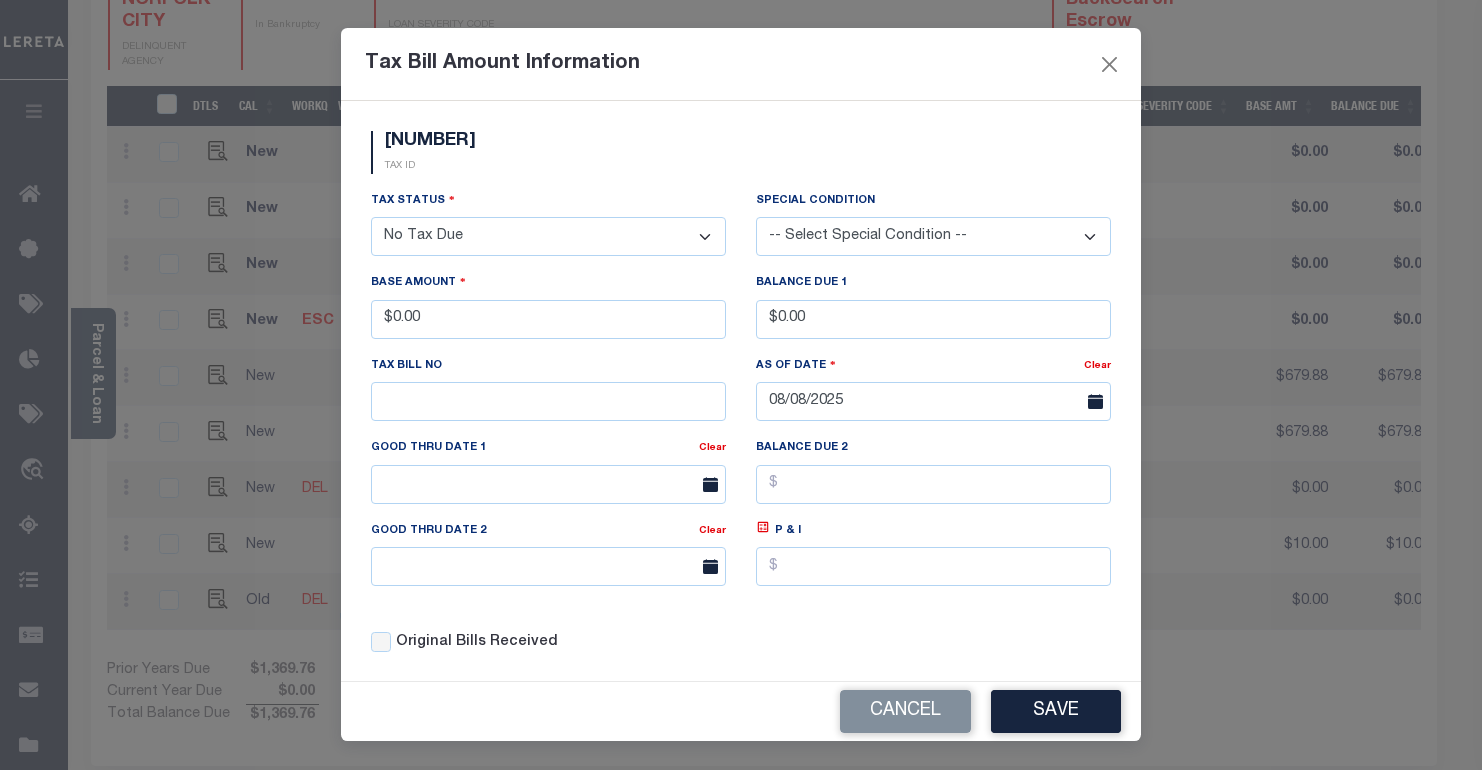 click on "- Select Status -
Open
Due/Unpaid
Paid
Incomplete
No Tax Due
Internal Refund Processed
New" at bounding box center (548, 236) 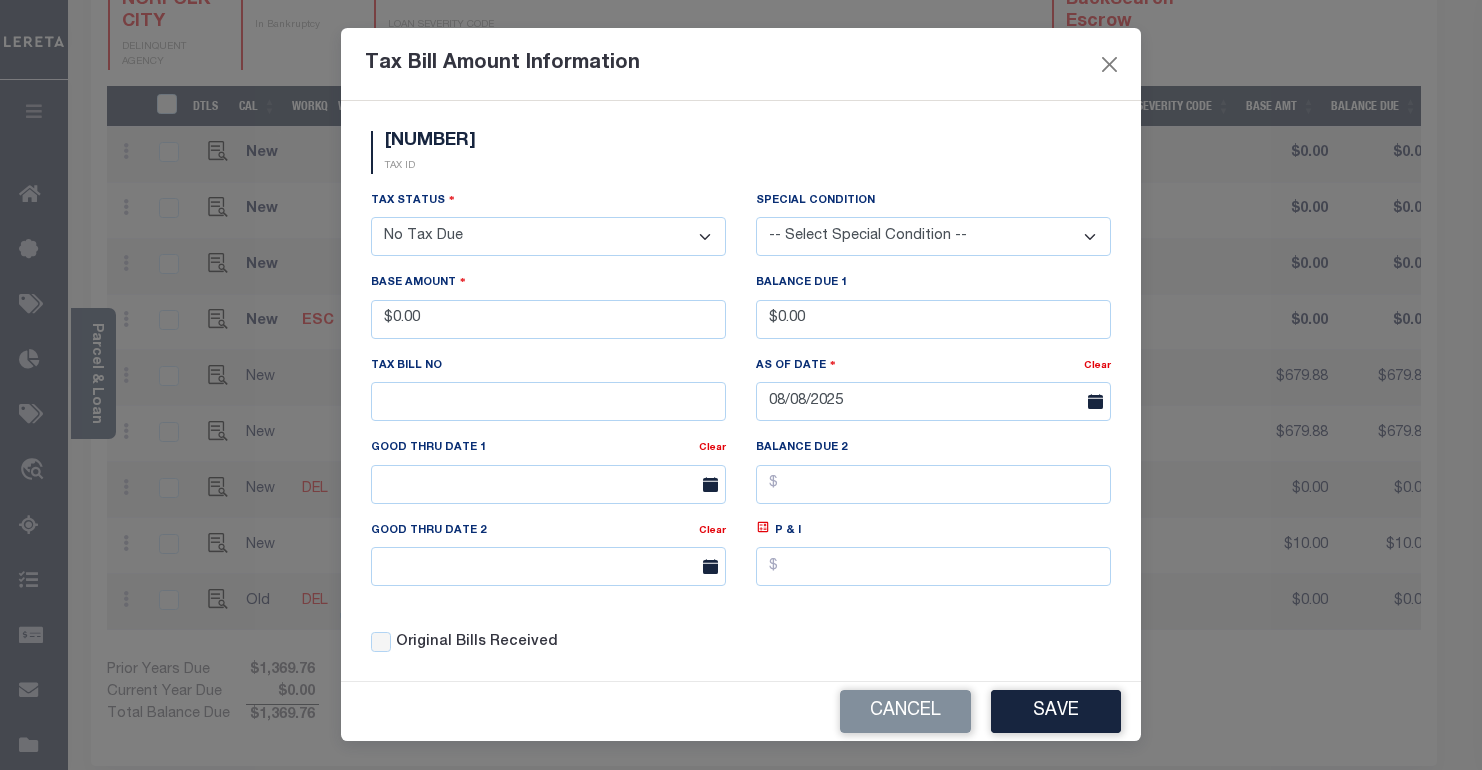 click on "-- Select Special Condition --
3RD PARTY TAX LIEN
AGENCY TAX LIEN (A.K.A Inside Lien)
BALANCE FORWARD
BANKRUPTCY
BILL W/ OTHER PARCEL
CONFIDENTIAL ACCOUNT
DEFERRED
DELAYED BILLING
DELQ CURRENT TAX YEAR INSTALLMENT(S) EXIST
DELQ PRIOR YEAR(S) EXIST
EXEMPT
HOMEOWNER AUTHORIZATION
IN DISPUTE/UNDER PROTEST
INCLUDES PRIOR UNPAID
INCLUDES RE-LEVIED TAX
INSTALLMENT PLAN
LITIGATION
LOST PROPERTY (FORECLOSED/DEEDED)
LOW ASSESSMENT
LOW TAX THRESHOLD
MULTIPLE TAXIDS
NEW PROPERTY
NOT ASSESSED
NOT CERTIFIED
OTHER FEES INVOLVED
OVERPAYMENT - POSSIBLE REFUND DUE
PARTIAL PAYMENT MAY EXIST
Pay Plan
RE-LEVIED TO ANOTHER AGENCY
REDEMP AMTS NOT AVAILABLE
REPORTED ON LEGACY RTYPE
SUBJECT TO FORECLOSURE
TAX LIEN RELEASED
TAX SALE-SUBJECT TO POWER TO SELL" at bounding box center [933, 236] 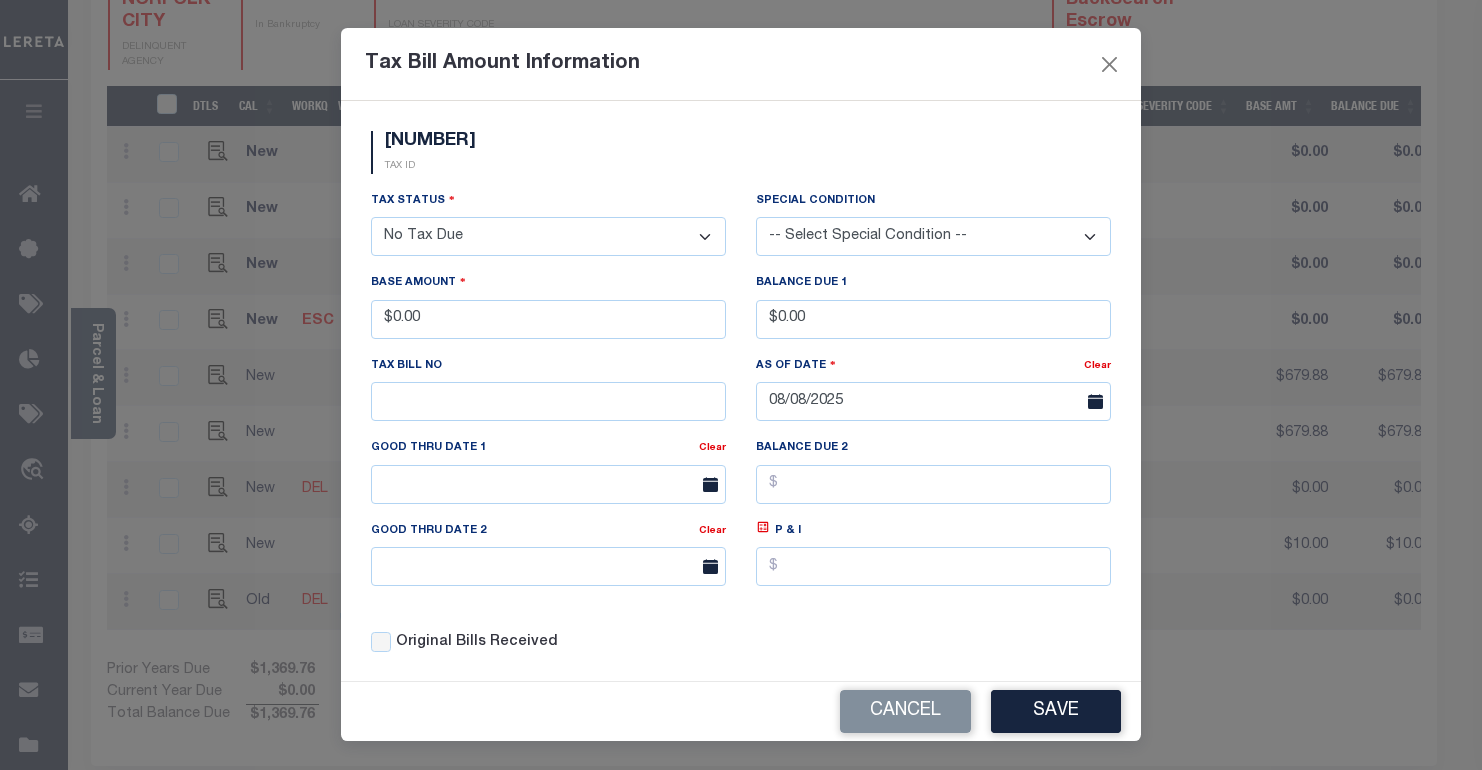 select on "6" 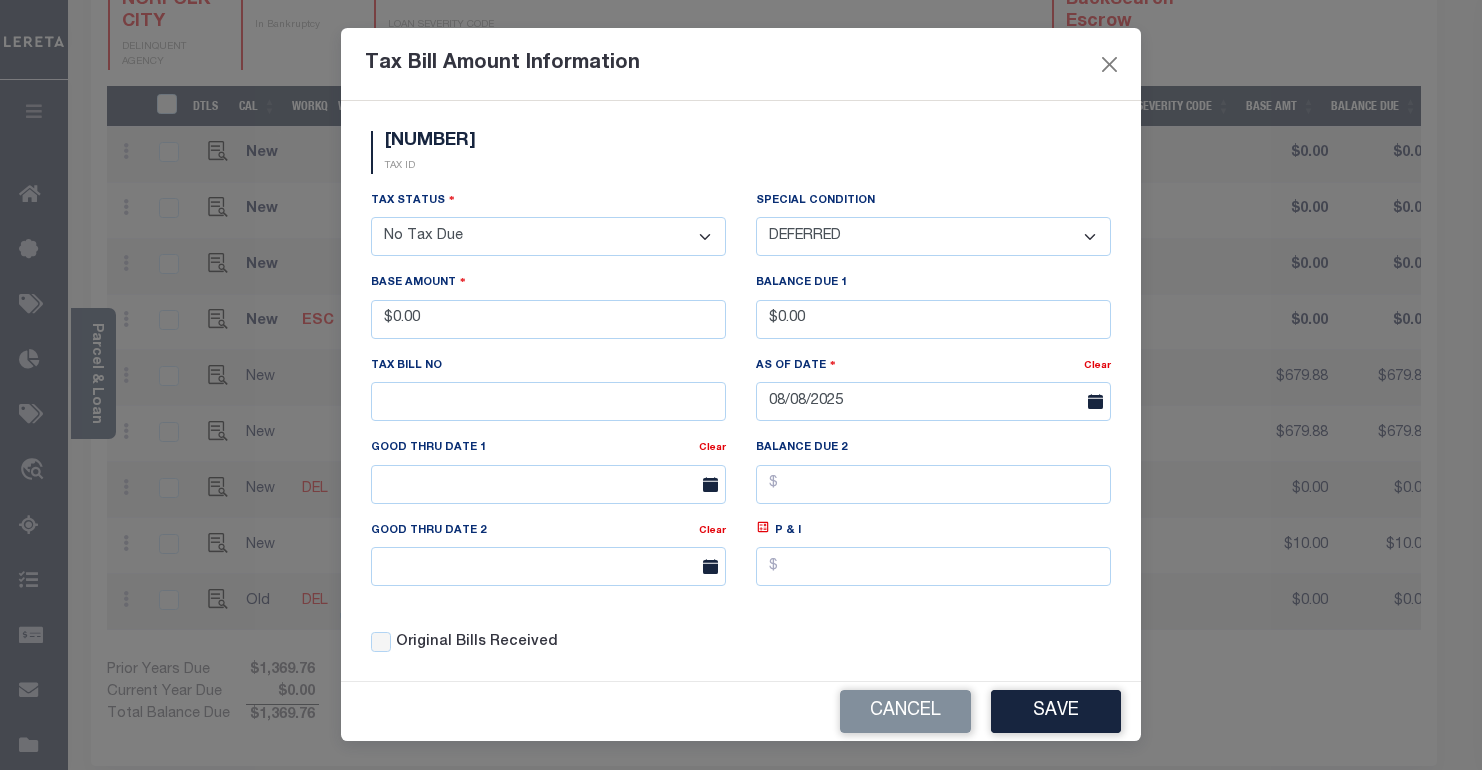 click on "-- Select Special Condition --
3RD PARTY TAX LIEN
AGENCY TAX LIEN (A.K.A Inside Lien)
BALANCE FORWARD
BANKRUPTCY
BILL W/ OTHER PARCEL
CONFIDENTIAL ACCOUNT
DEFERRED
DELAYED BILLING
DELQ CURRENT TAX YEAR INSTALLMENT(S) EXIST
DELQ PRIOR YEAR(S) EXIST
EXEMPT
HOMEOWNER AUTHORIZATION
IN DISPUTE/UNDER PROTEST
INCLUDES PRIOR UNPAID
INCLUDES RE-LEVIED TAX
INSTALLMENT PLAN
LITIGATION
LOST PROPERTY (FORECLOSED/DEEDED)
LOW ASSESSMENT
LOW TAX THRESHOLD
MULTIPLE TAXIDS
NEW PROPERTY
NOT ASSESSED
NOT CERTIFIED
OTHER FEES INVOLVED
OVERPAYMENT - POSSIBLE REFUND DUE
PARTIAL PAYMENT MAY EXIST
Pay Plan
RE-LEVIED TO ANOTHER AGENCY
REDEMP AMTS NOT AVAILABLE
REPORTED ON LEGACY RTYPE
SUBJECT TO FORECLOSURE
TAX LIEN RELEASED
TAX SALE-SUBJECT TO POWER TO SELL" at bounding box center [933, 236] 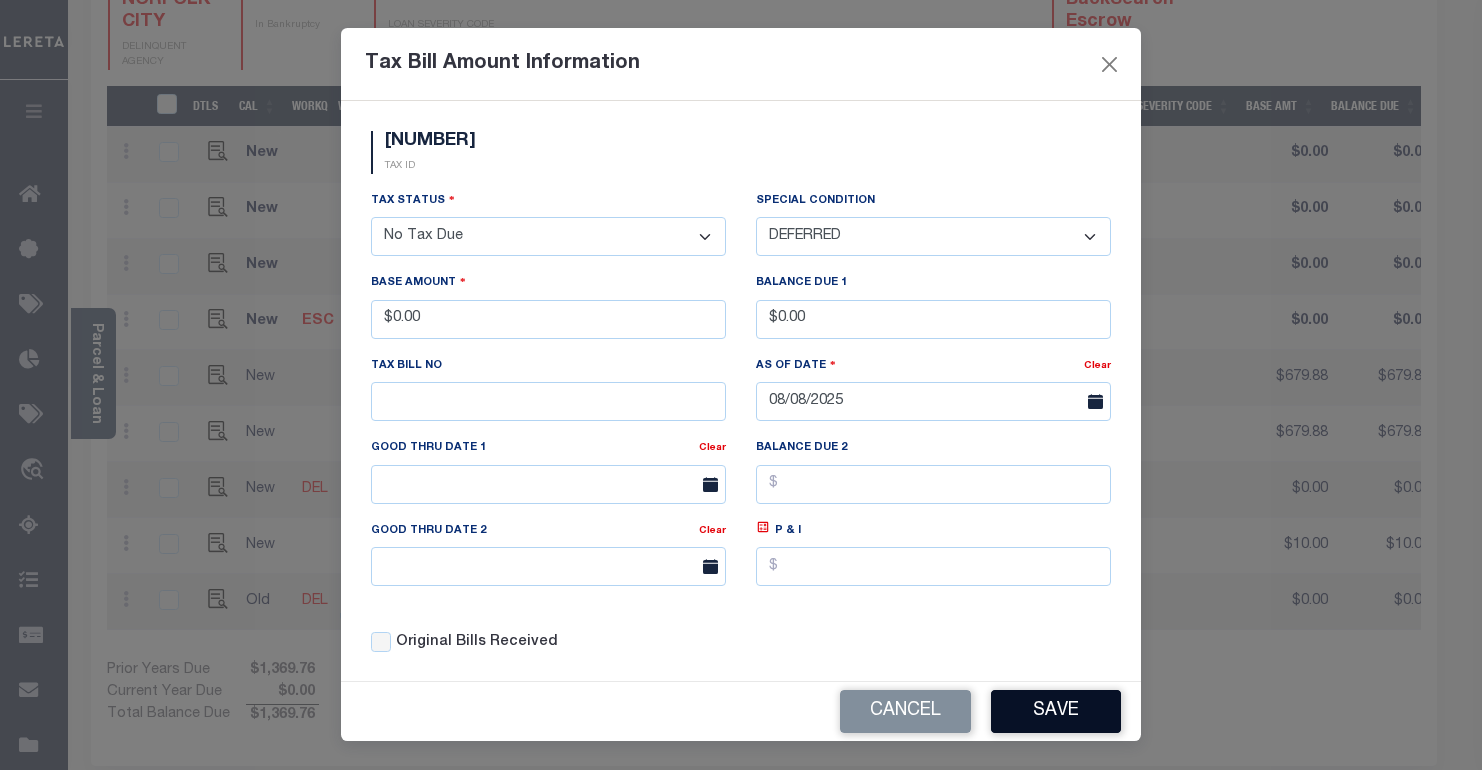 click on "Save" at bounding box center [1056, 711] 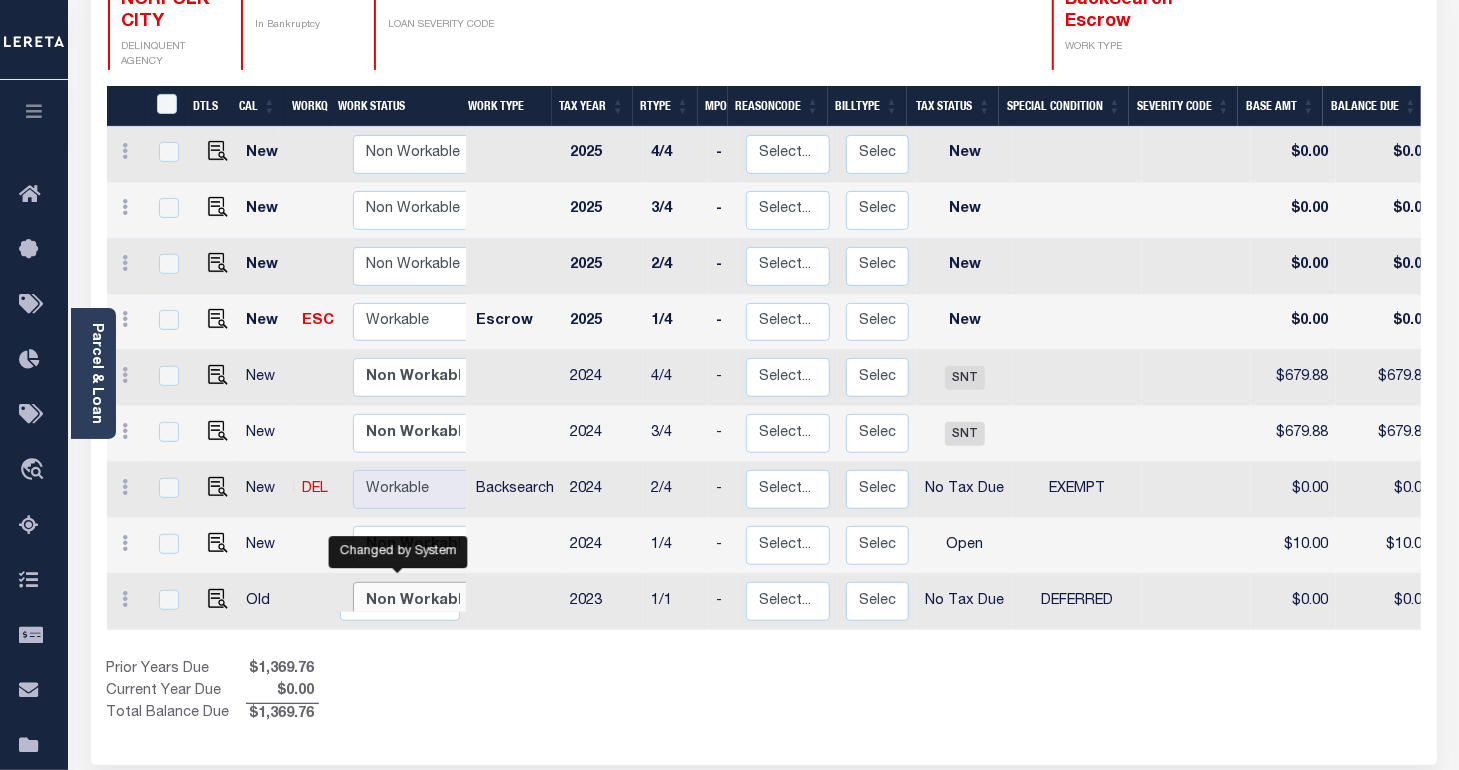 click on "Non Workable
Workable" at bounding box center [413, 601] 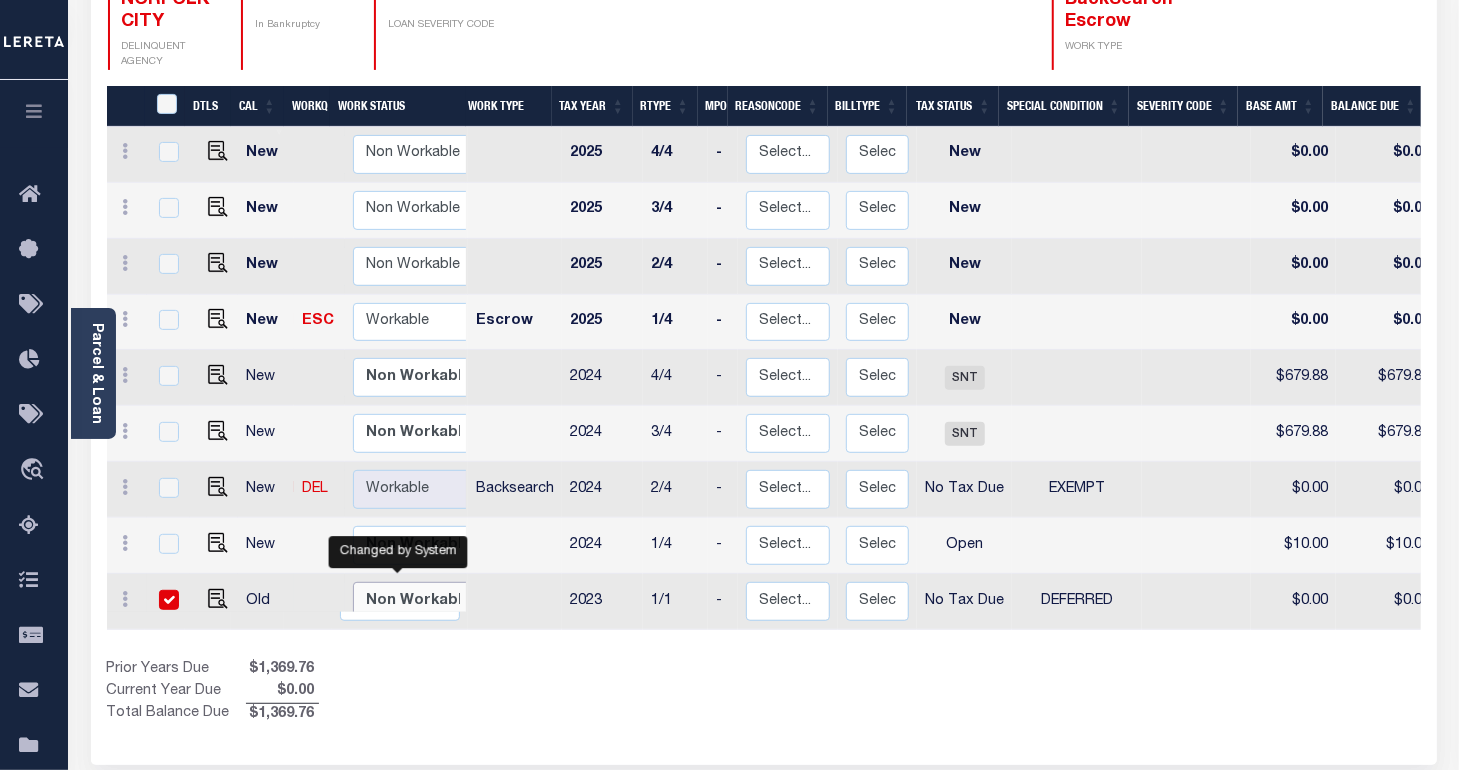 checkbox on "true" 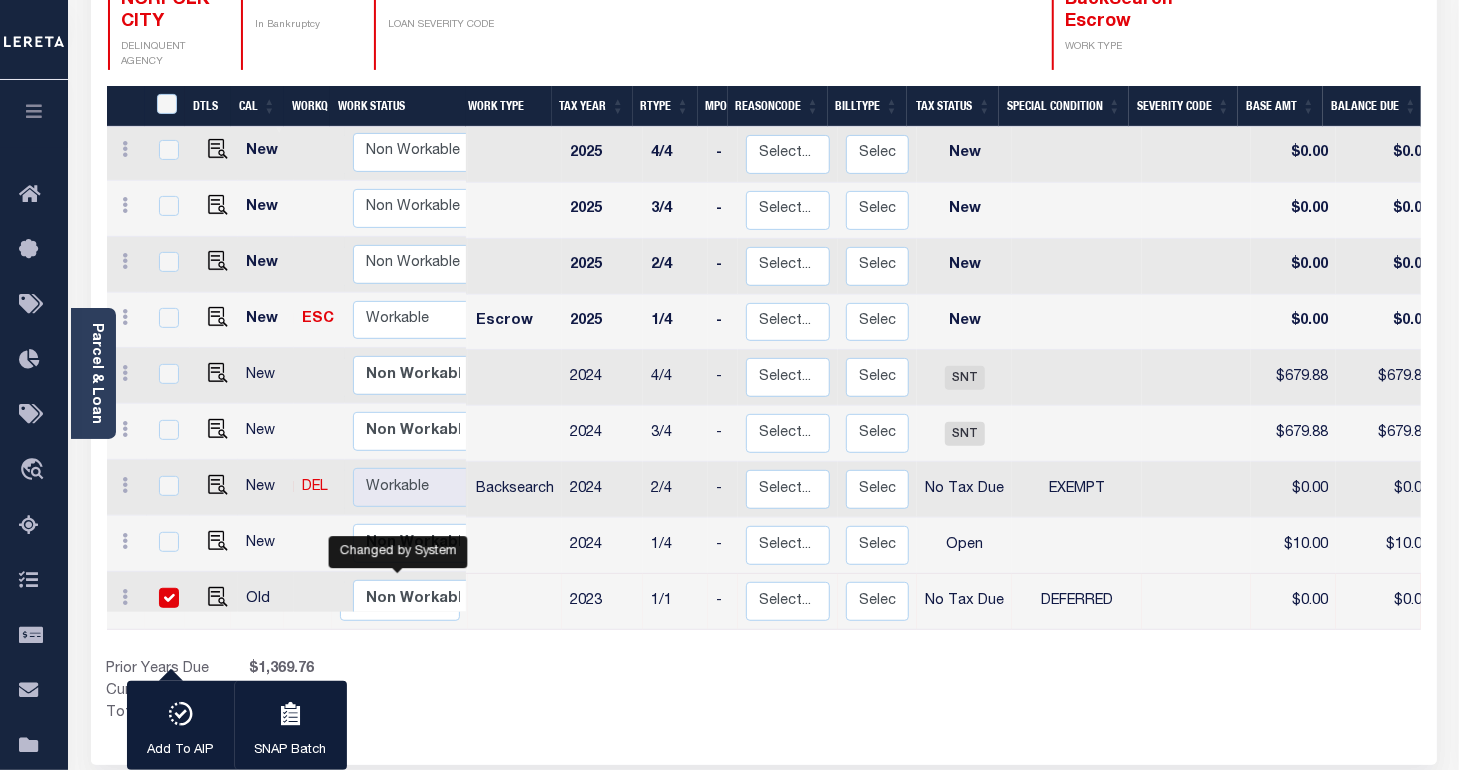 click on "[NUMBER] Selected
[NUMBER] Results
[NUMBER]
Items per page   [NUMBER] [NUMBER] [NUMBER]
[STATE]
STATE
TAX ID" at bounding box center (764, 307) 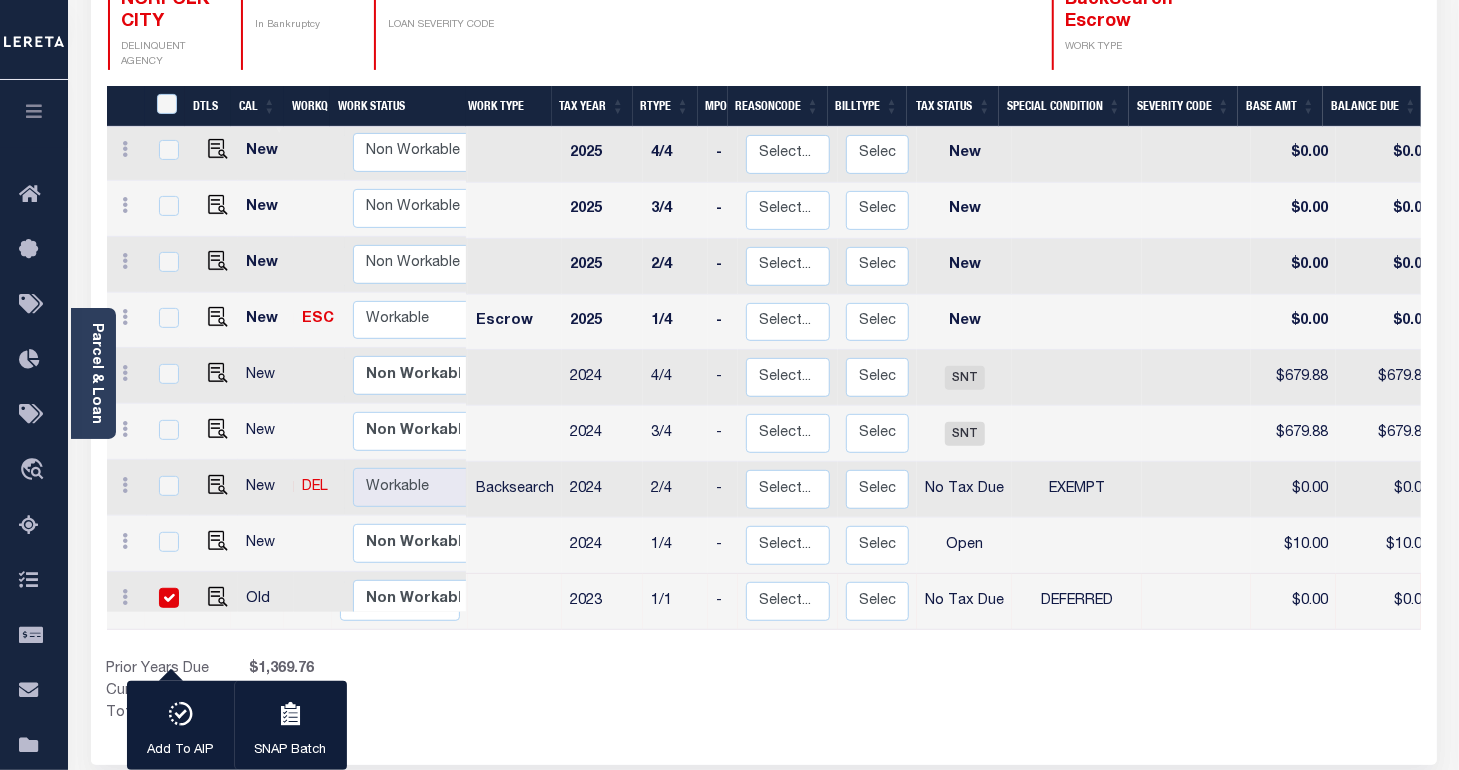 click on "Show Tax Lines before Bill Release Date
Prior Years Due
$[NUMBER]
Current Year Due
$[NUMBER]
Total Balance Due
$[NUMBER]" at bounding box center (764, 692) 